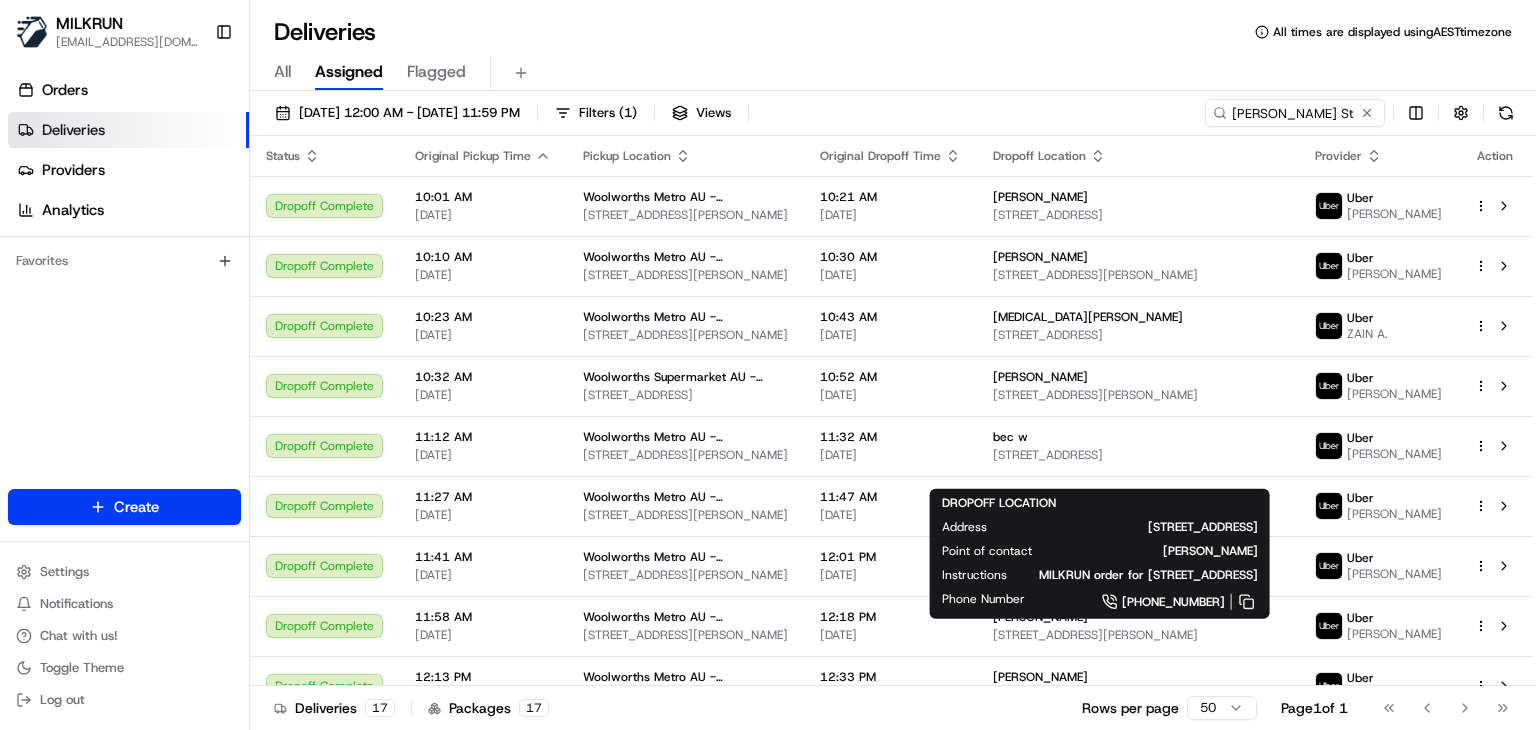 scroll, scrollTop: 0, scrollLeft: 0, axis: both 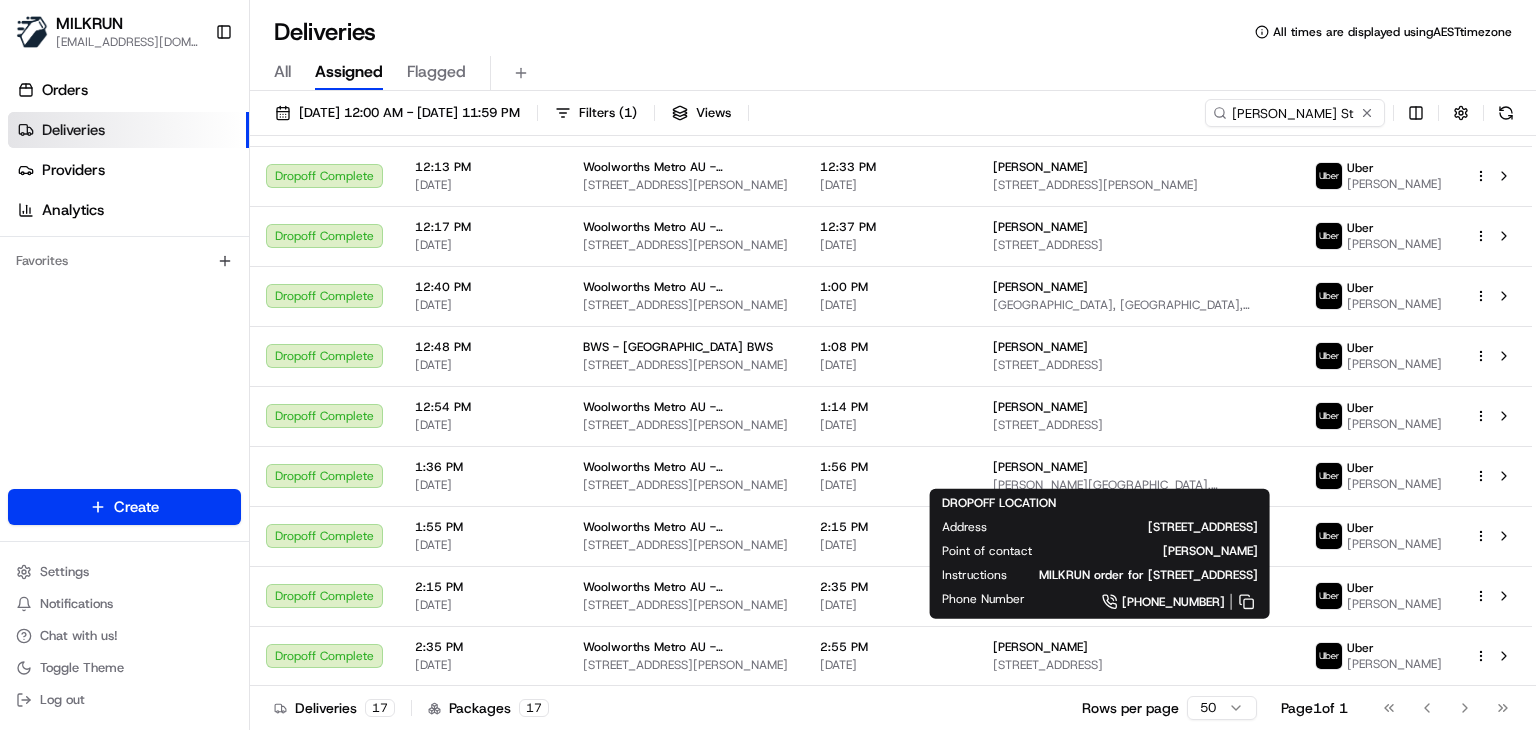 click on "Carter St" at bounding box center [1295, 113] 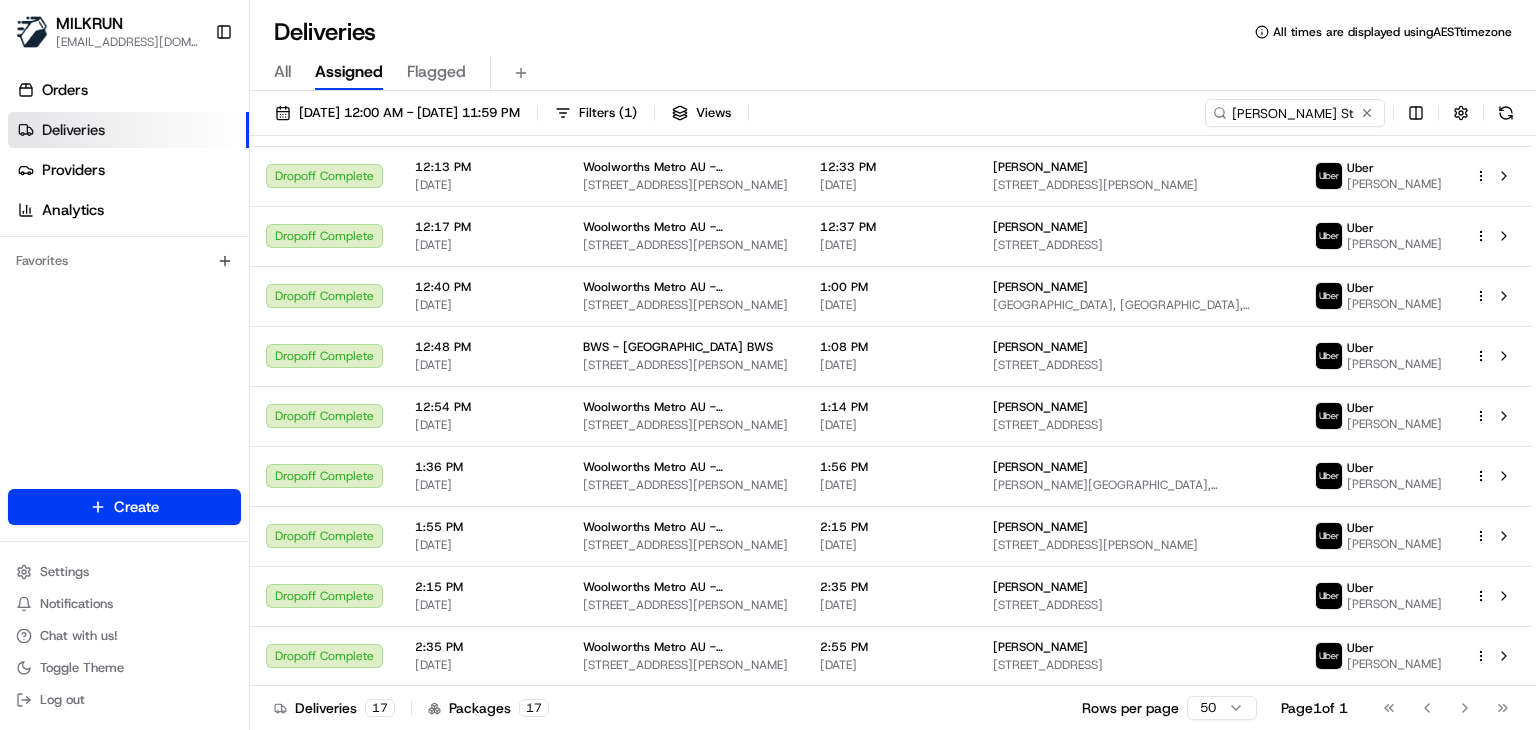 click on "Carter St" at bounding box center (1295, 113) 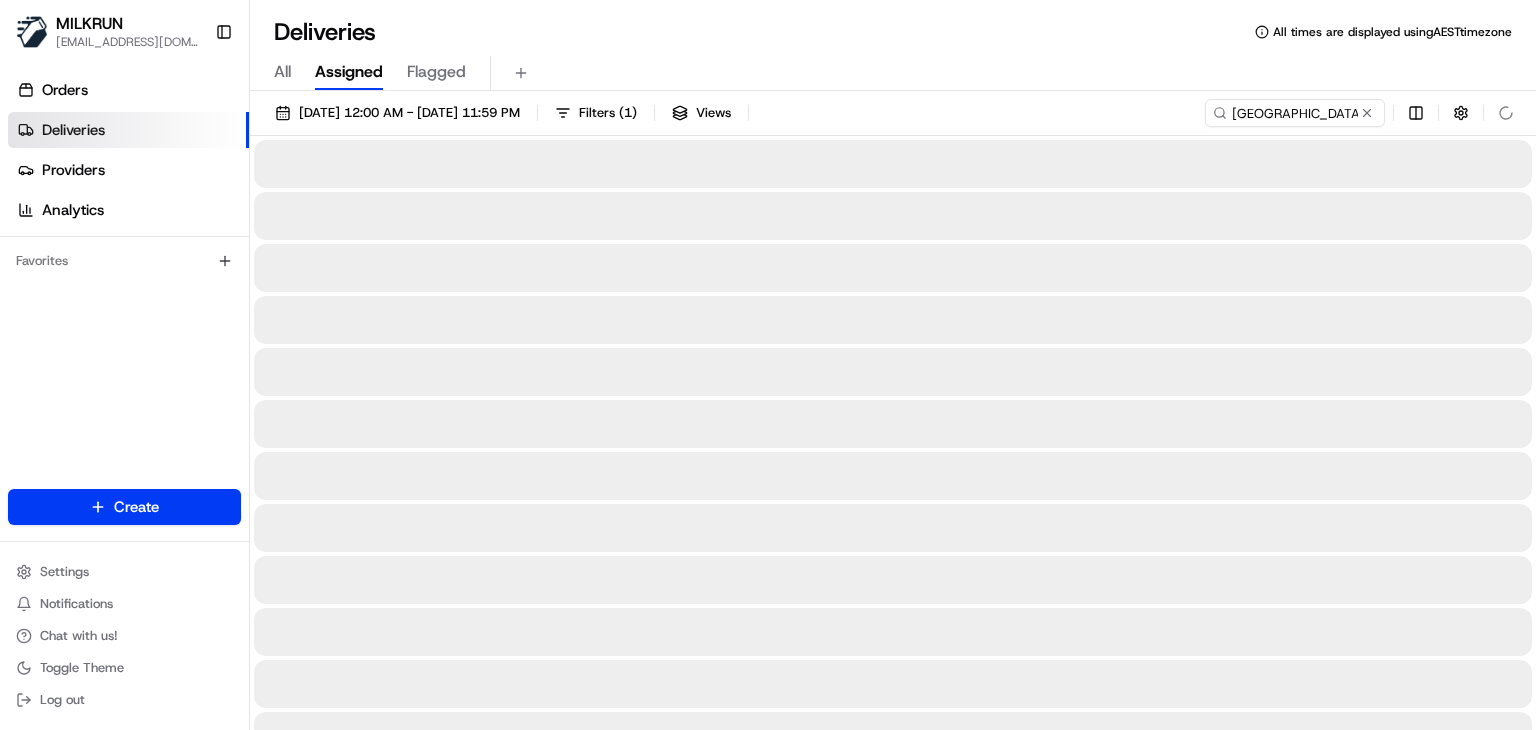 click on "All Assigned Flagged" at bounding box center [893, 69] 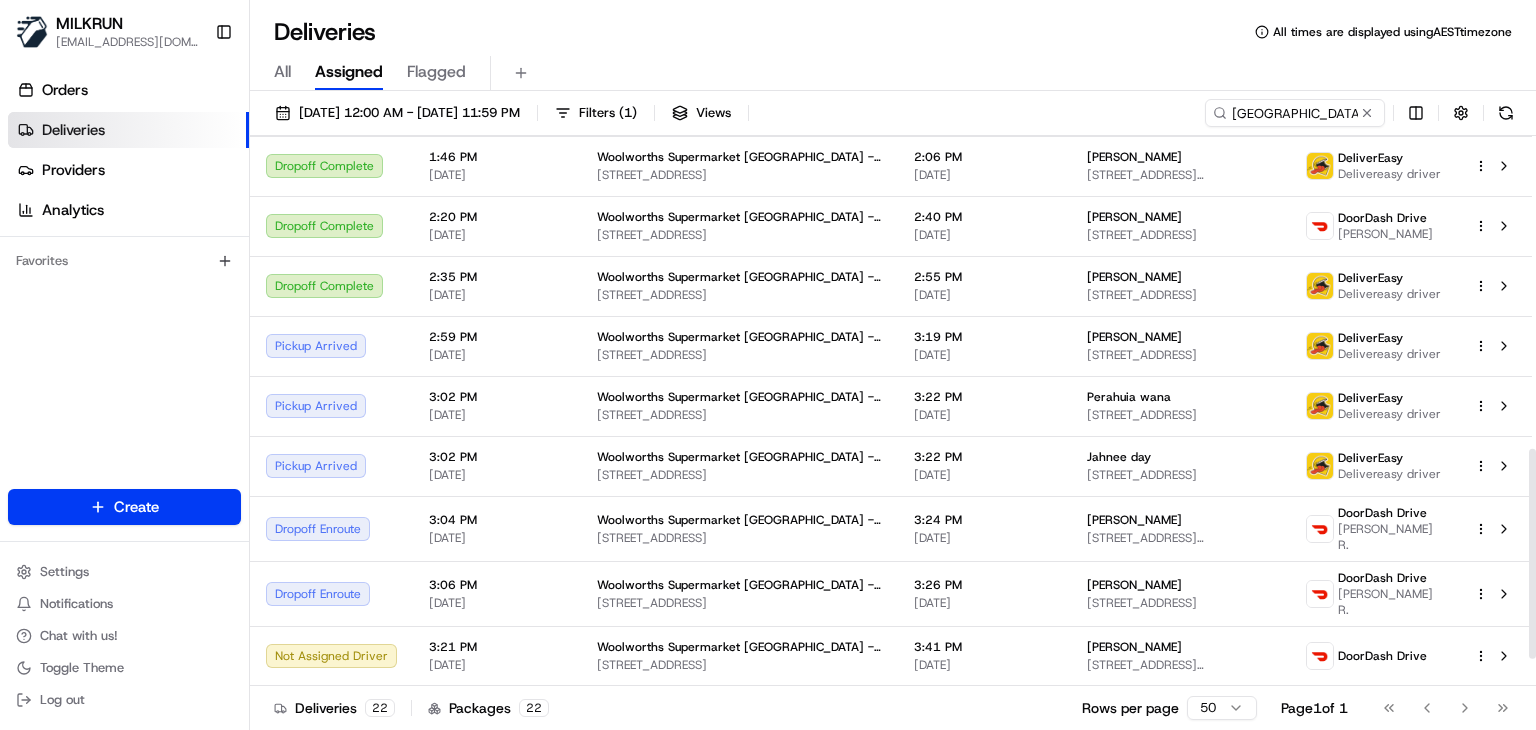 scroll, scrollTop: 544, scrollLeft: 0, axis: vertical 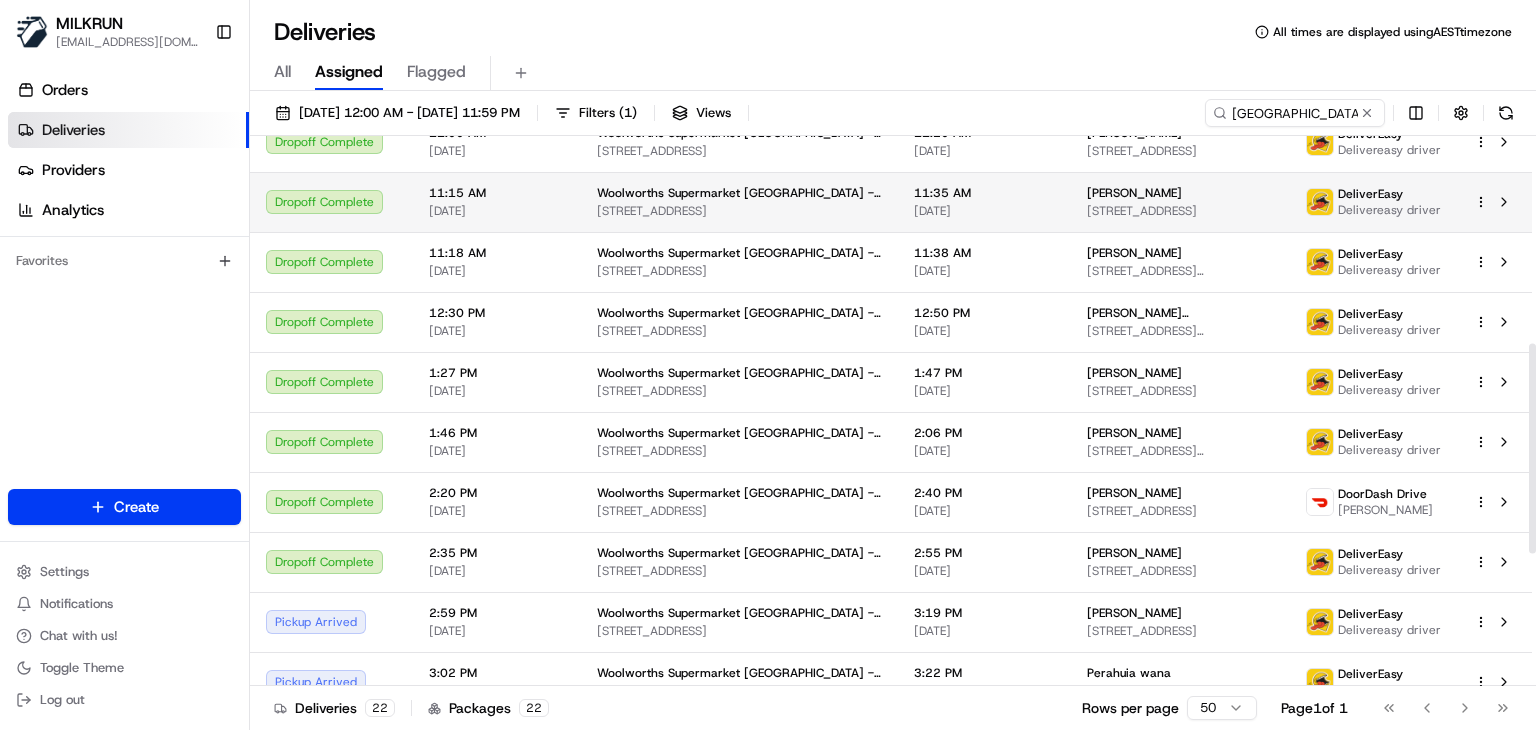 drag, startPoint x: 1120, startPoint y: 229, endPoint x: 1000, endPoint y: 233, distance: 120.06665 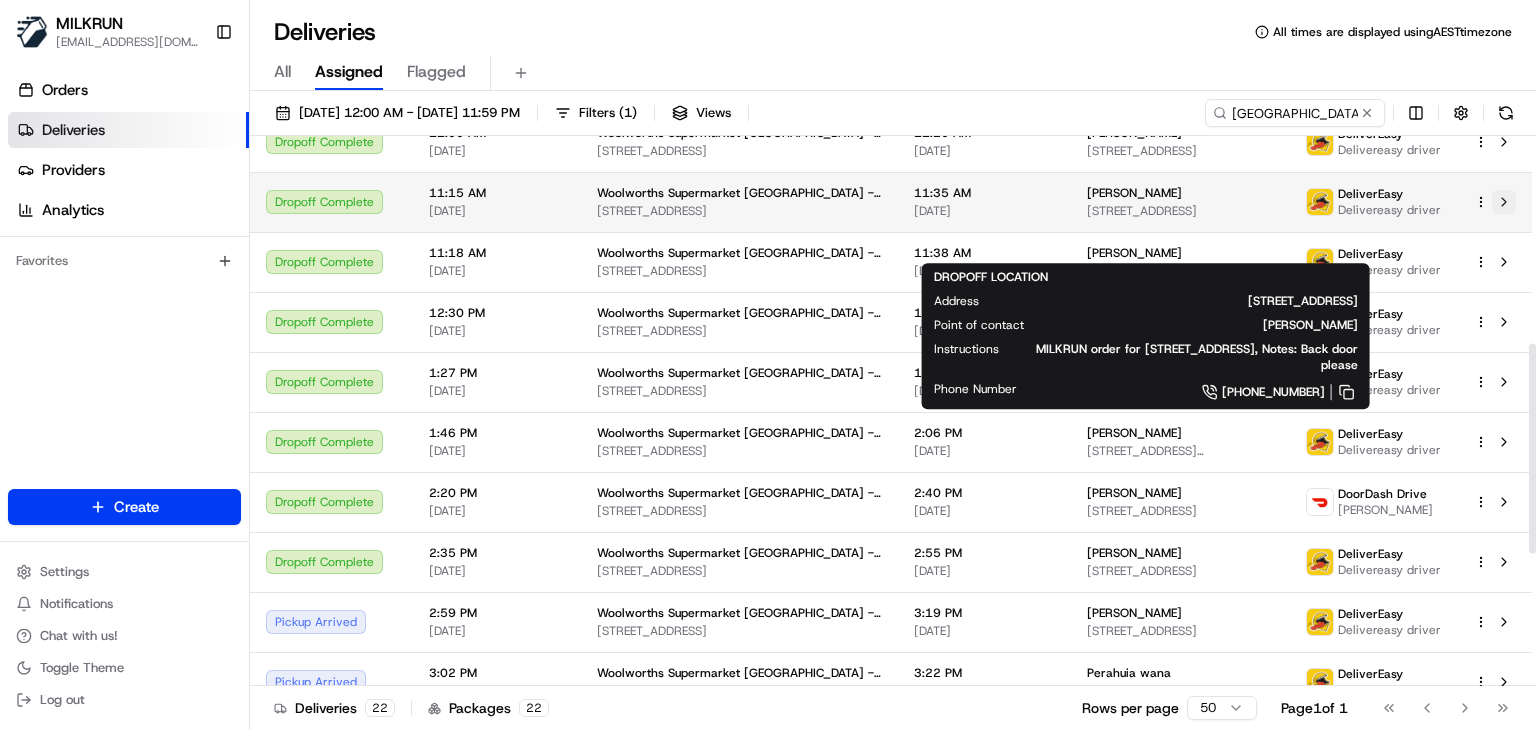 click at bounding box center (1504, 202) 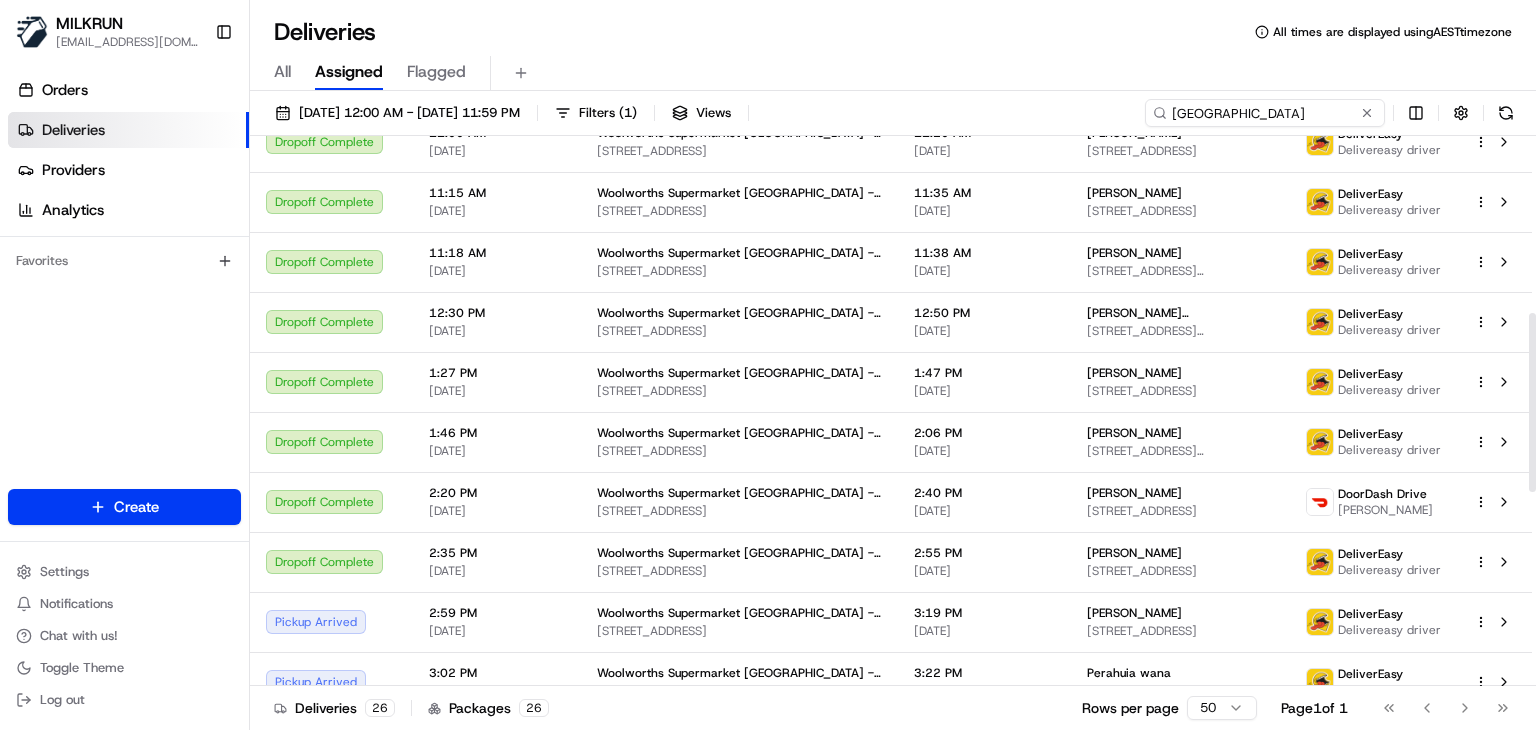 click on "Fairy Springs" at bounding box center (1265, 113) 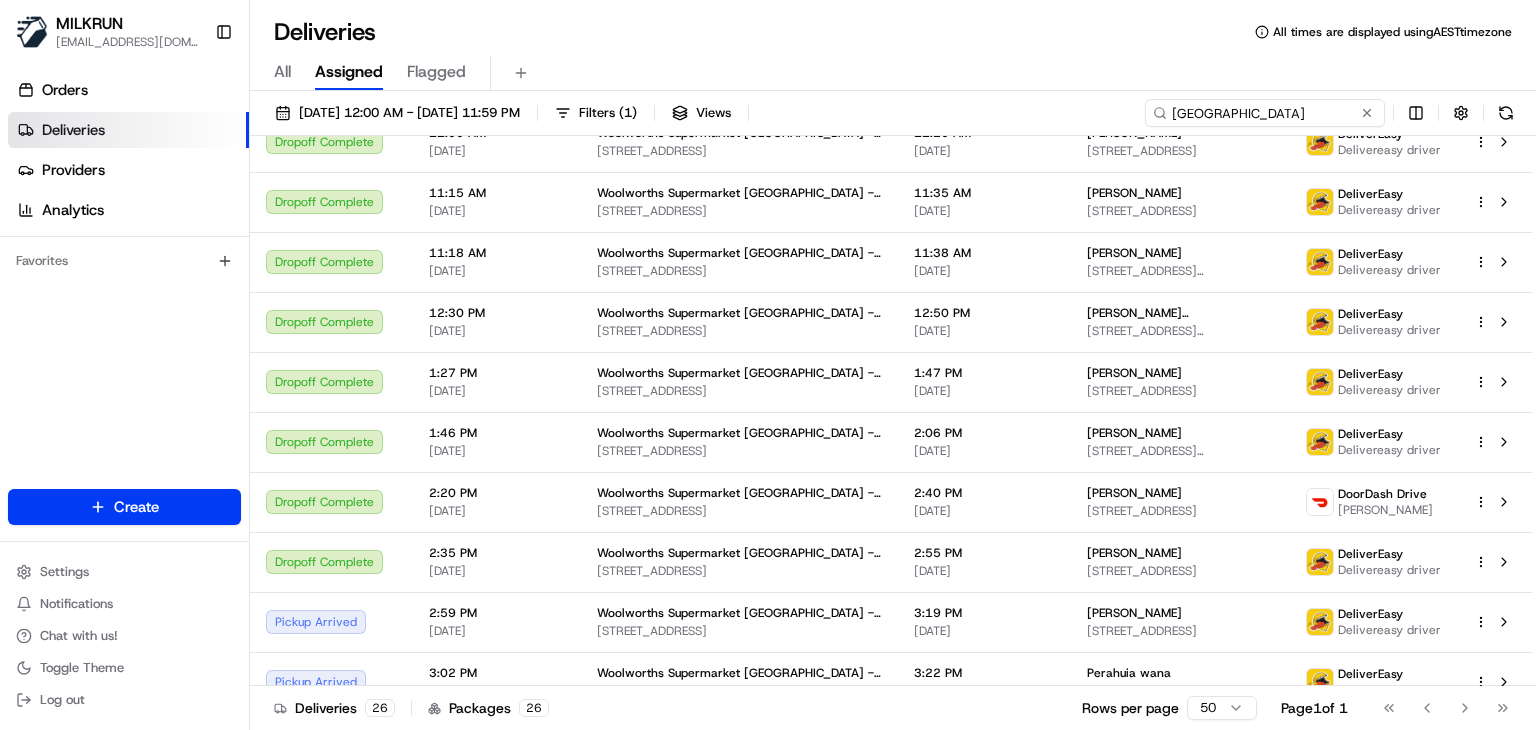 click on "Fairy Springs" at bounding box center [1265, 113] 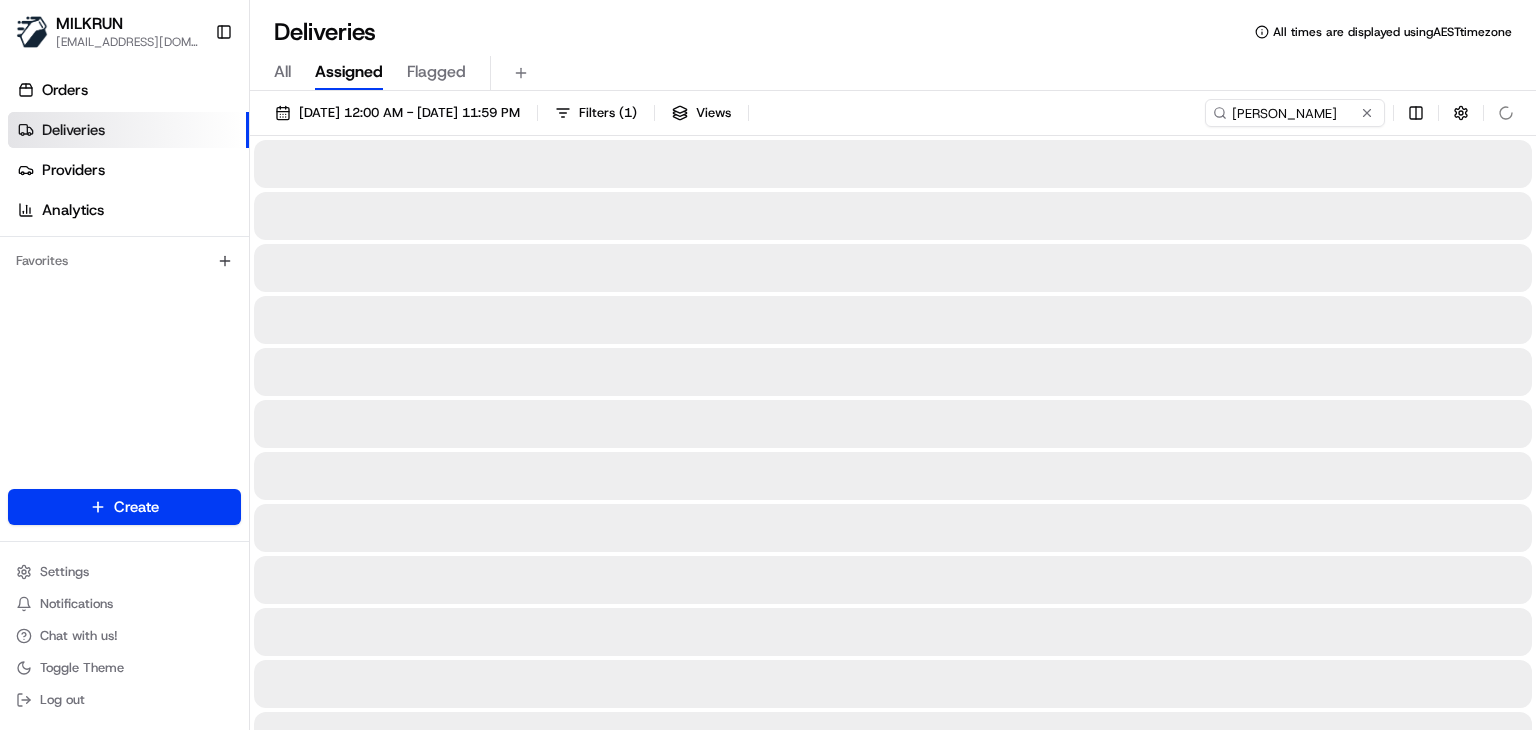 click on "Deliveries All times are displayed using  AEST  timezone" at bounding box center [893, 32] 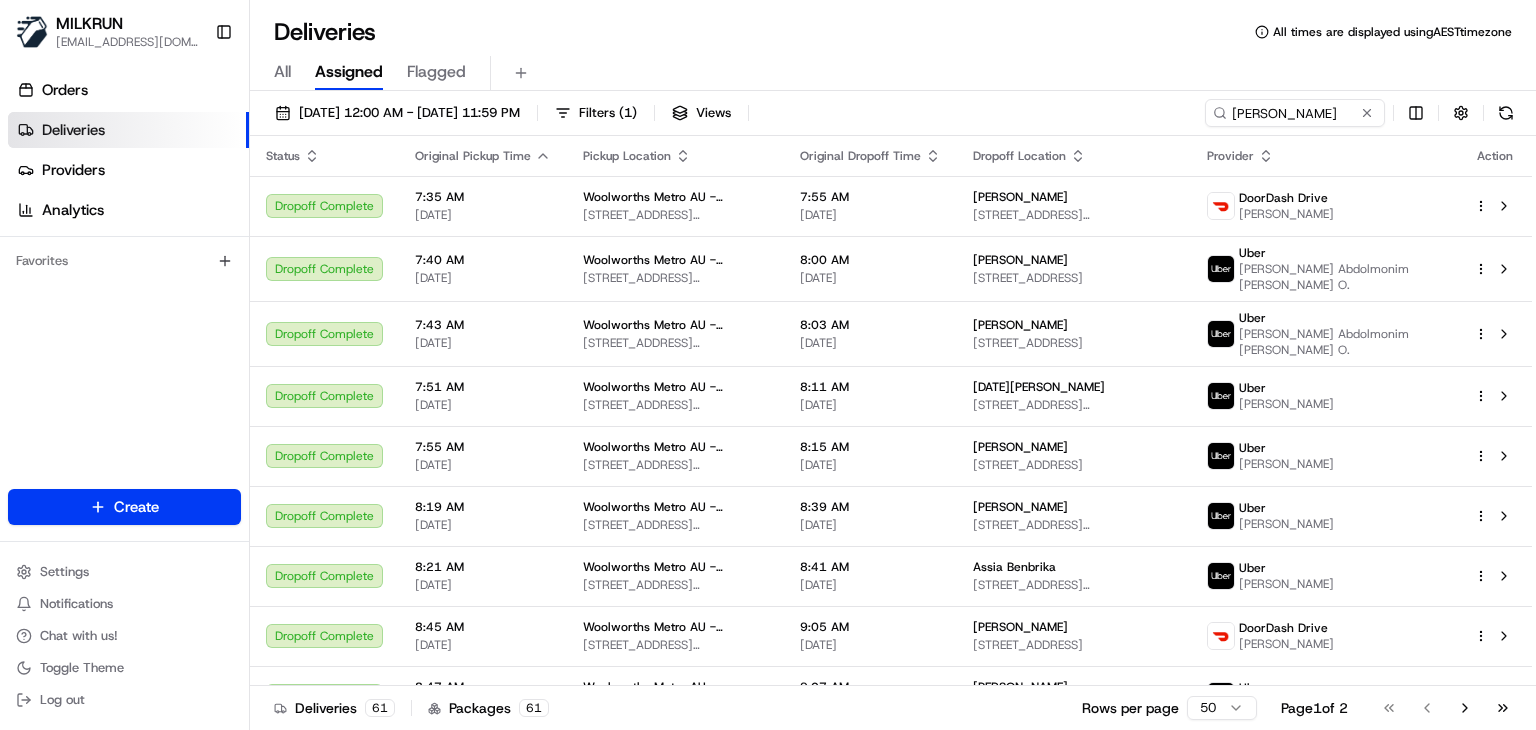 click on "Deliveries All times are displayed using  AEST  timezone" at bounding box center (893, 32) 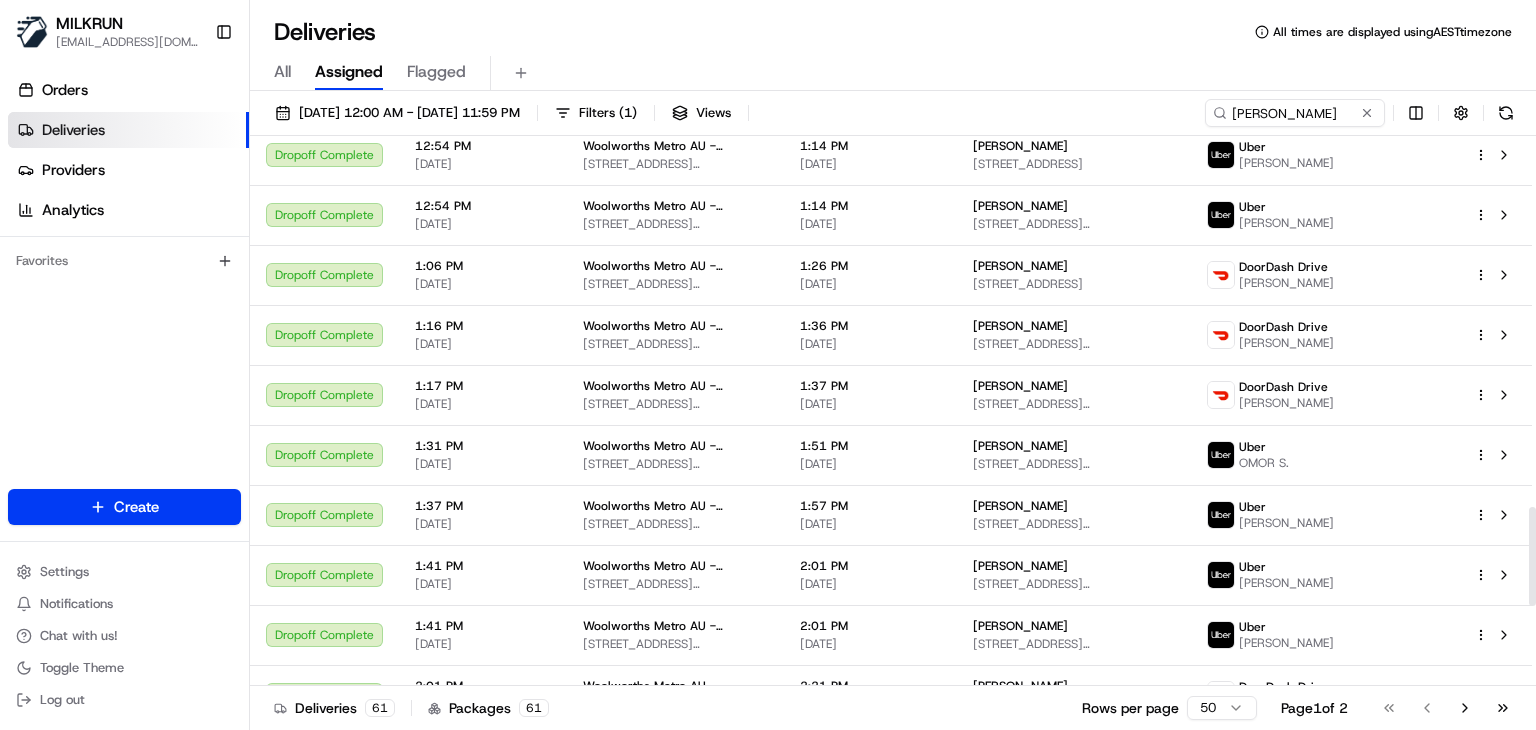 scroll, scrollTop: 2500, scrollLeft: 0, axis: vertical 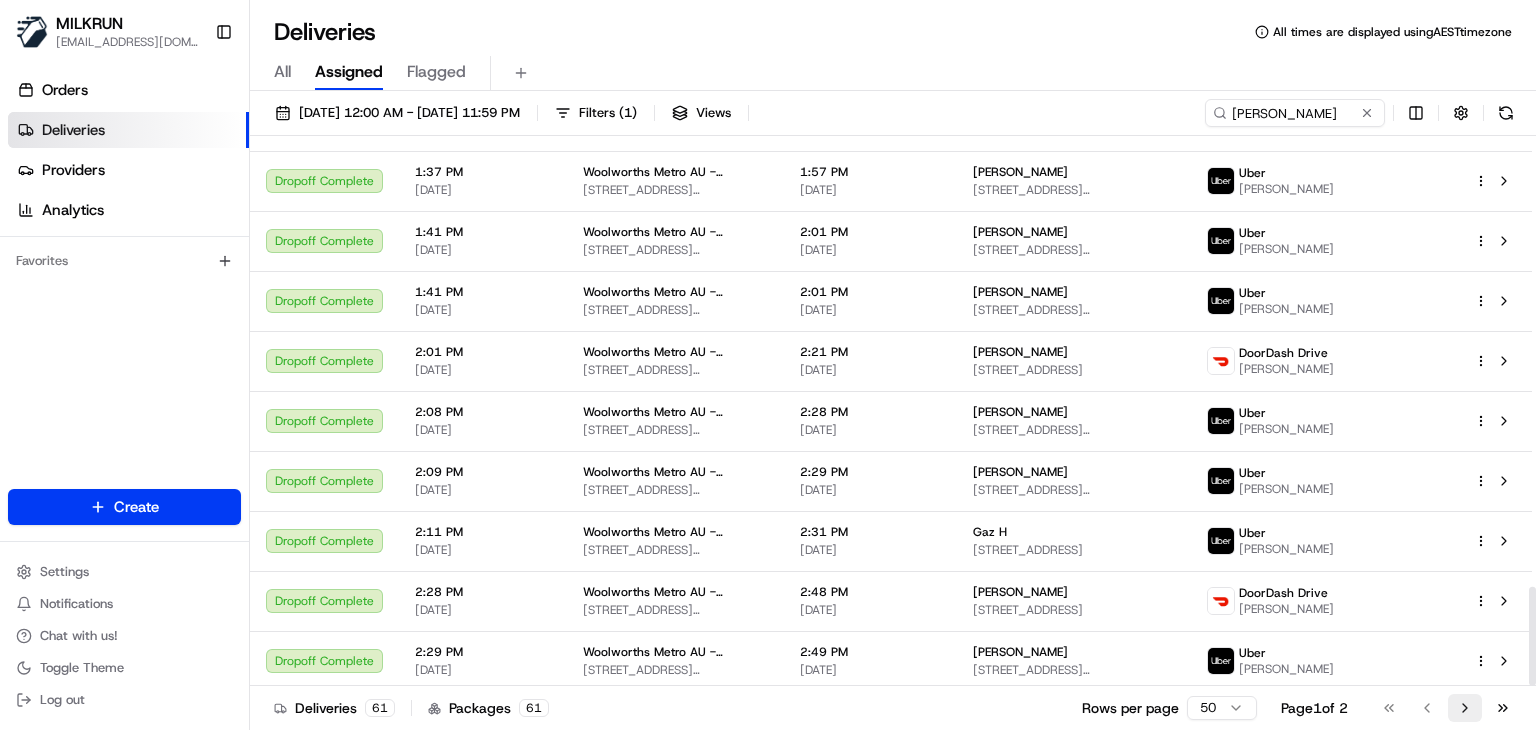 click on "Go to next page" at bounding box center (1465, 708) 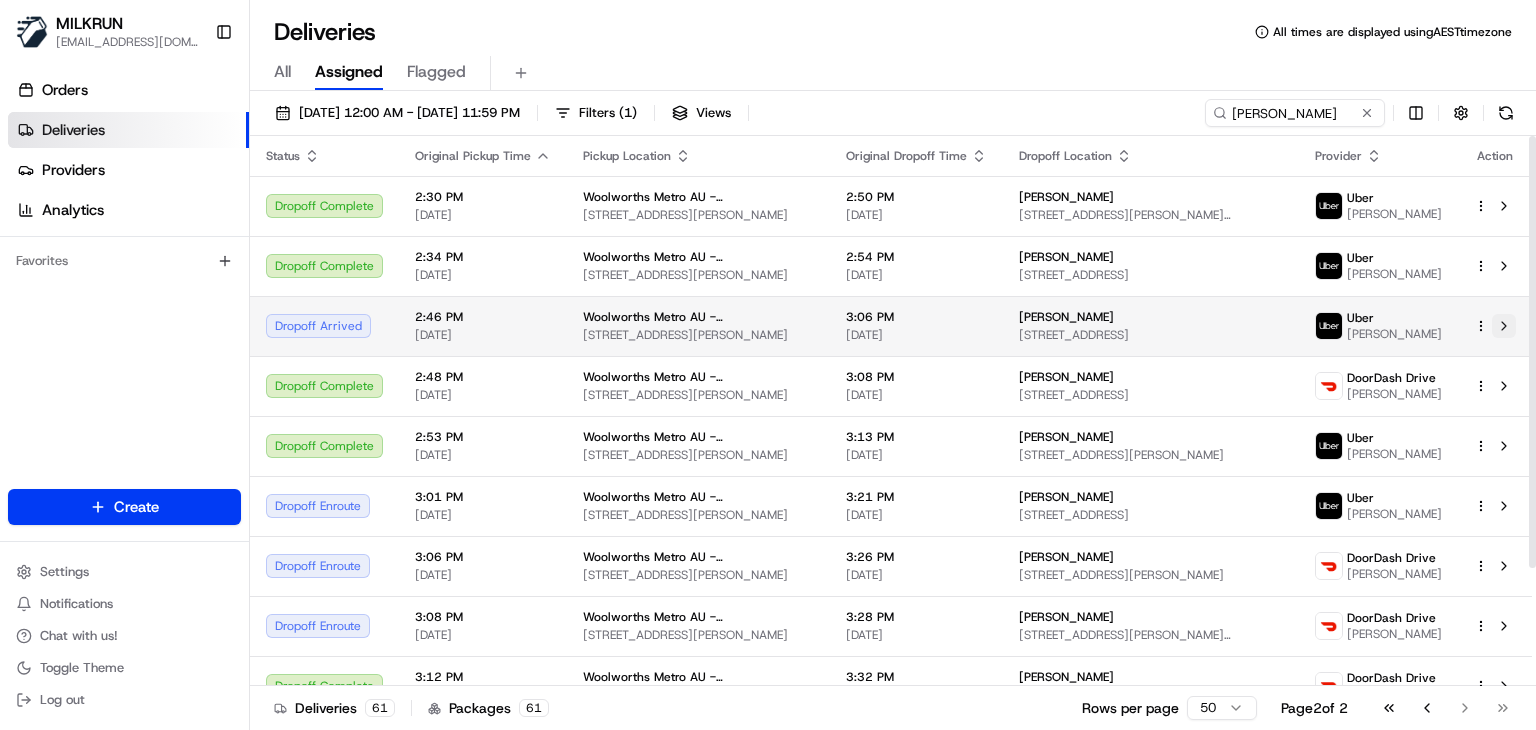 click at bounding box center (1504, 326) 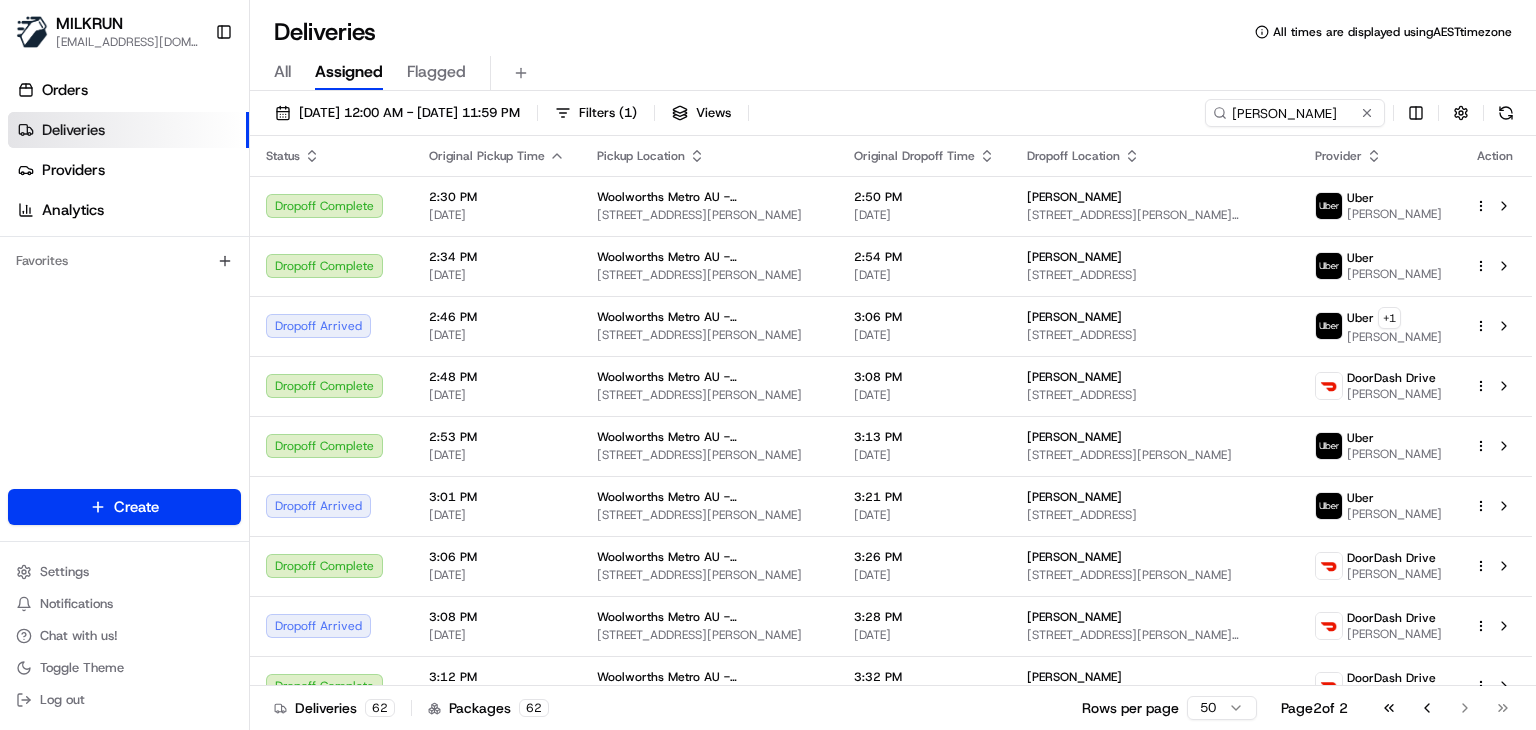 click on "Deliveries All times are displayed using  AEST  timezone" at bounding box center (893, 32) 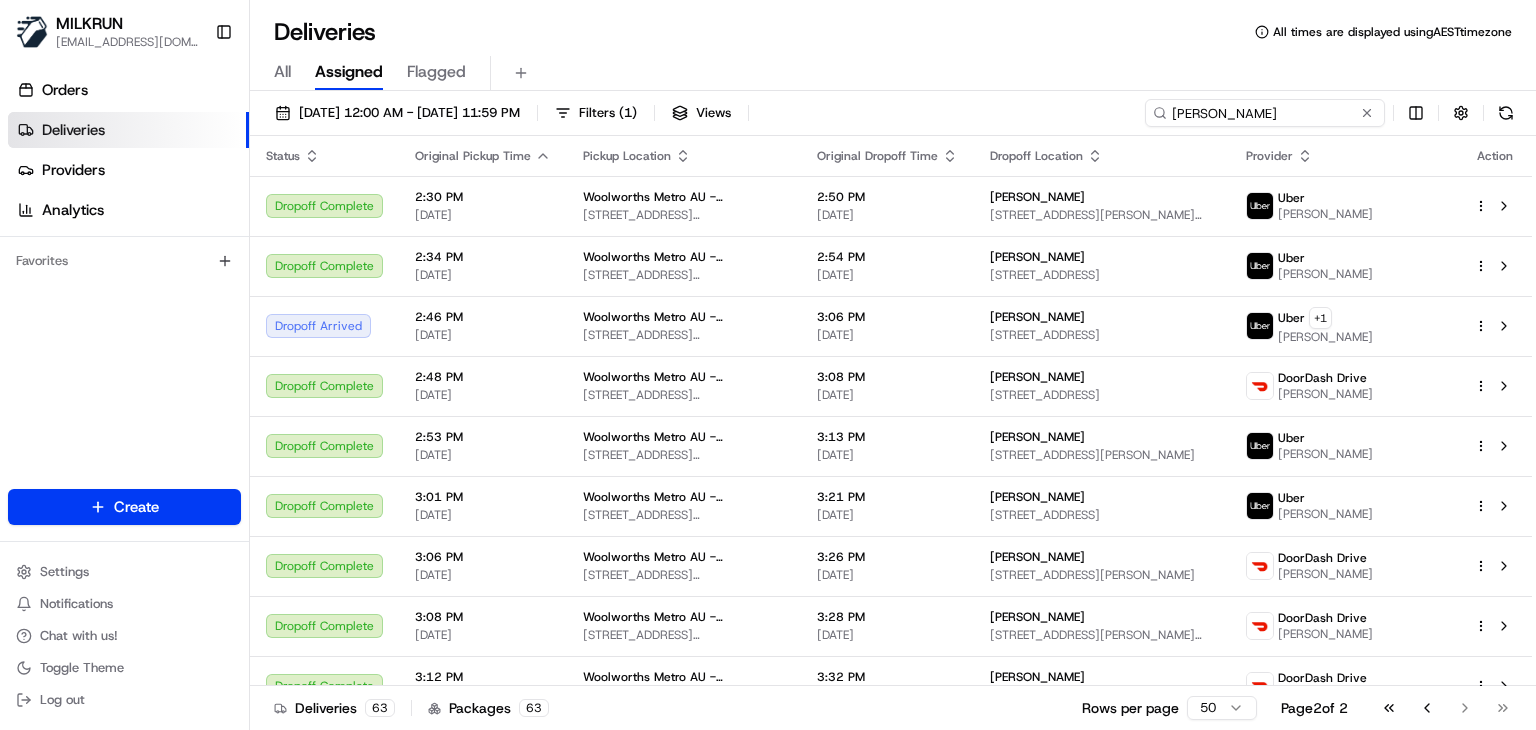 click on "Hadfield" at bounding box center (1265, 113) 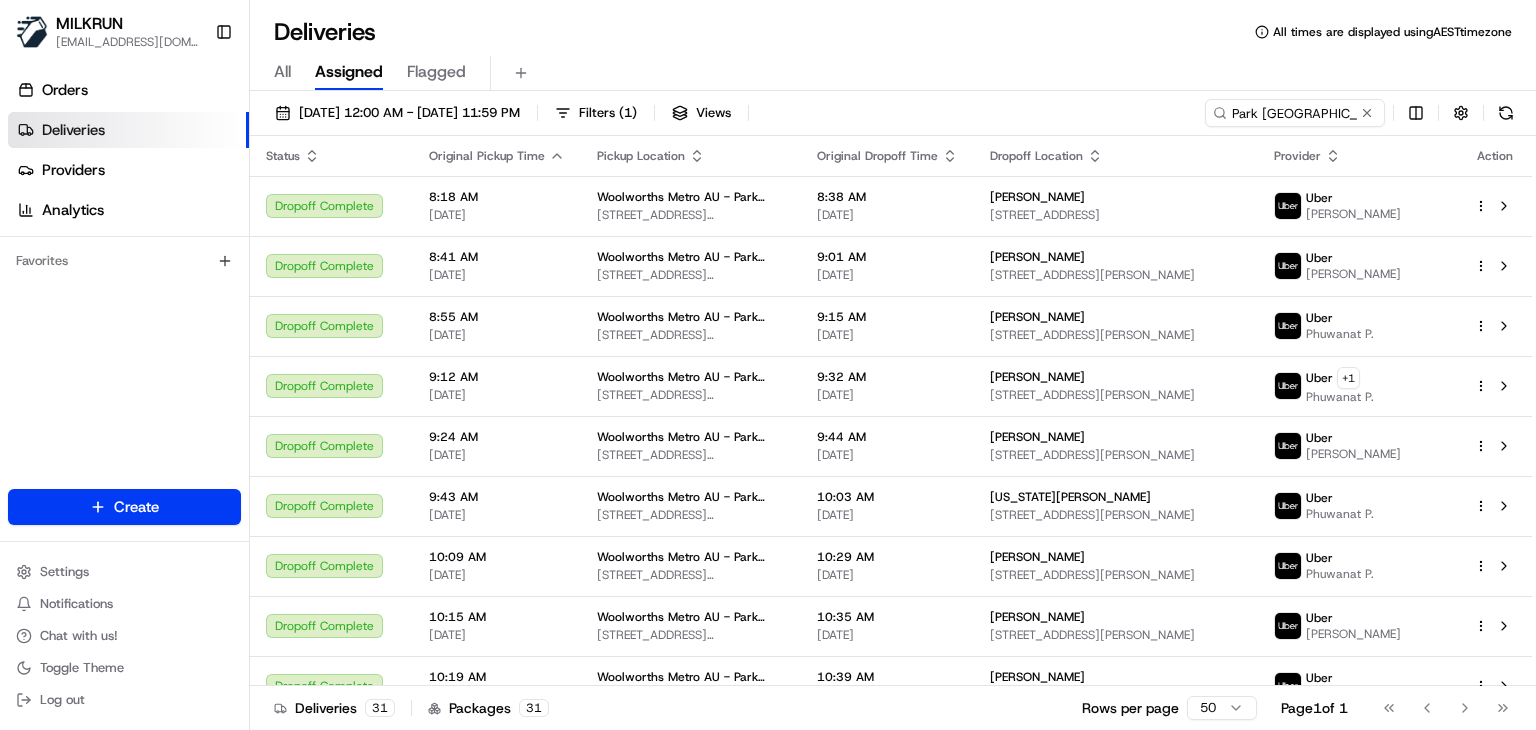 click on "All Assigned Flagged" at bounding box center (893, 69) 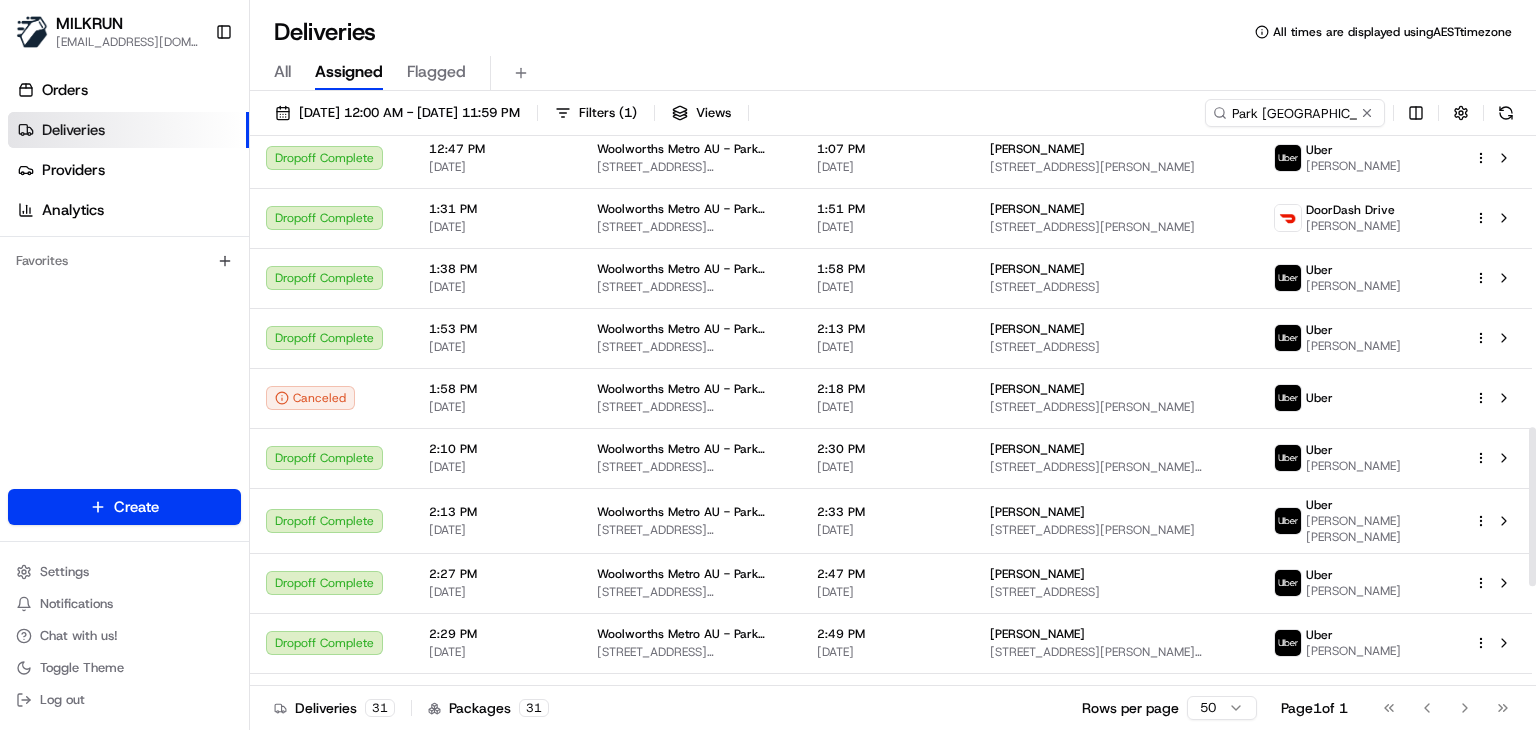 scroll, scrollTop: 1016, scrollLeft: 0, axis: vertical 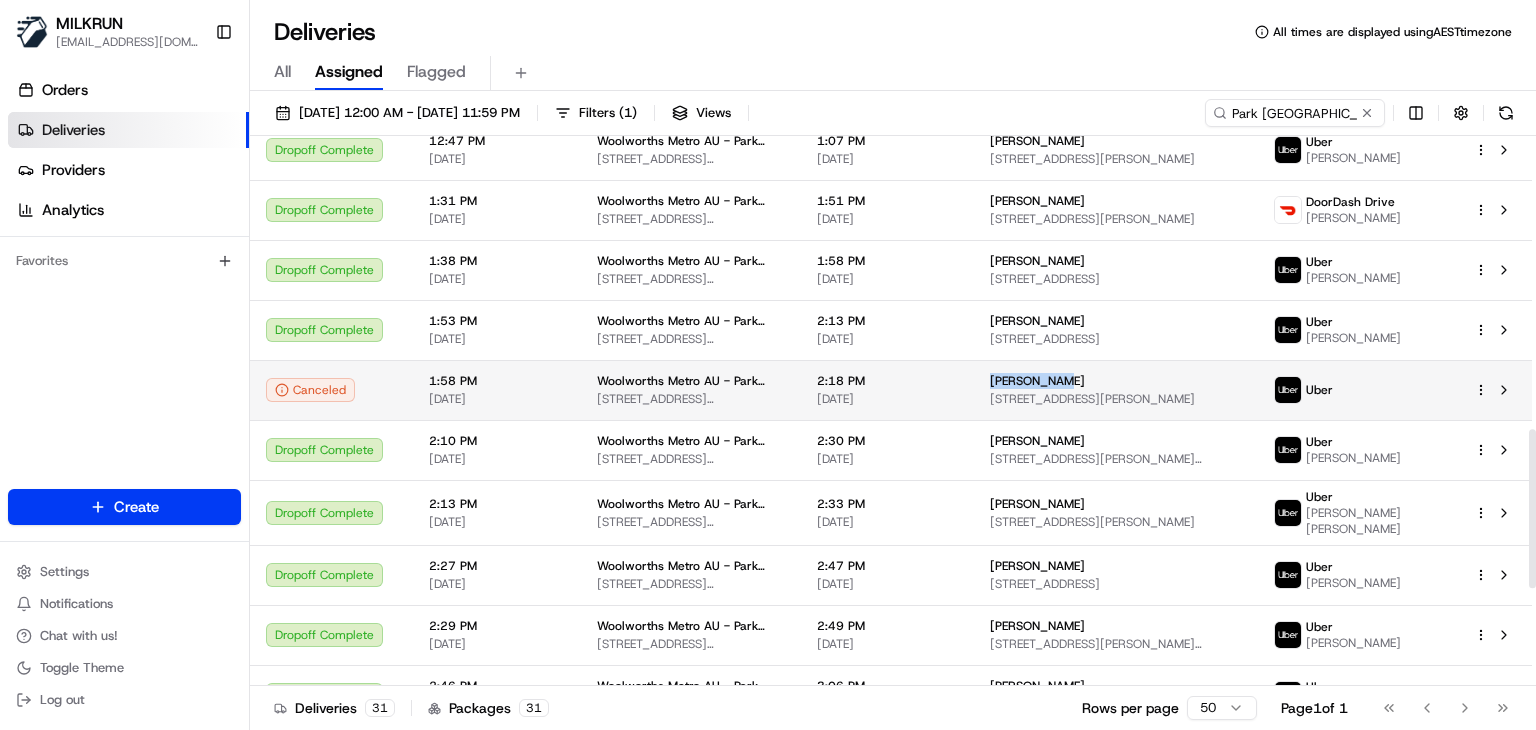 drag, startPoint x: 1071, startPoint y: 377, endPoint x: 984, endPoint y: 374, distance: 87.05171 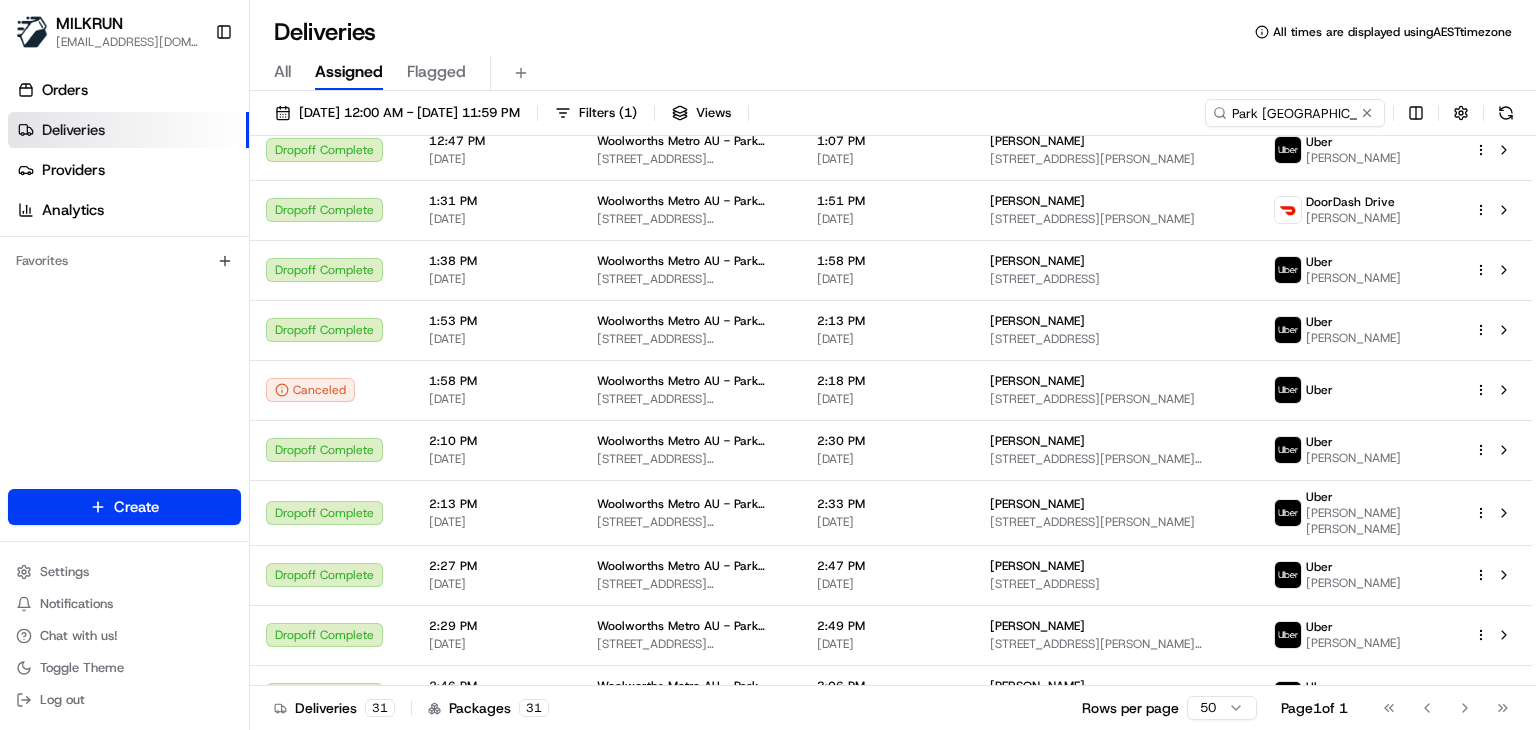 click on "Deliveries All times are displayed using  AEST  timezone" at bounding box center (893, 32) 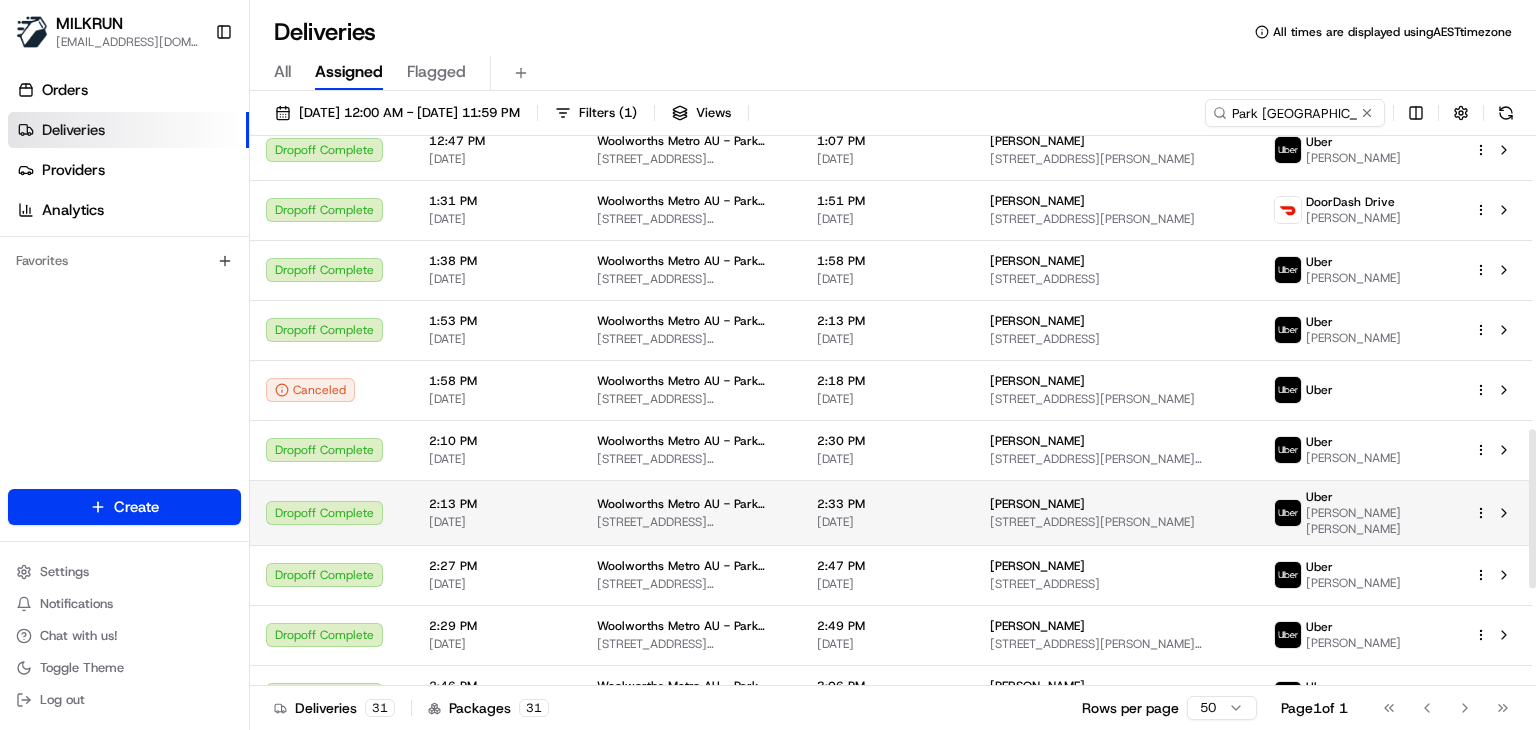 scroll, scrollTop: 1355, scrollLeft: 0, axis: vertical 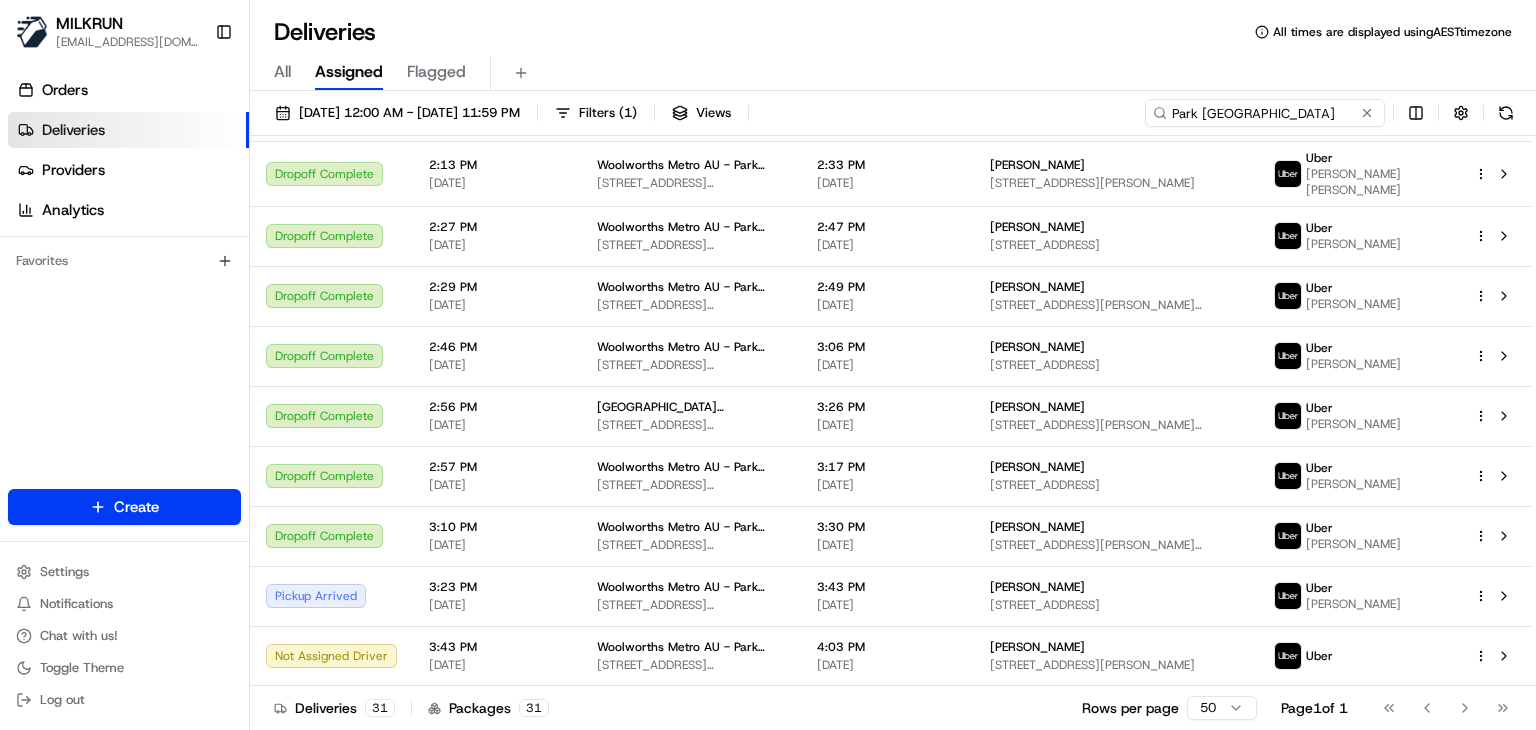 click on "Park Sydney" at bounding box center [1265, 113] 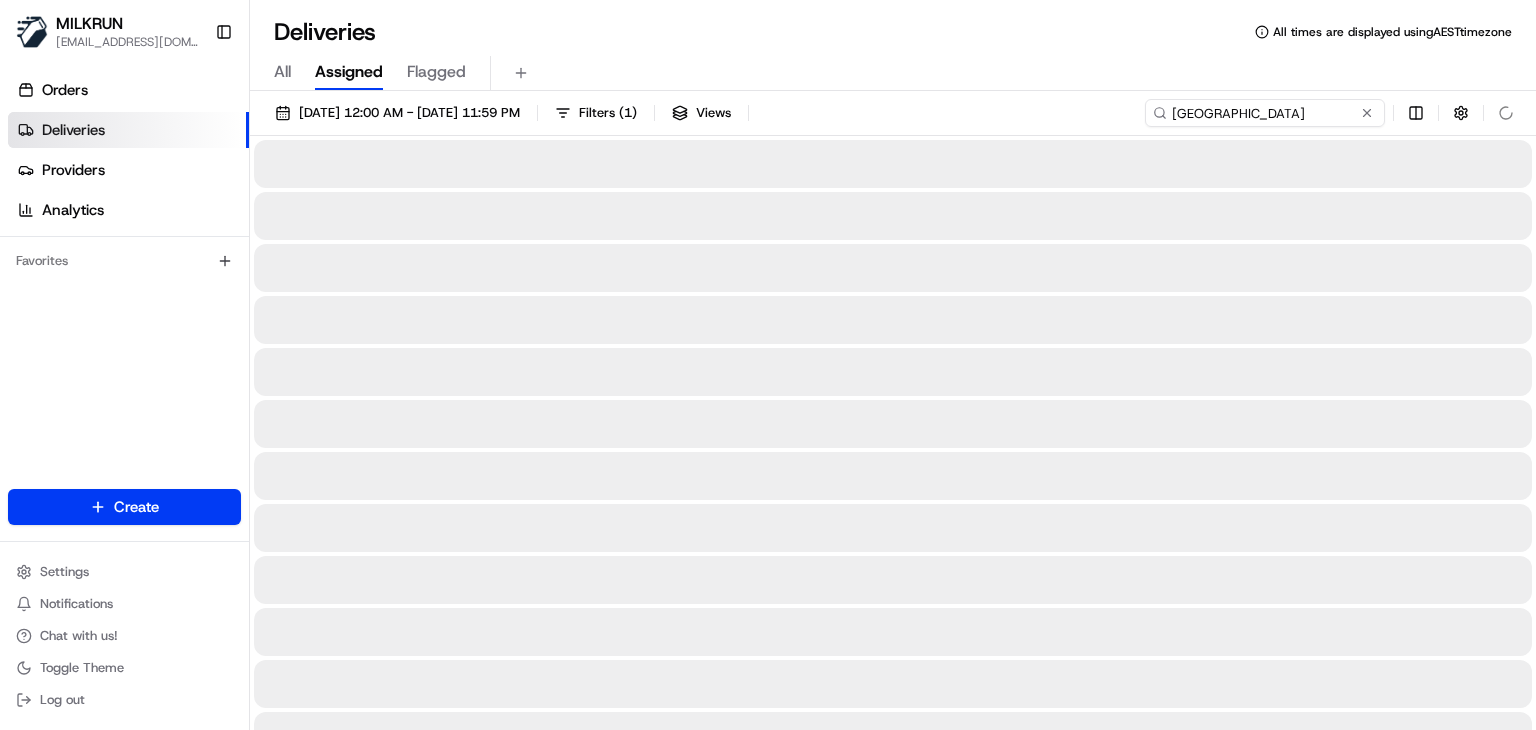 type on "Garden City" 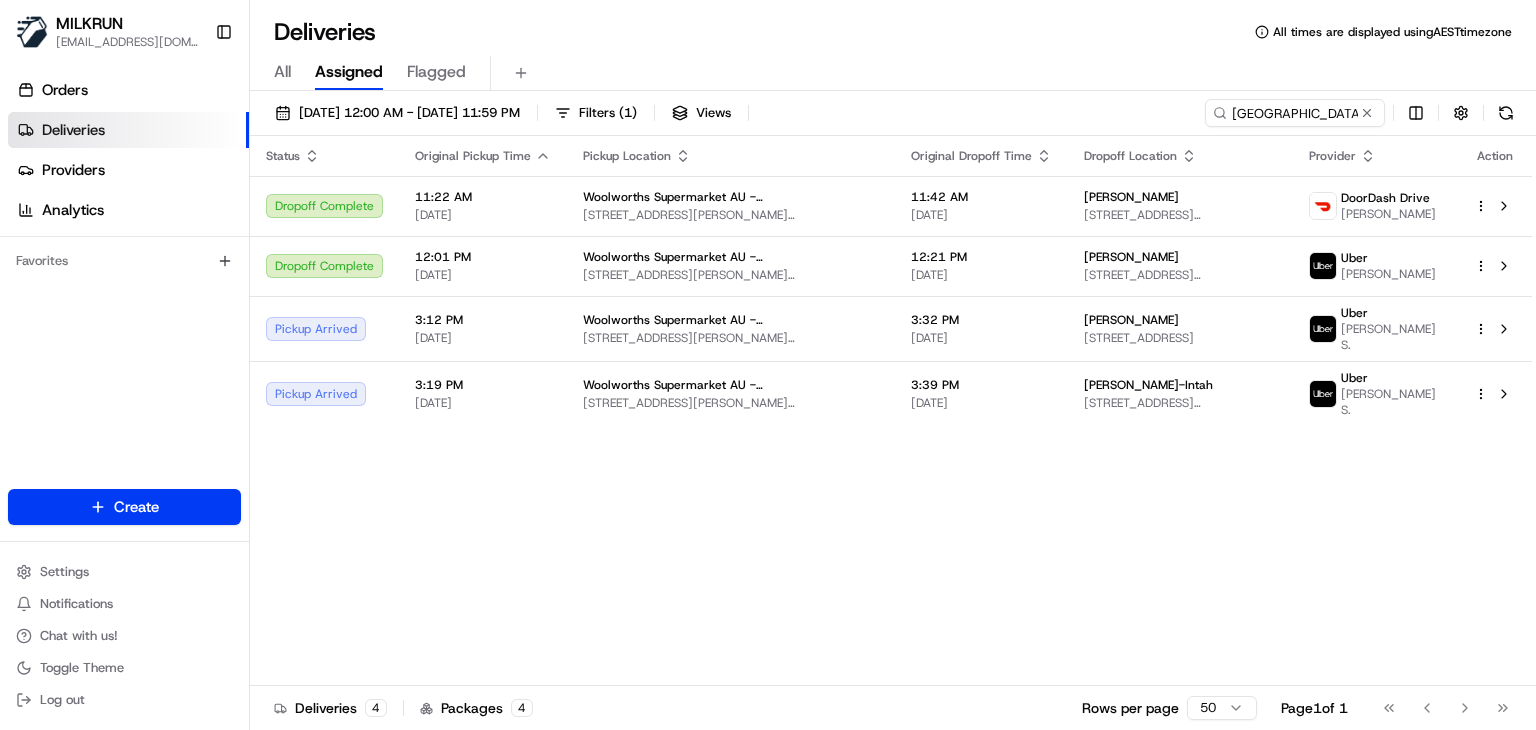 click on "Status Original Pickup Time Pickup Location Original Dropoff Time Dropoff Location Provider Action Dropoff Complete 11:22 AM 16/07/2025 Woolworths Supermarket AU - Garden City (Upper Mt Gravatt) 2049 Logan Rd, Upper Mt Gravatt, QLD 4122, AU 11:42 AM 16/07/2025 katleen gyldenlove 419 Newnham Rd, Upper Mount Gravatt, QLD 4122, AU DoorDash Drive Timothy G. Dropoff Complete 12:01 PM 16/07/2025 Woolworths Supermarket AU - Garden City (Upper Mt Gravatt) 2049 Logan Rd, Upper Mt Gravatt, QLD 4122, AU 12:21 PM 16/07/2025 Linda Nguyen 19 Catania St, Wishart, QLD 4122, AU Uber MUHAMMAD AWAIS M. Pickup Arrived 3:12 PM 16/07/2025 Woolworths Supermarket AU - Garden City (Upper Mt Gravatt) 2049 Logan Rd, Upper Mt Gravatt, QLD 4122, AU 3:32 PM 16/07/2025 Scott Ball 31 Mourilyan St, Mansfield, QLD 4122, AU Uber SATINDER KAUR S. Pickup Arrived 3:19 PM 16/07/2025 Woolworths Supermarket AU - Garden City (Upper Mt Gravatt) 2049 Logan Rd, Upper Mt Gravatt, QLD 4122, AU 3:39 PM 16/07/2025 Emma kham-Intah Uber SATINDER KAUR S." at bounding box center [891, 411] 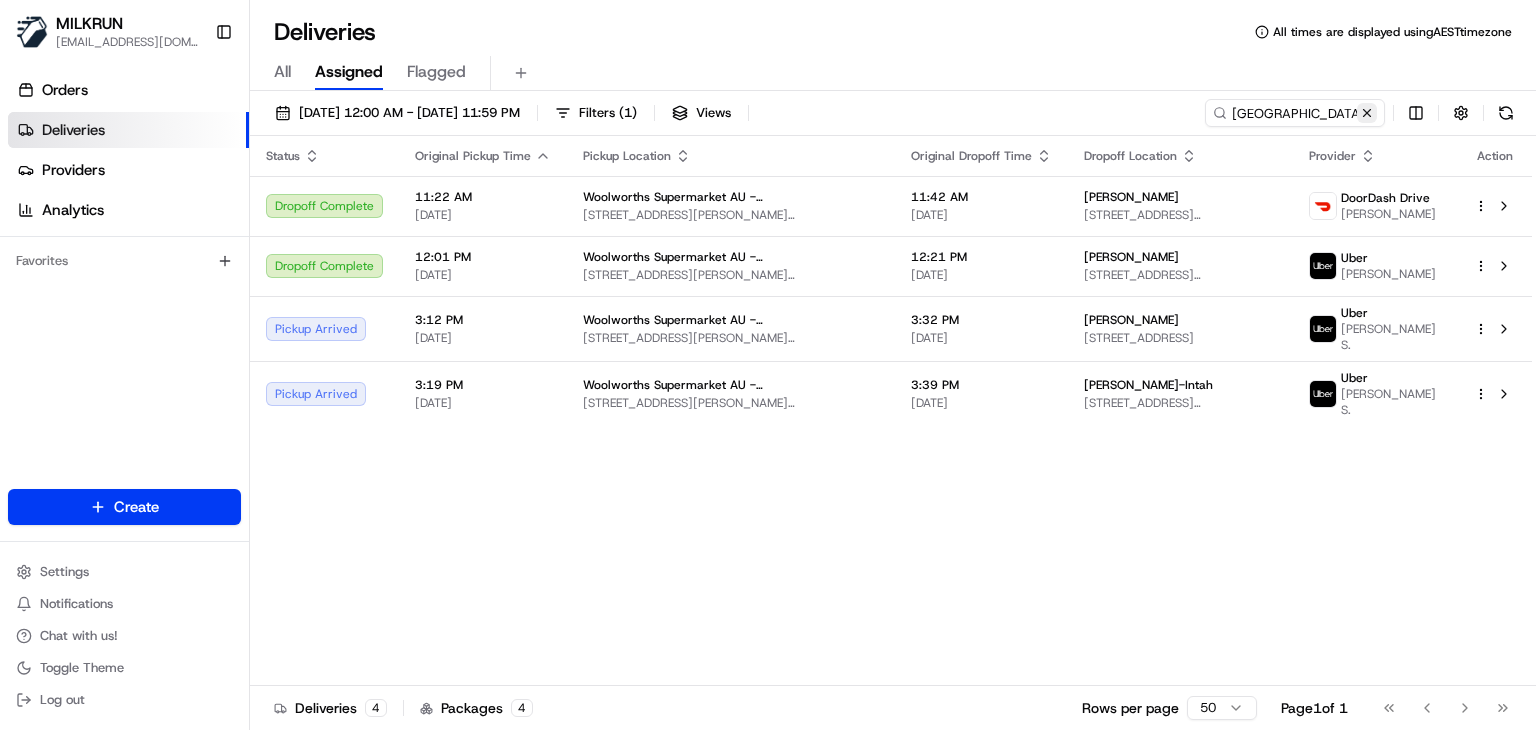 click at bounding box center [1367, 113] 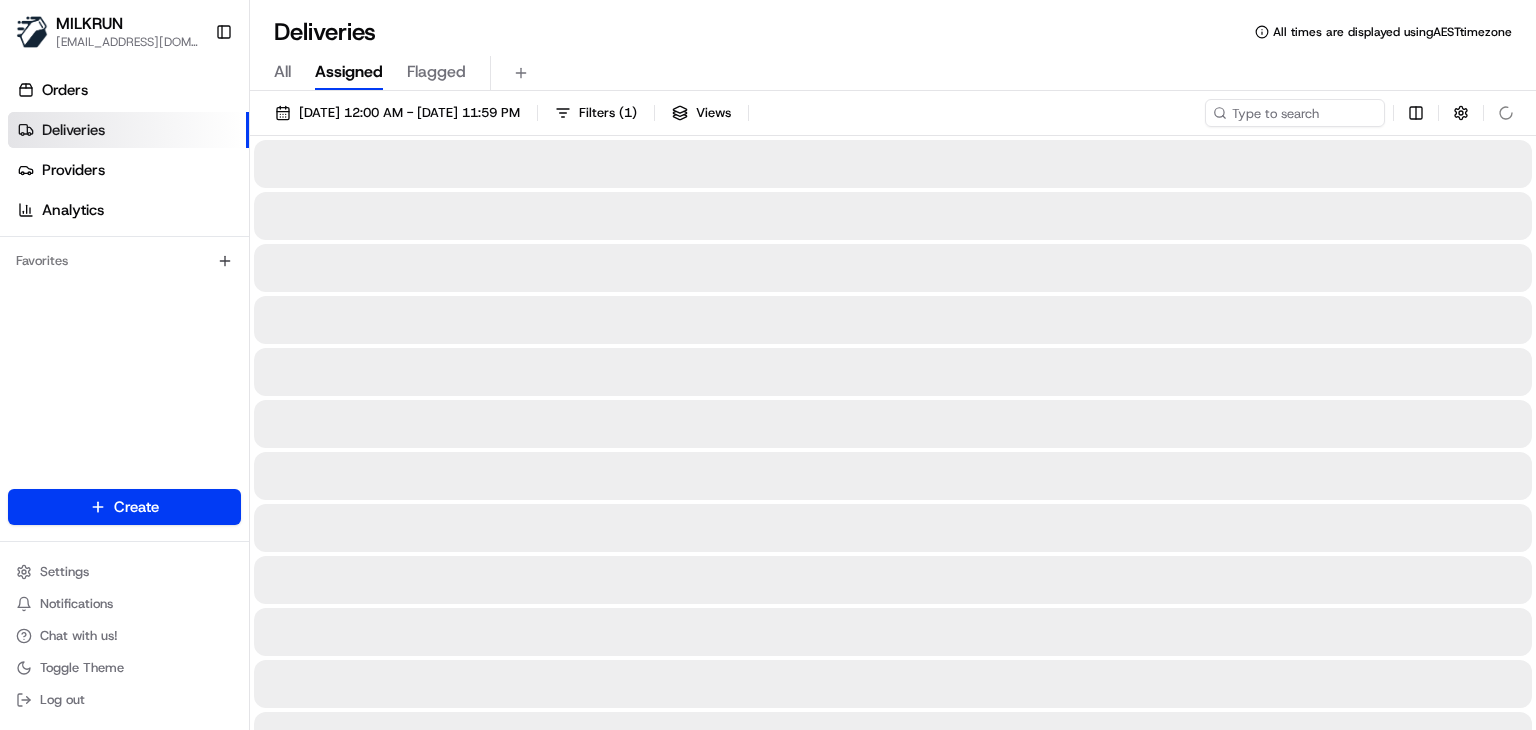 click on "All Assigned Flagged" at bounding box center [893, 73] 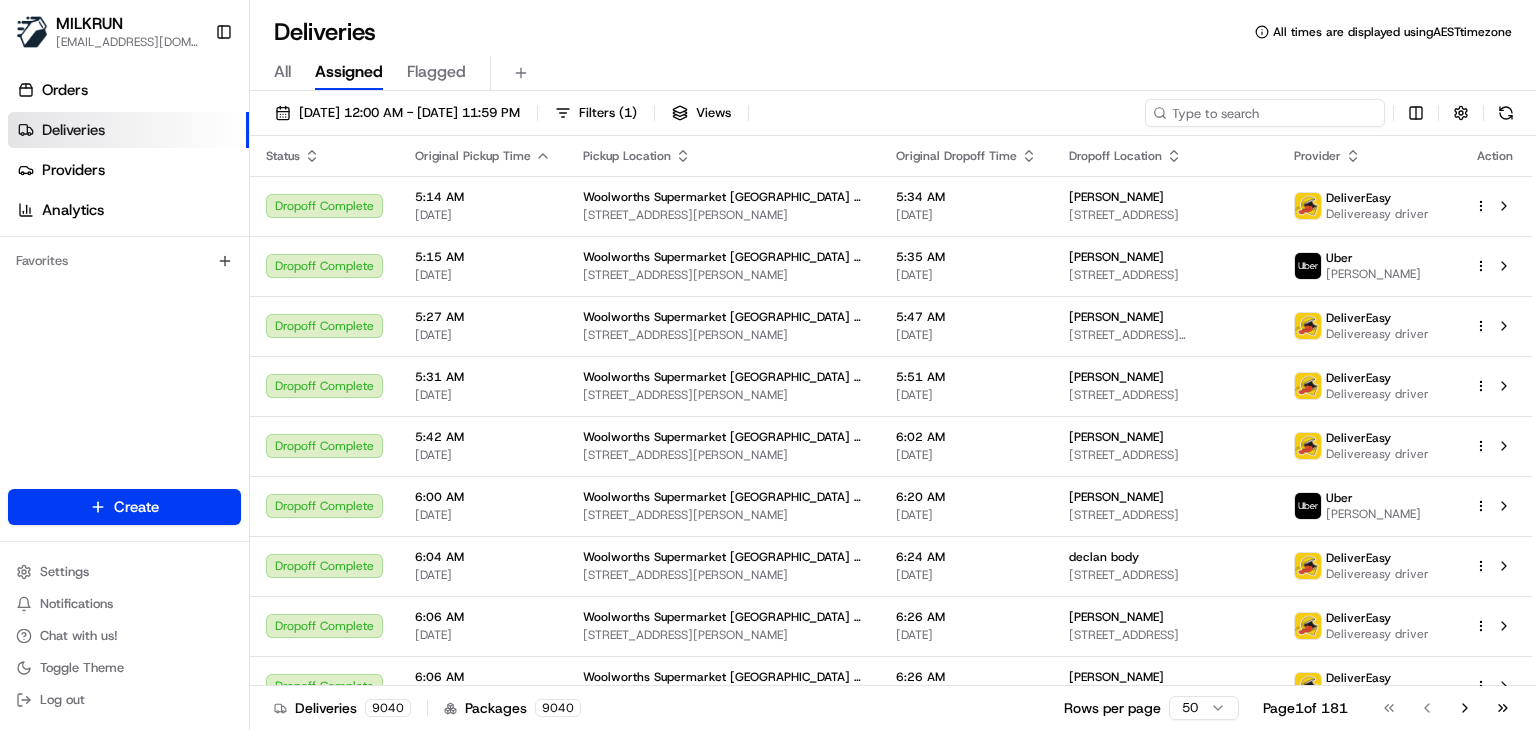 click at bounding box center (1265, 113) 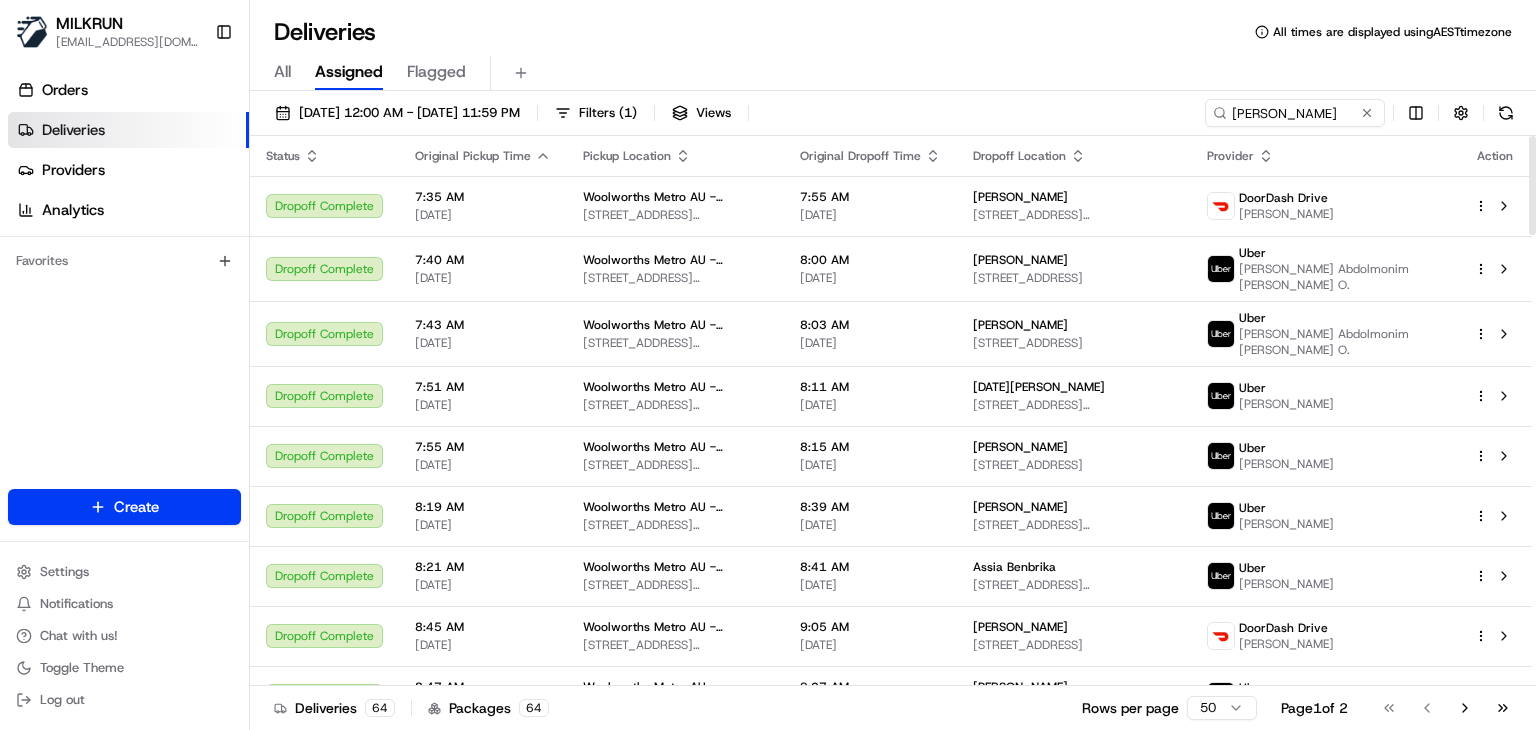 click on "All Assigned Flagged" at bounding box center (893, 73) 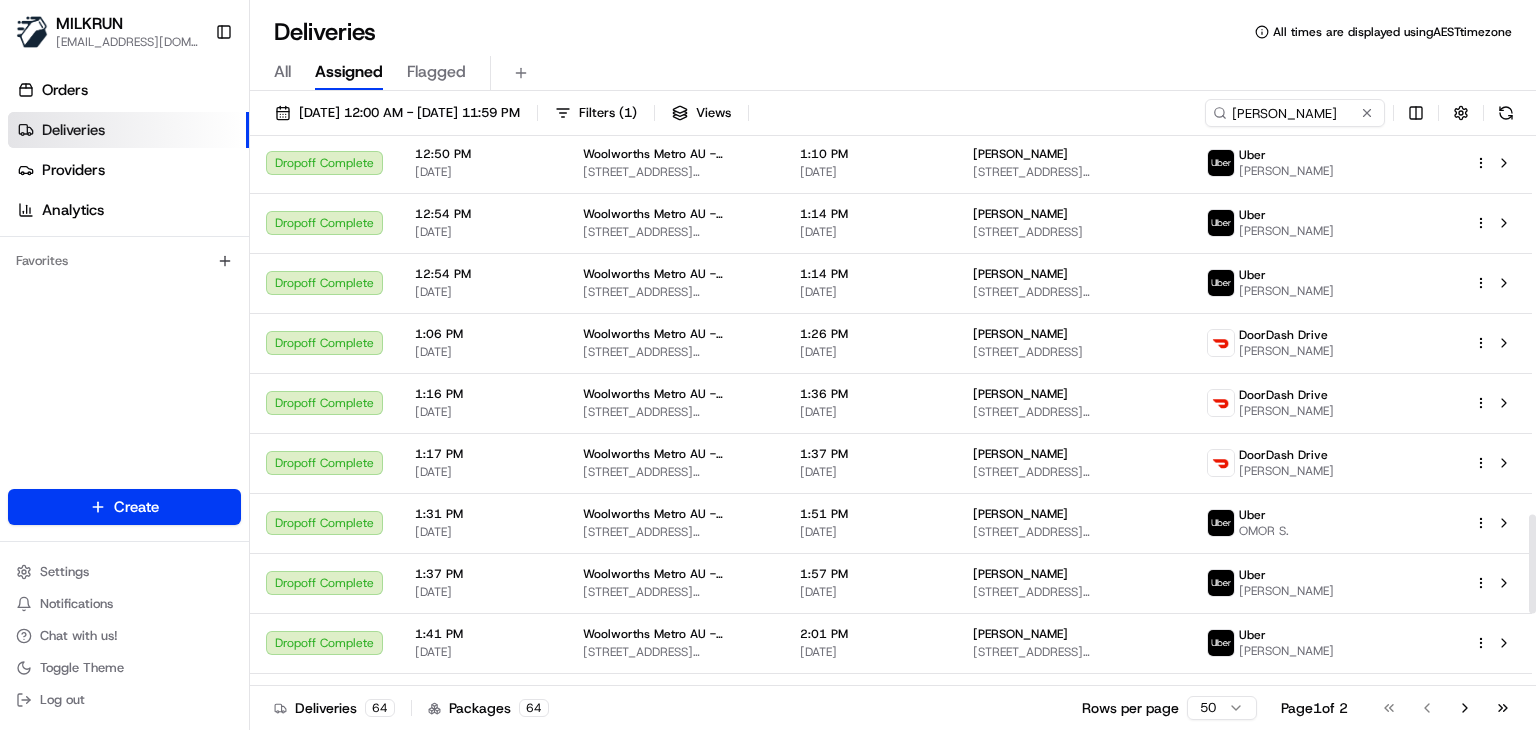 scroll, scrollTop: 2500, scrollLeft: 0, axis: vertical 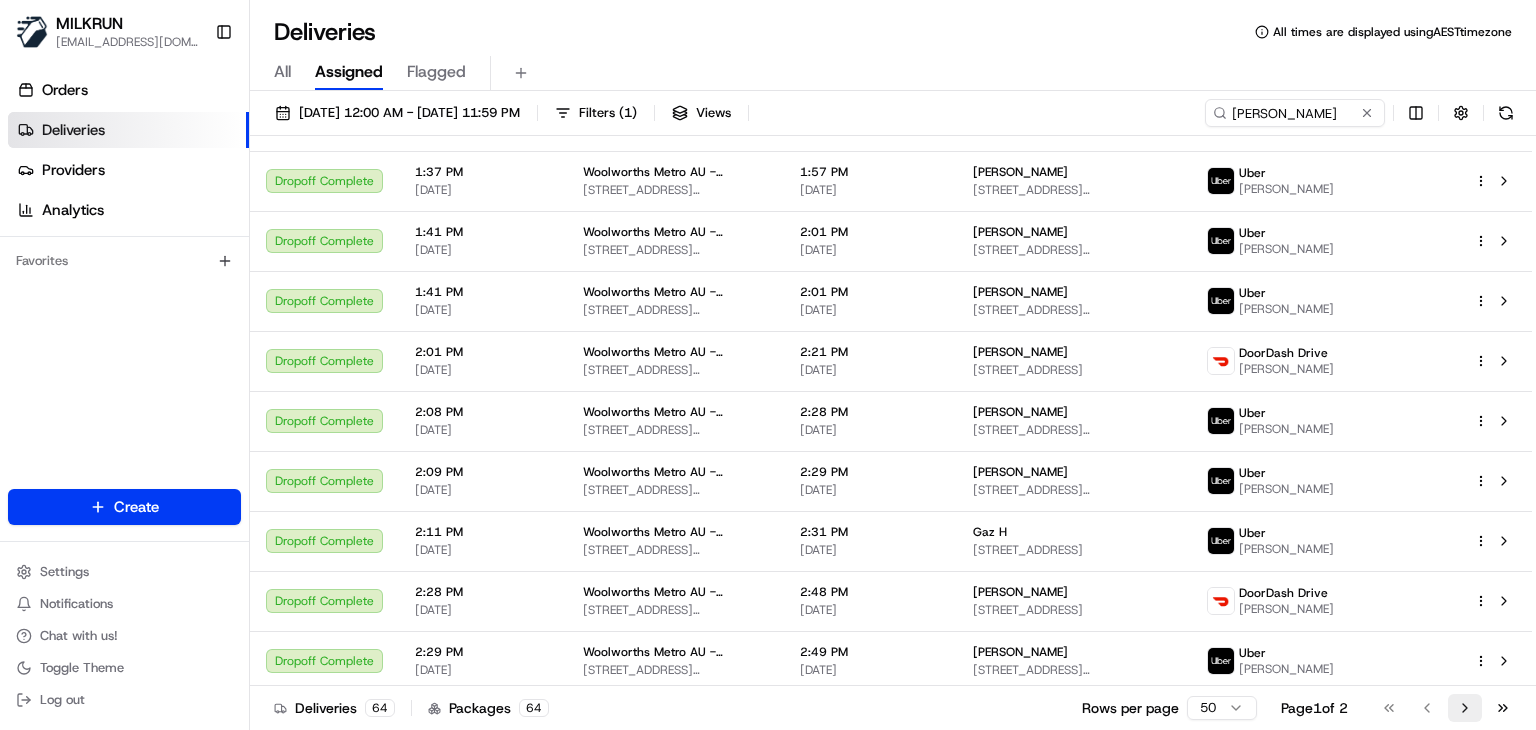 click on "Go to next page" at bounding box center [1465, 708] 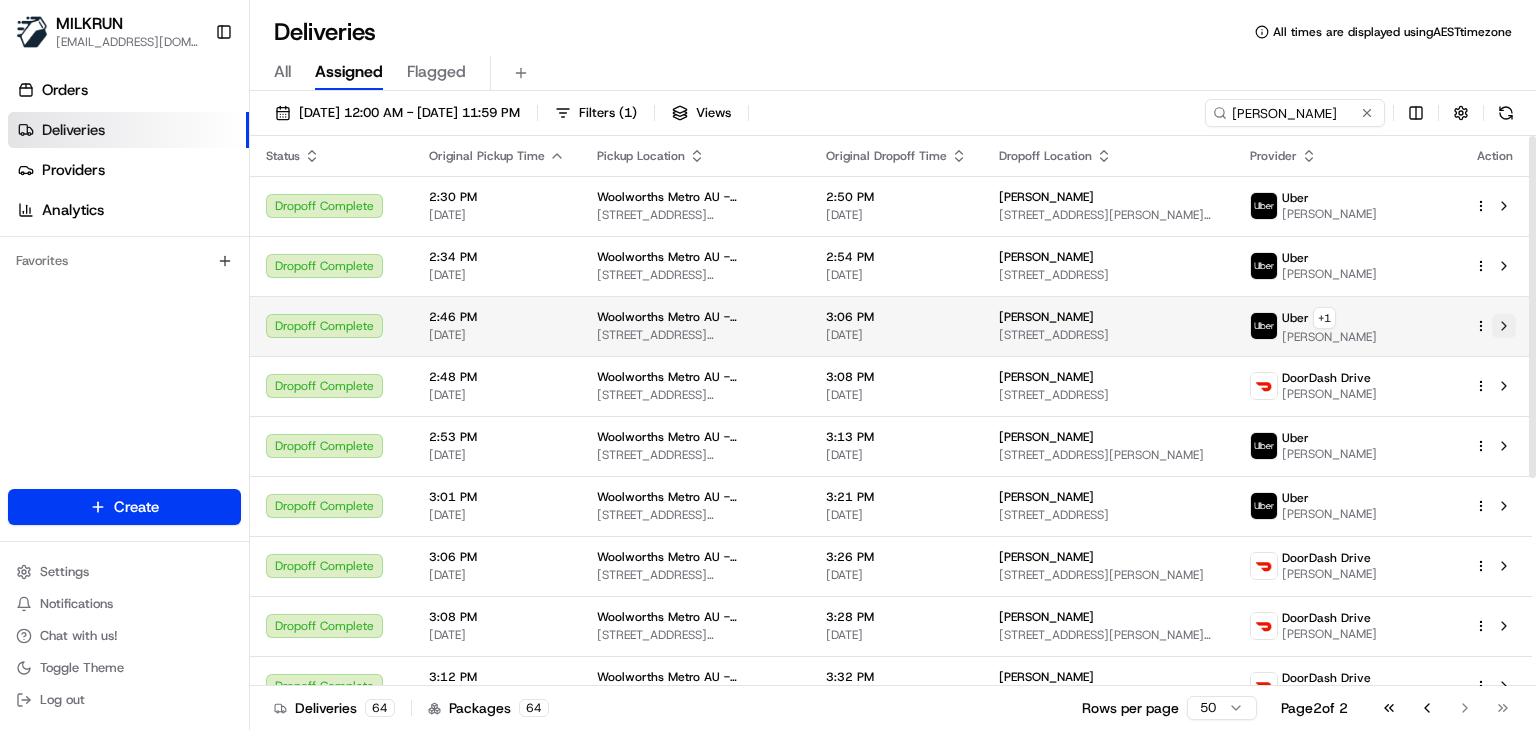 click at bounding box center (1504, 326) 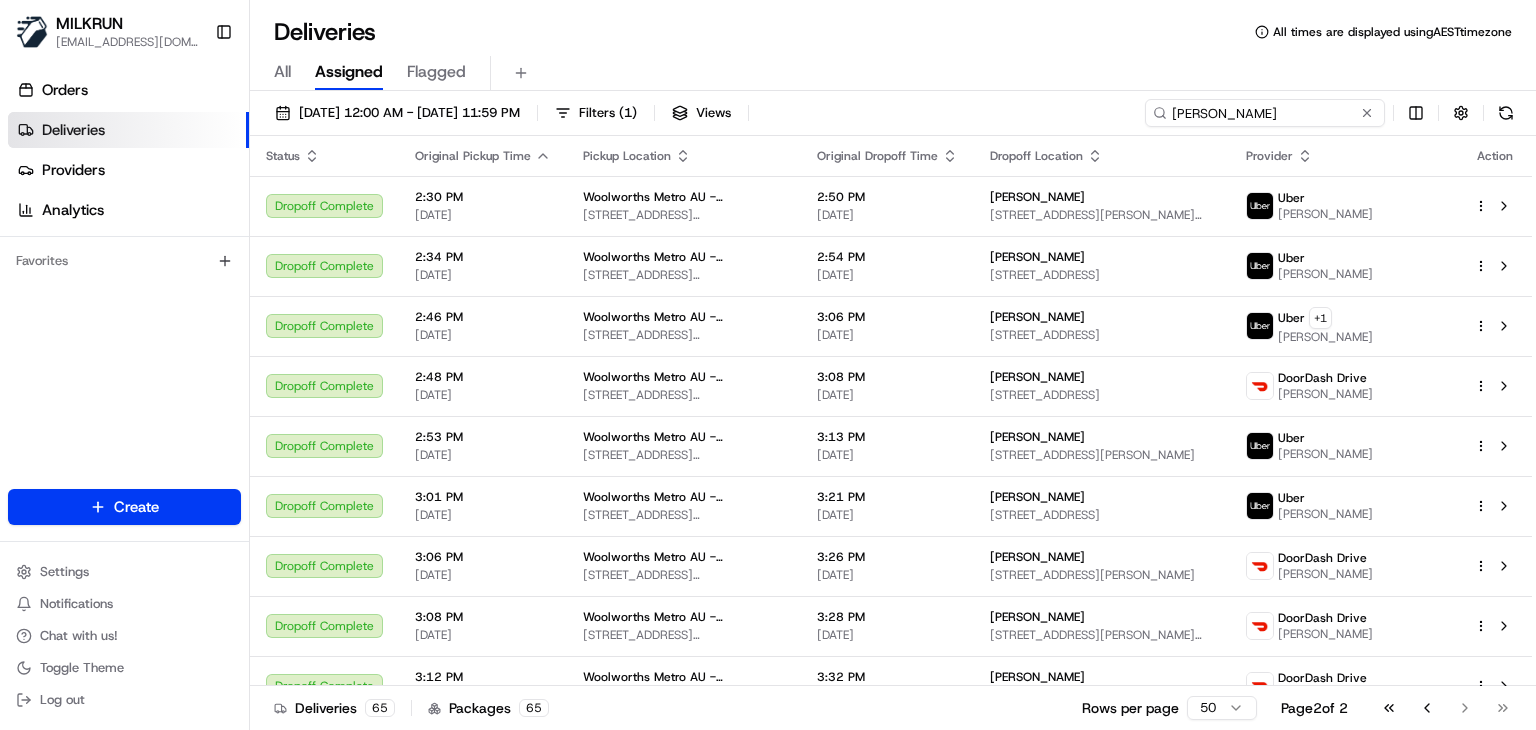 click on "Hadfield" at bounding box center [1265, 113] 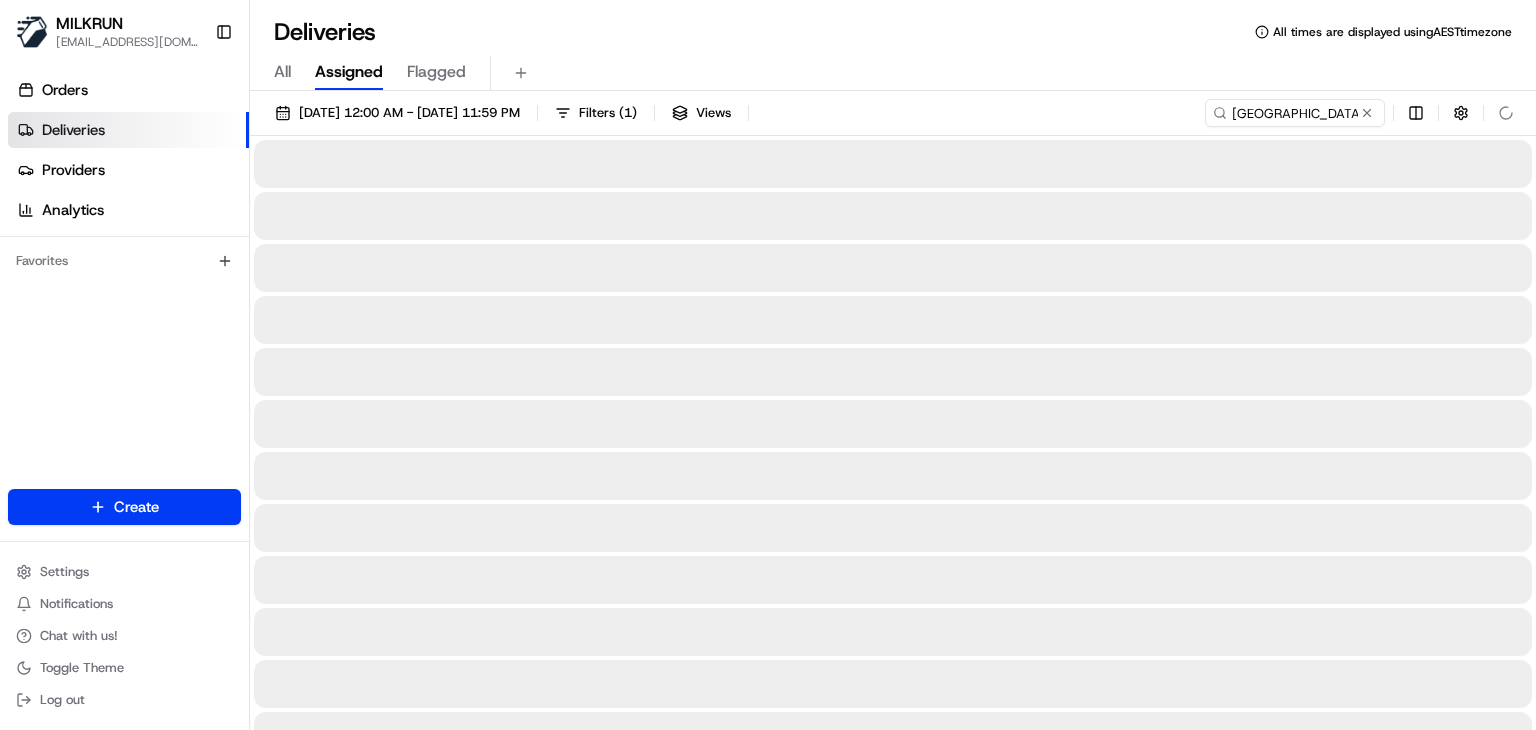 click on "All Assigned Flagged" at bounding box center (893, 73) 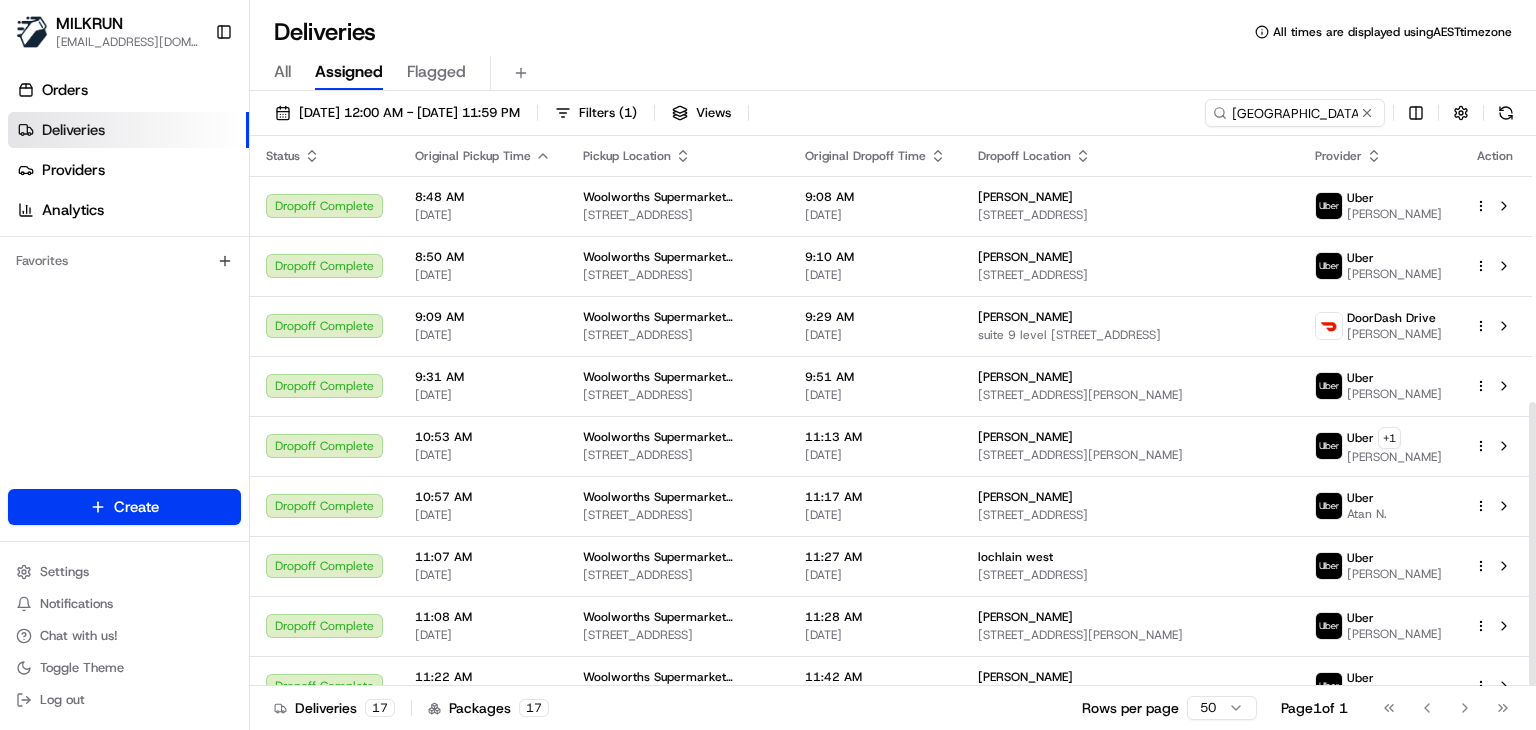 scroll, scrollTop: 515, scrollLeft: 0, axis: vertical 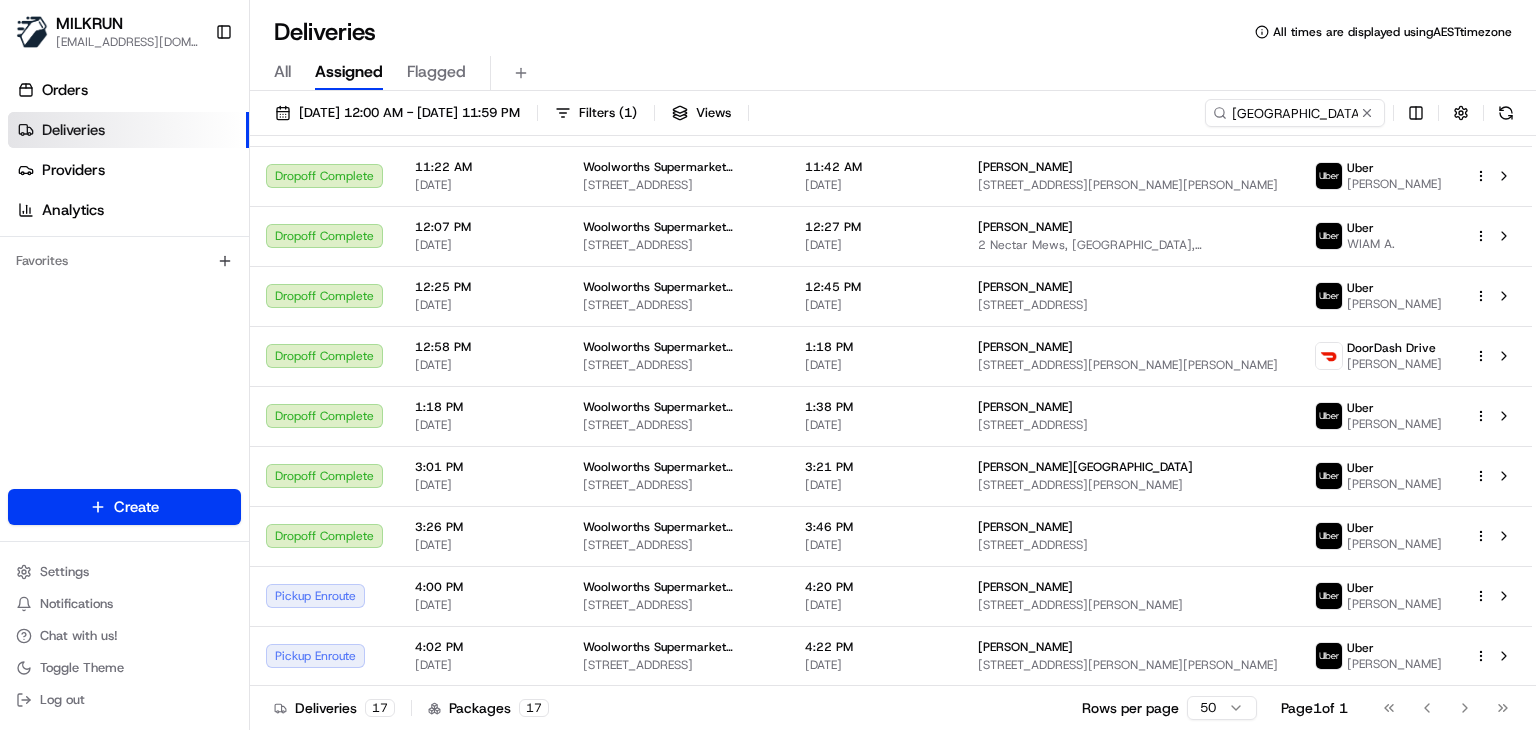 click on "16/07/2025 12:00 AM - 16/07/2025 11:59 PM Filters ( 1 ) Views Stud Park" at bounding box center [893, 117] 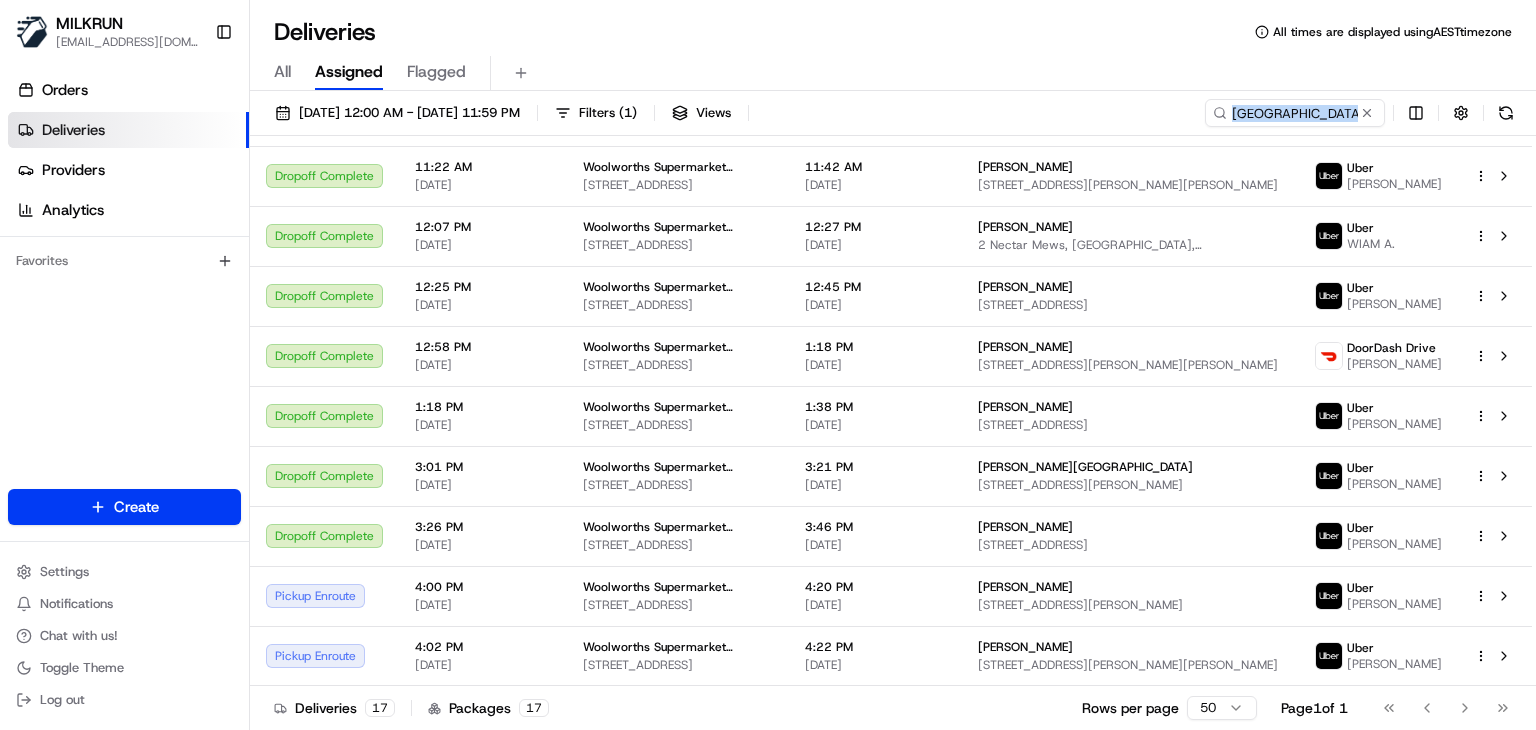 click on "16/07/2025 12:00 AM - 16/07/2025 11:59 PM Filters ( 1 ) Views Stud Park" at bounding box center (893, 117) 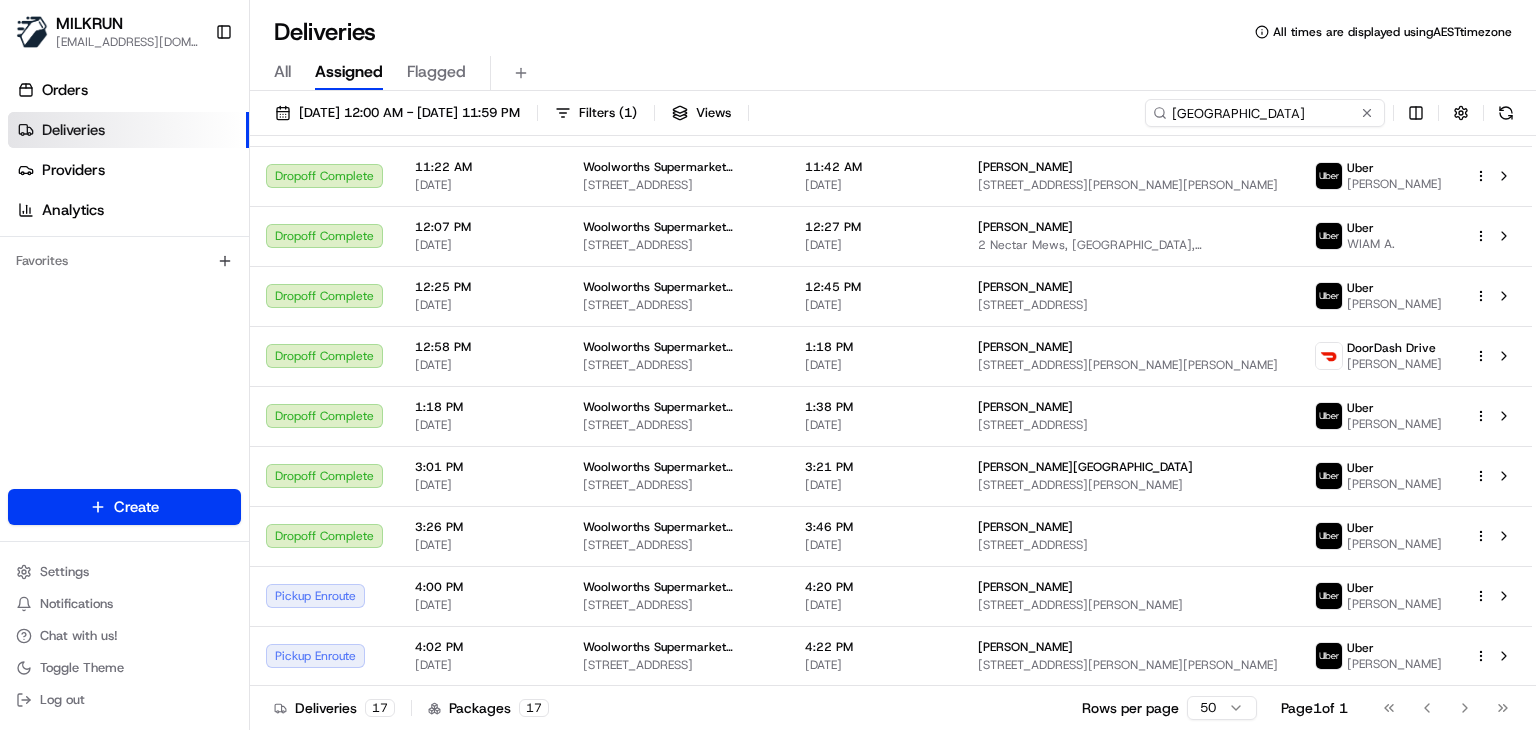 click on "Stud Park" at bounding box center [1265, 113] 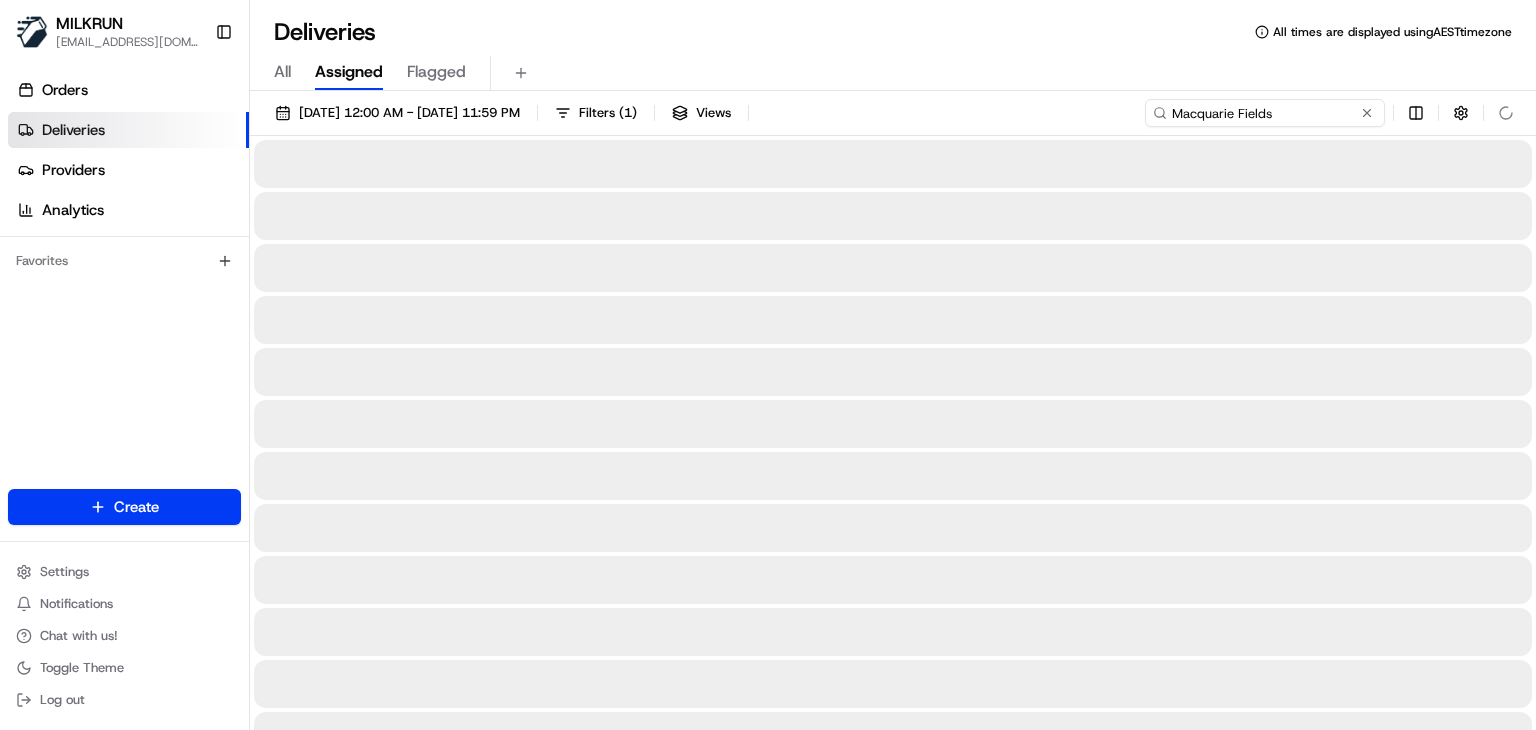 type on "Macquarie Fields" 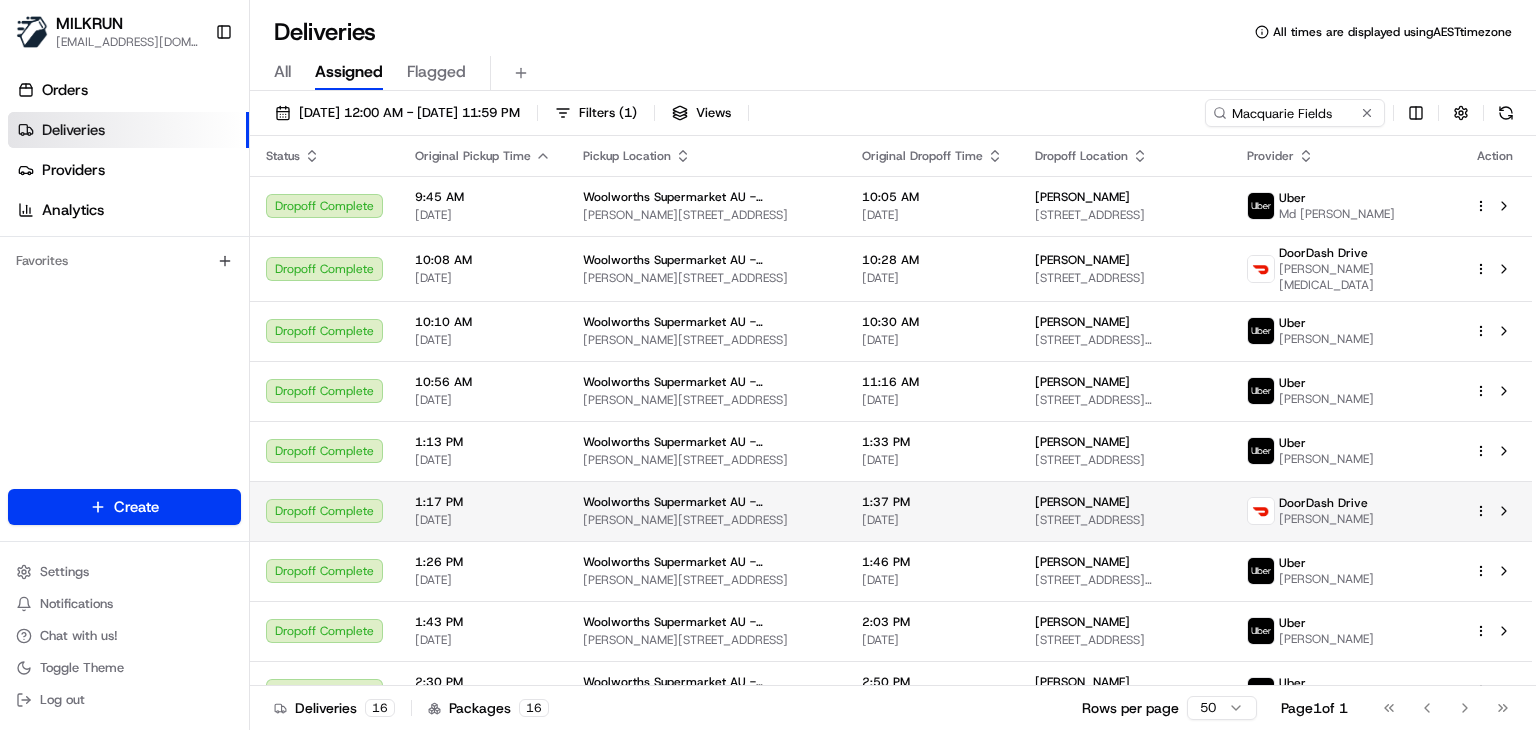drag, startPoint x: 854, startPoint y: 54, endPoint x: 907, endPoint y: 532, distance: 480.92932 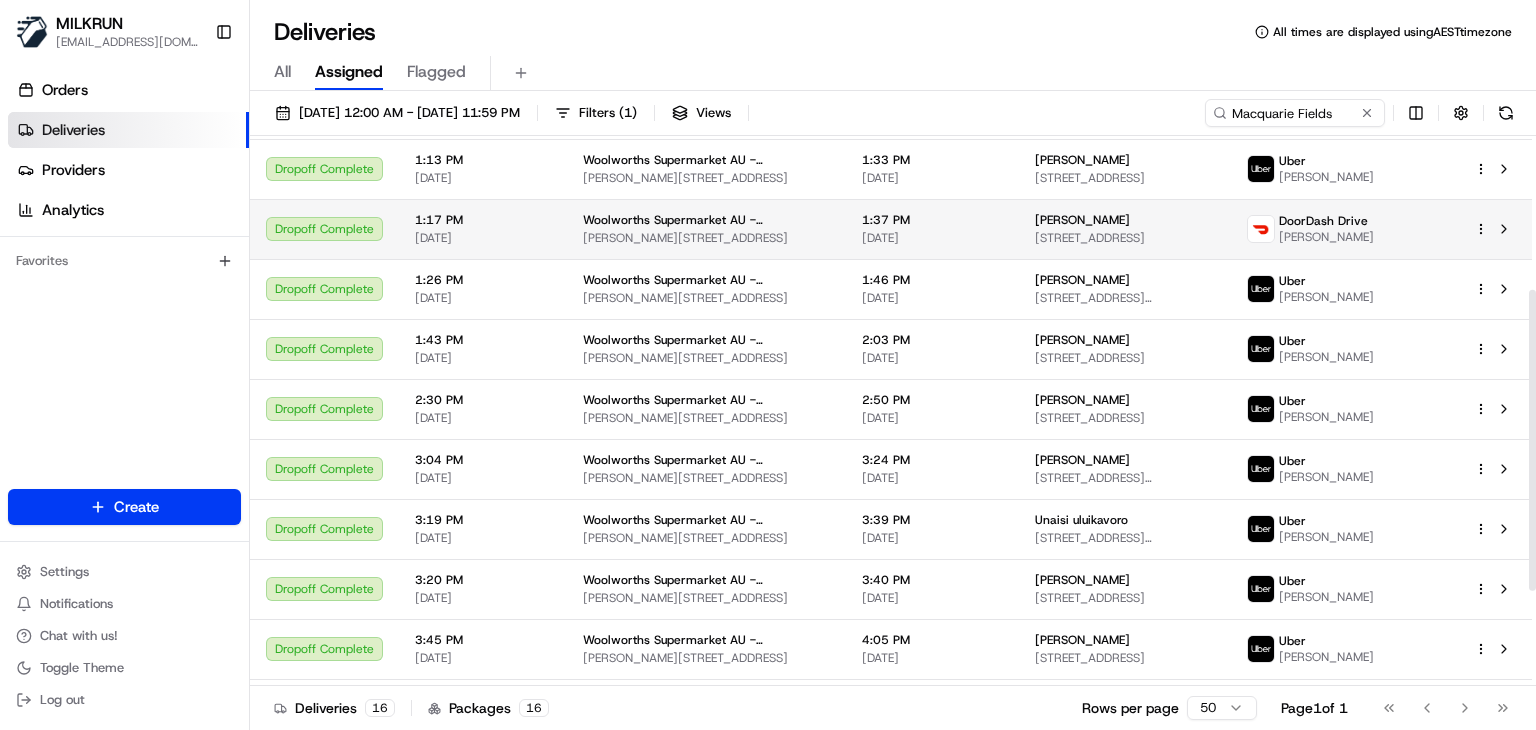 scroll, scrollTop: 280, scrollLeft: 0, axis: vertical 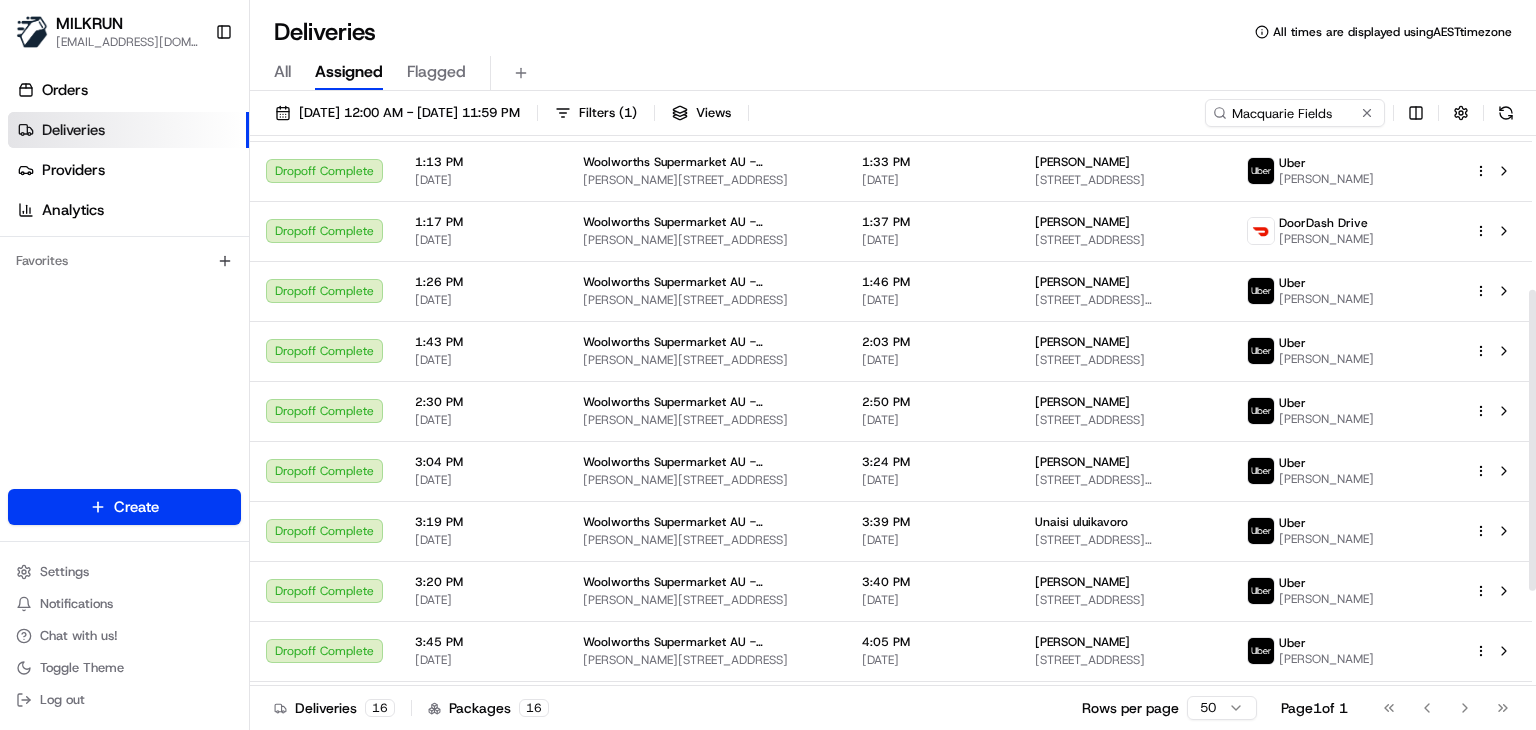 click on "All Assigned Flagged" at bounding box center [893, 73] 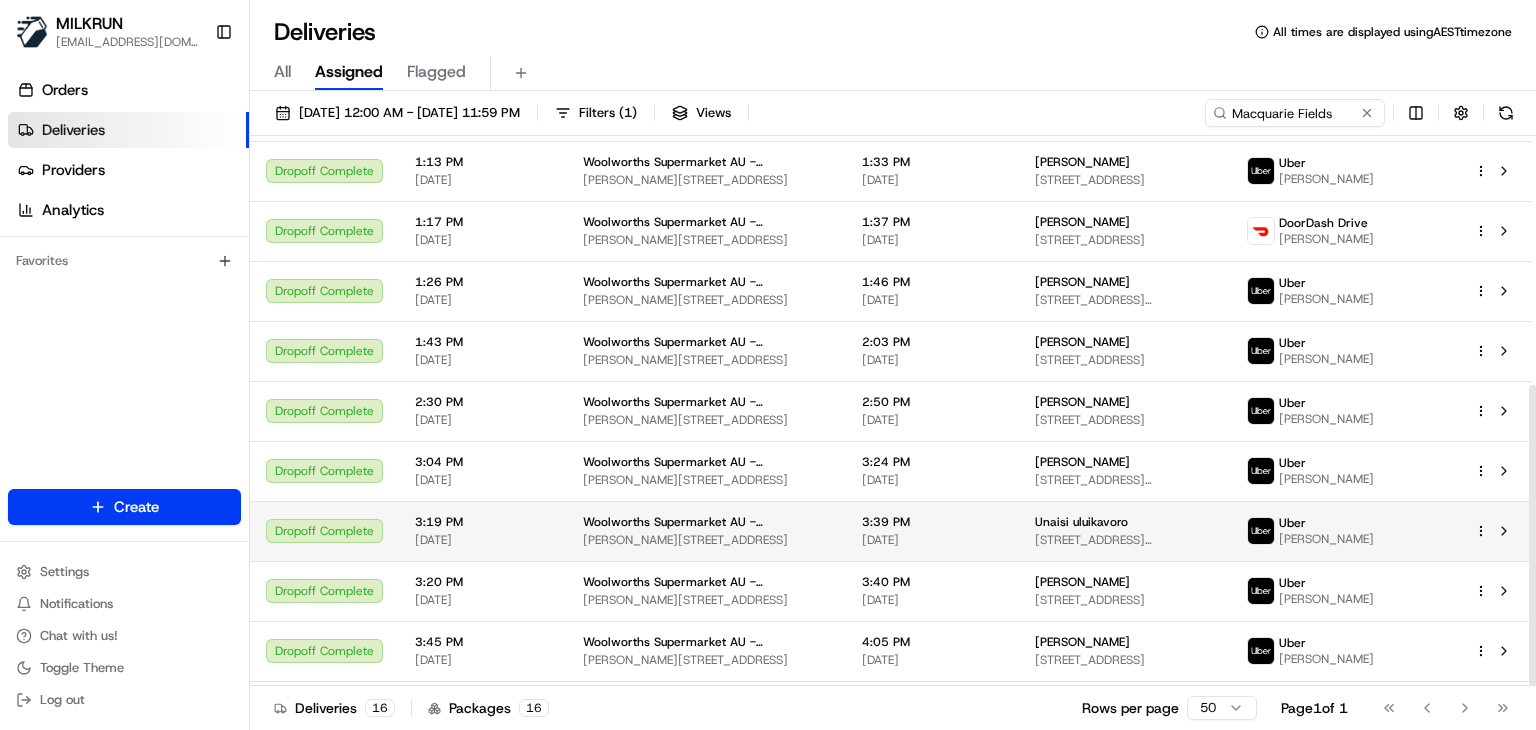 scroll, scrollTop: 455, scrollLeft: 0, axis: vertical 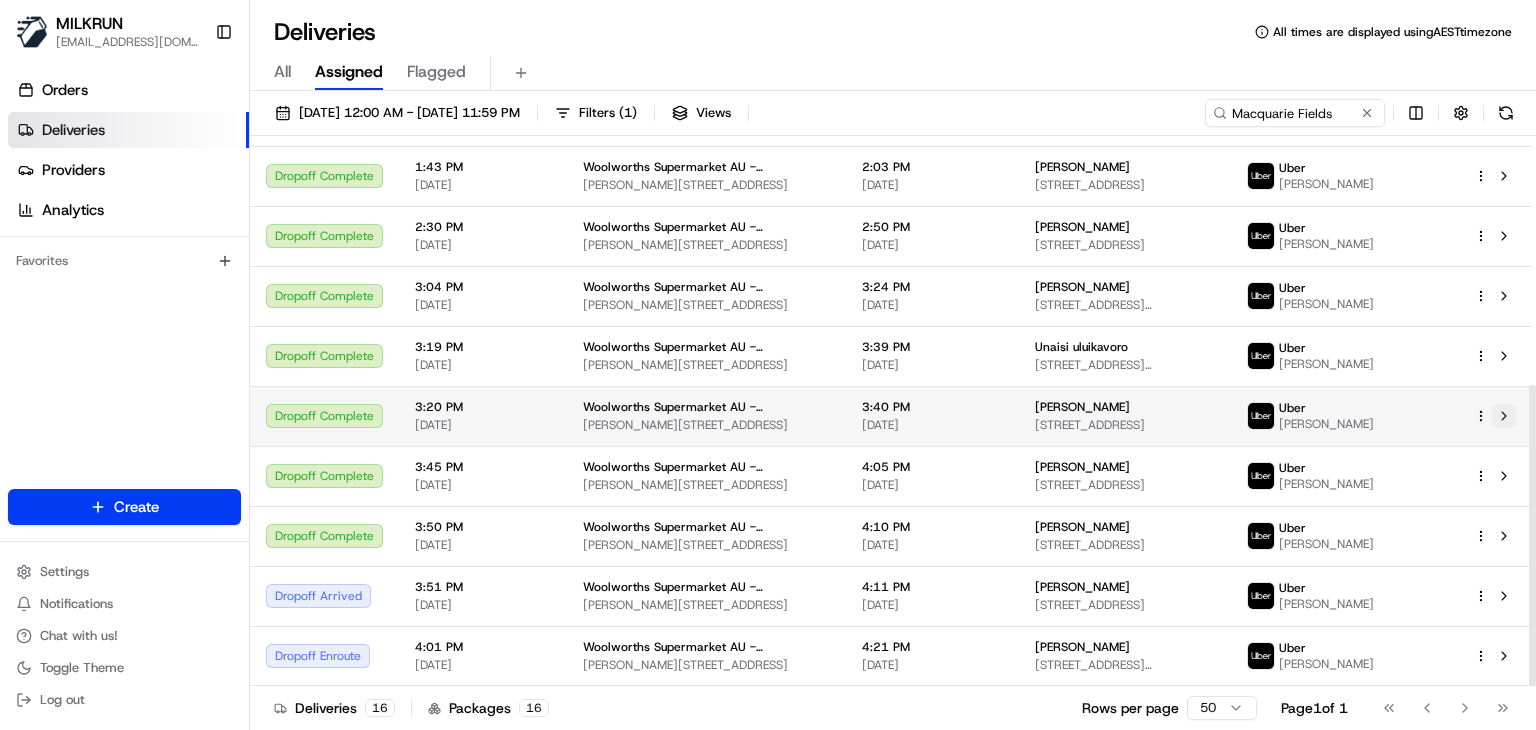 click at bounding box center (1504, 416) 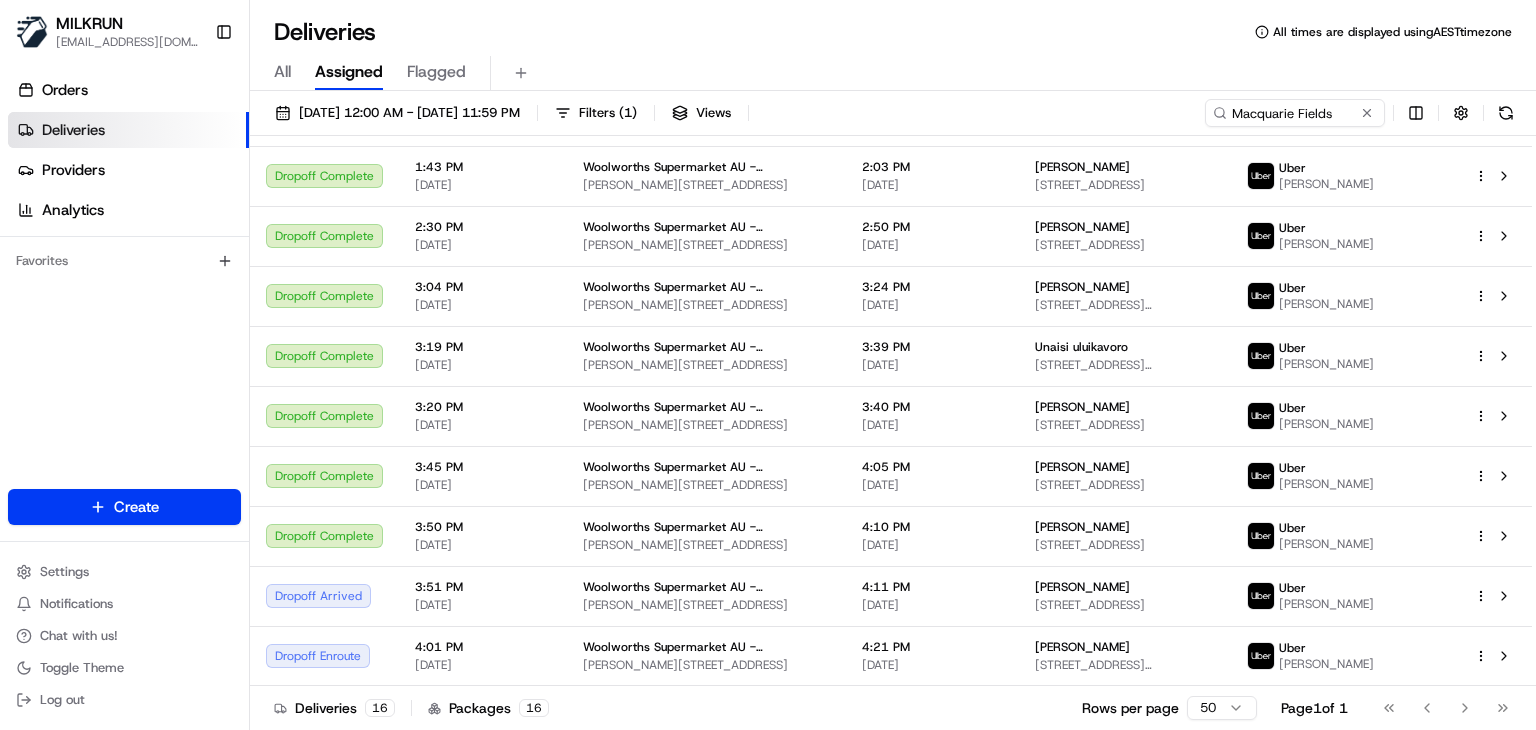 click on "All Assigned Flagged" at bounding box center (893, 73) 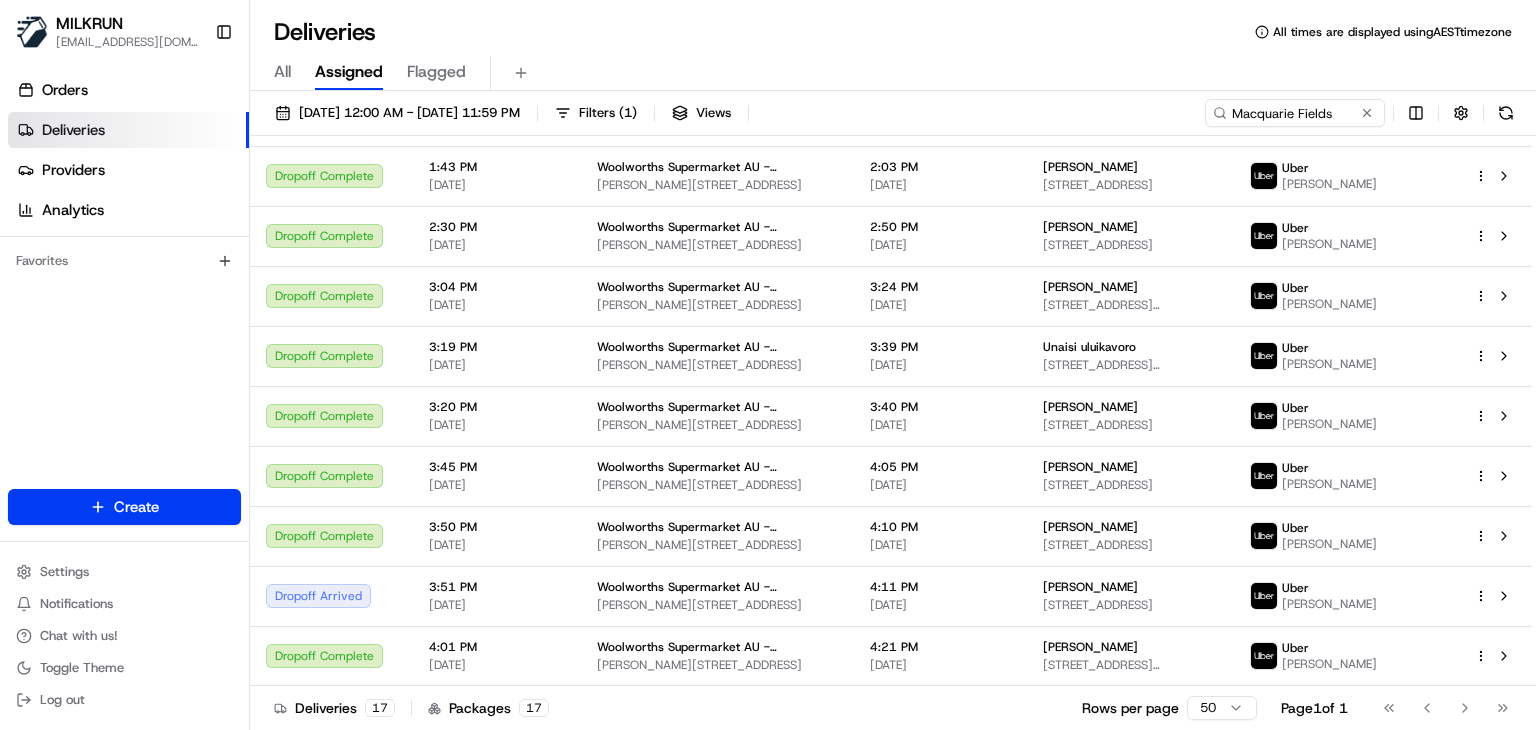 click on "Deliveries All times are displayed using  AEST  timezone" at bounding box center (893, 32) 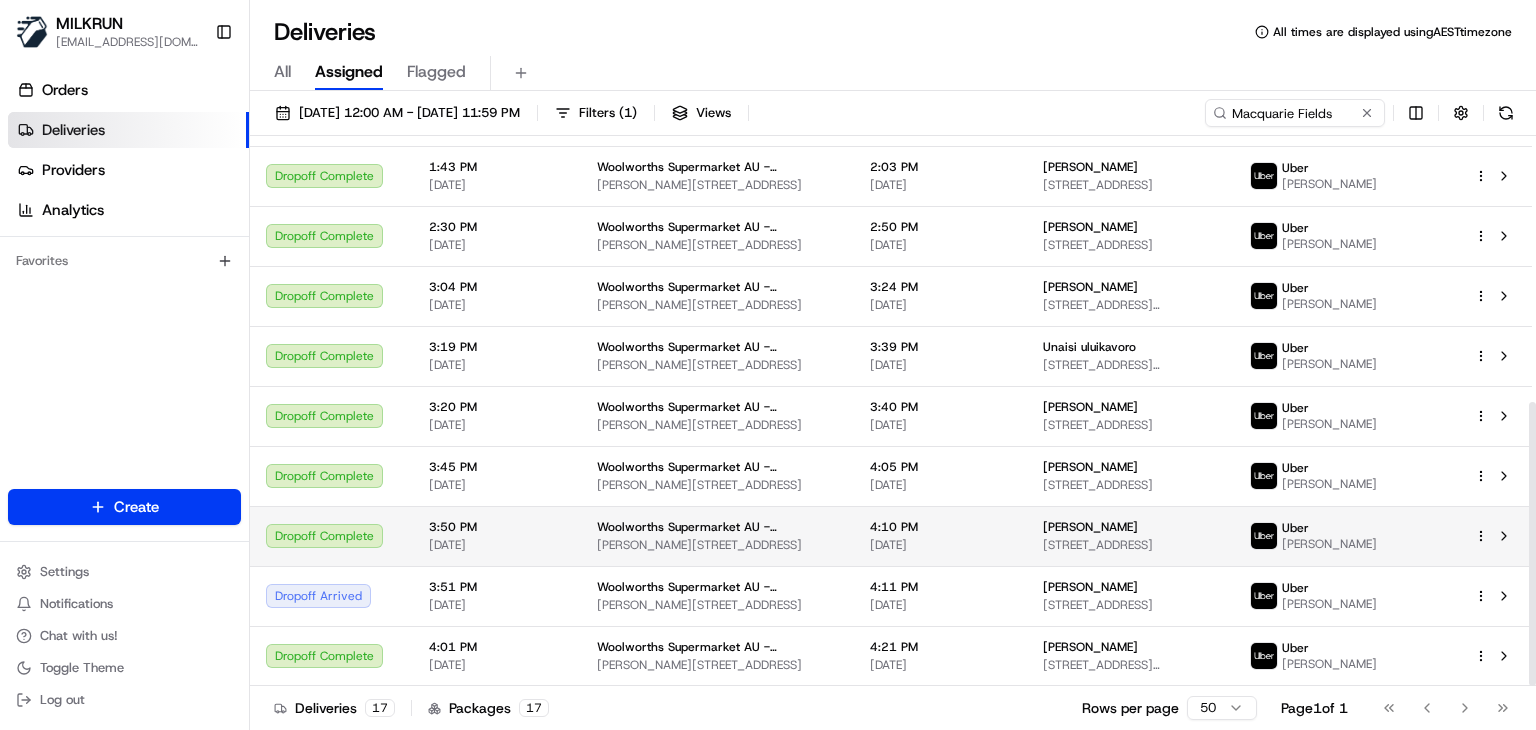 scroll, scrollTop: 515, scrollLeft: 0, axis: vertical 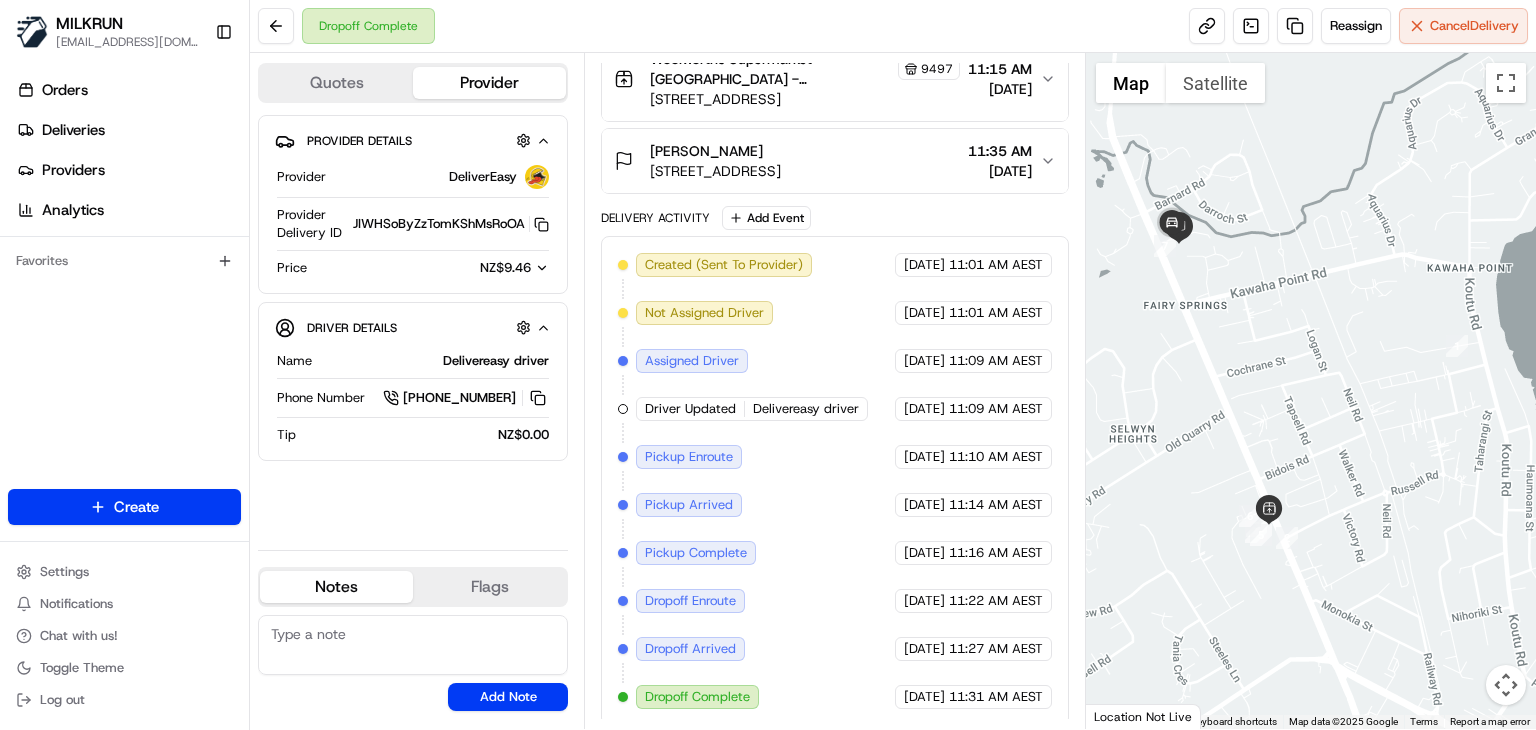 drag, startPoint x: 773, startPoint y: 145, endPoint x: 632, endPoint y: 152, distance: 141.17365 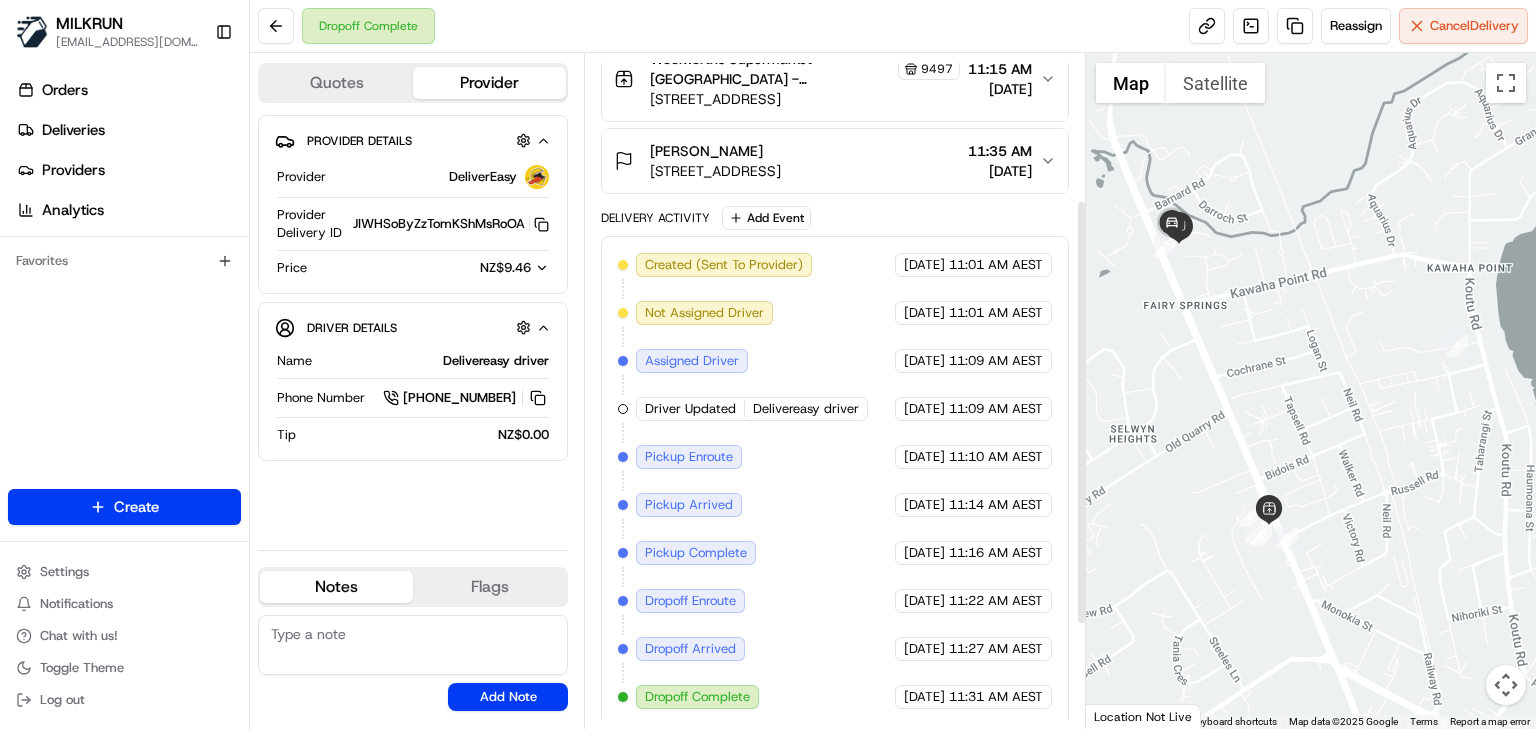 scroll, scrollTop: 189, scrollLeft: 0, axis: vertical 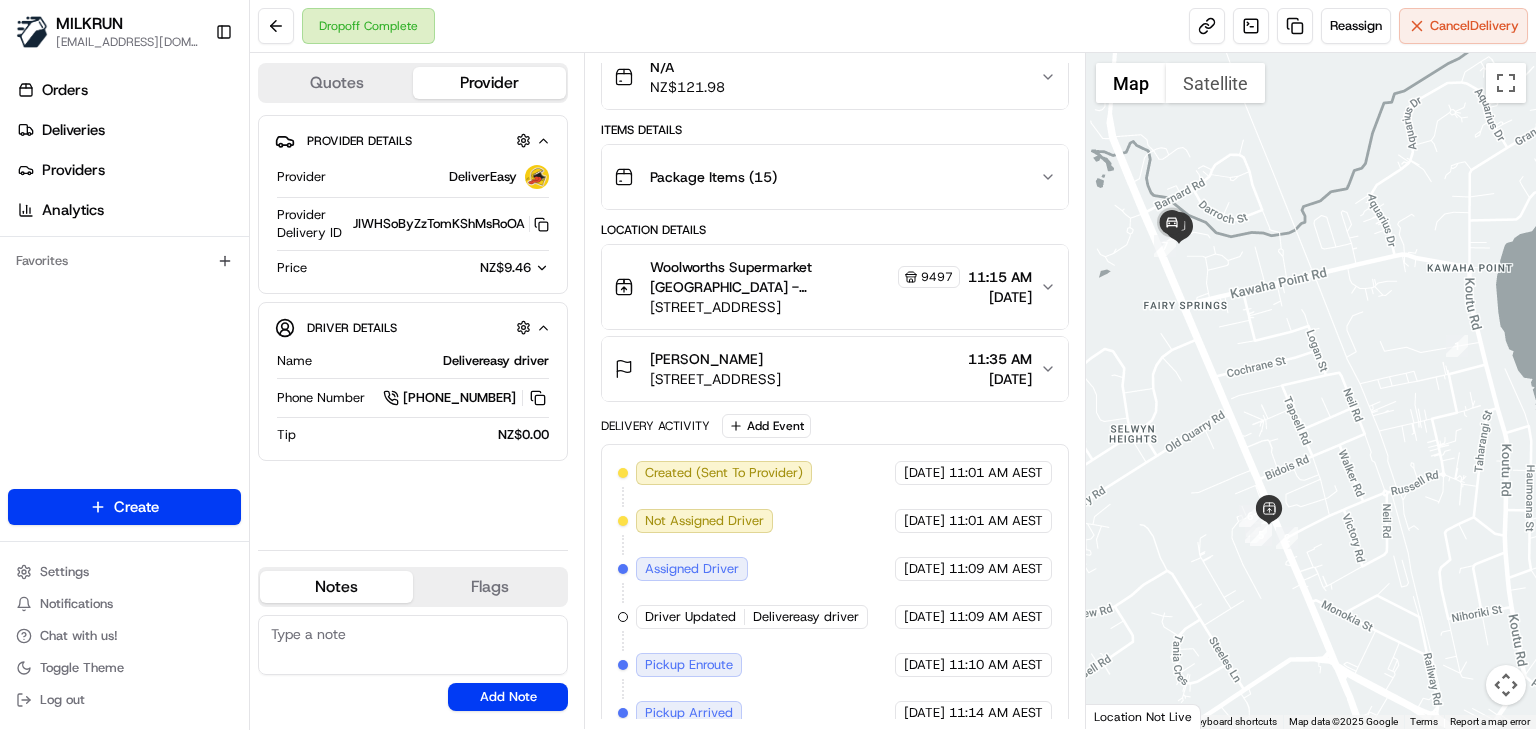 click on "Dropoff Complete Reassign Cancel  Delivery" at bounding box center (893, 26) 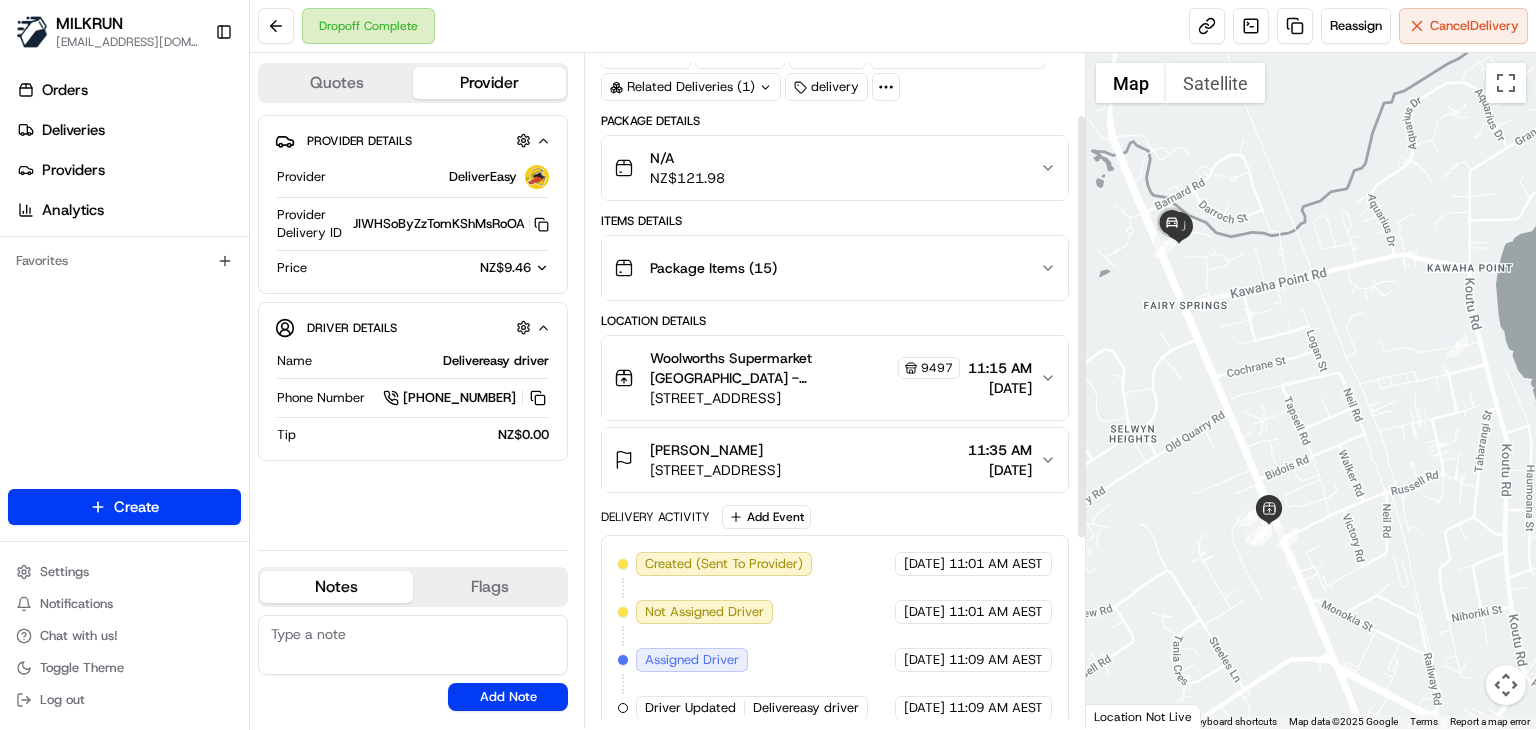 scroll, scrollTop: 97, scrollLeft: 0, axis: vertical 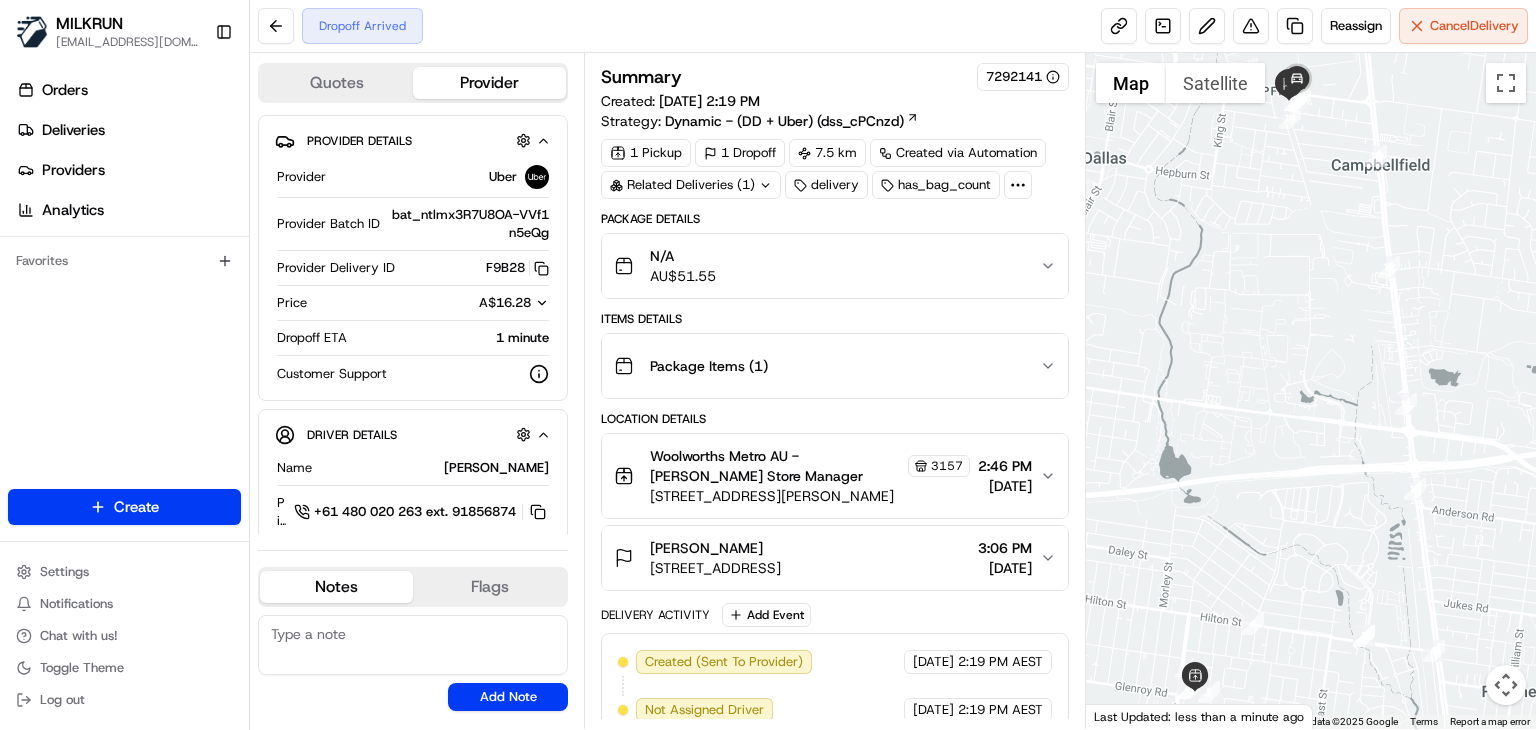 drag, startPoint x: 1208, startPoint y: 402, endPoint x: 1214, endPoint y: 457, distance: 55.326305 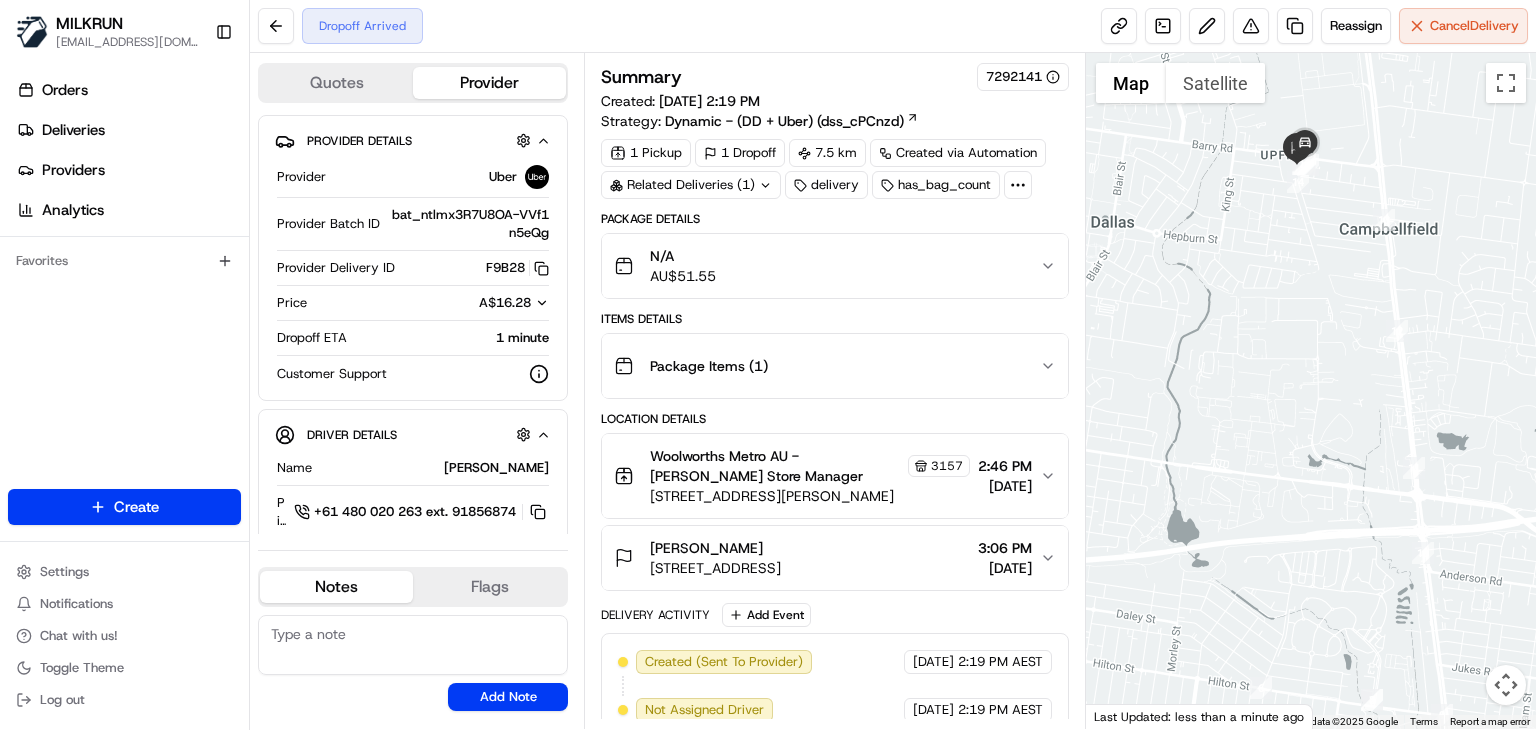 drag, startPoint x: 1280, startPoint y: 276, endPoint x: 1229, endPoint y: 408, distance: 141.50972 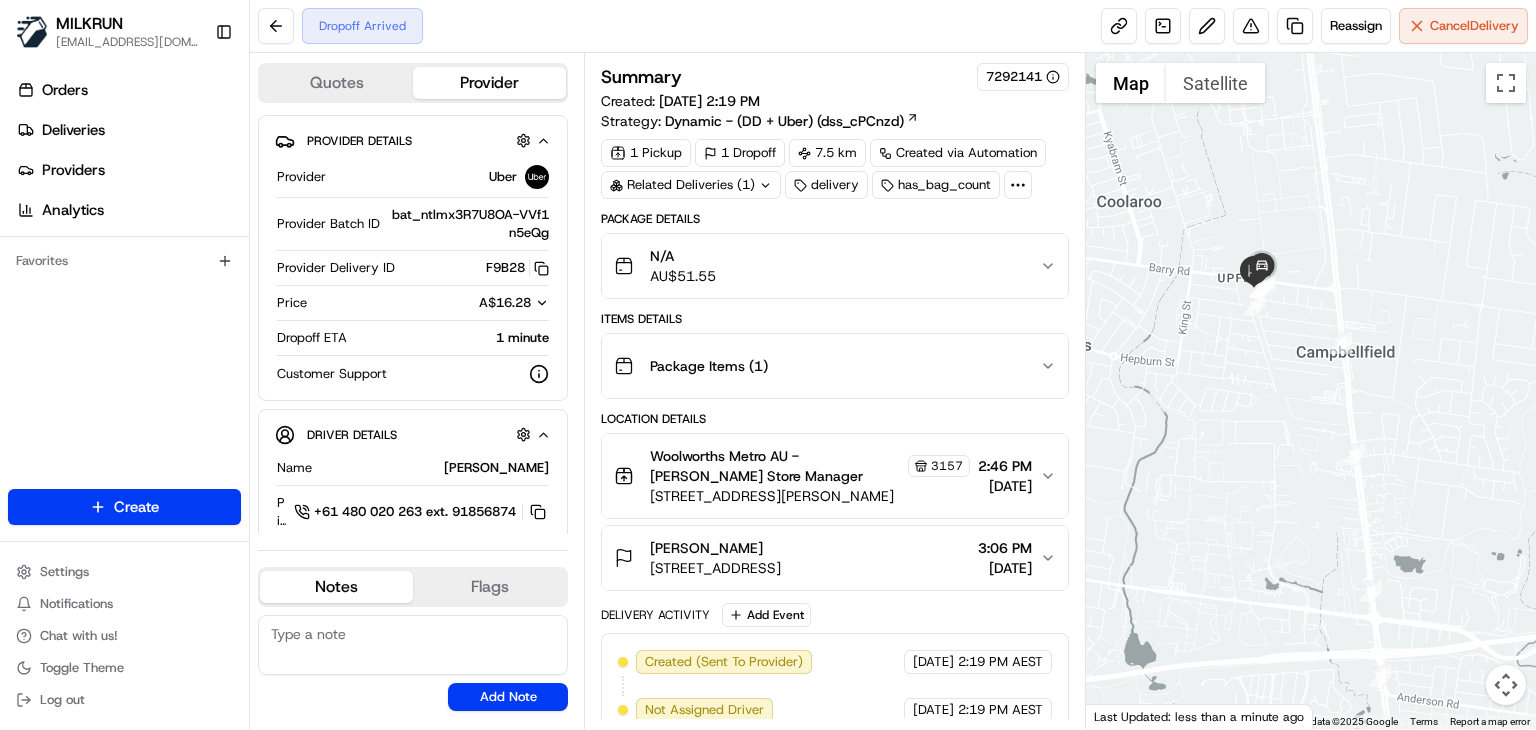 drag, startPoint x: 1244, startPoint y: 406, endPoint x: 1244, endPoint y: 455, distance: 49 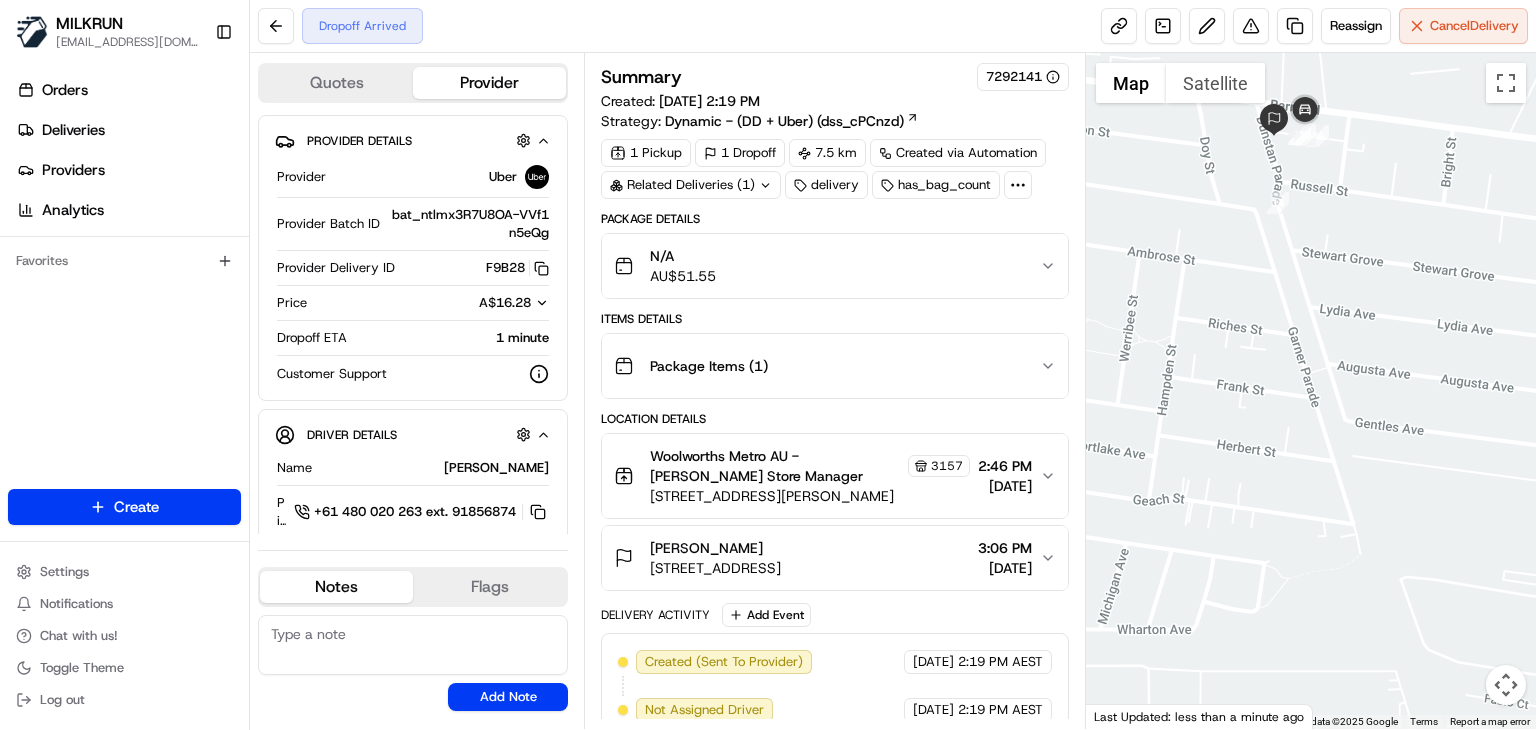 drag, startPoint x: 1271, startPoint y: 284, endPoint x: 1277, endPoint y: 440, distance: 156.11534 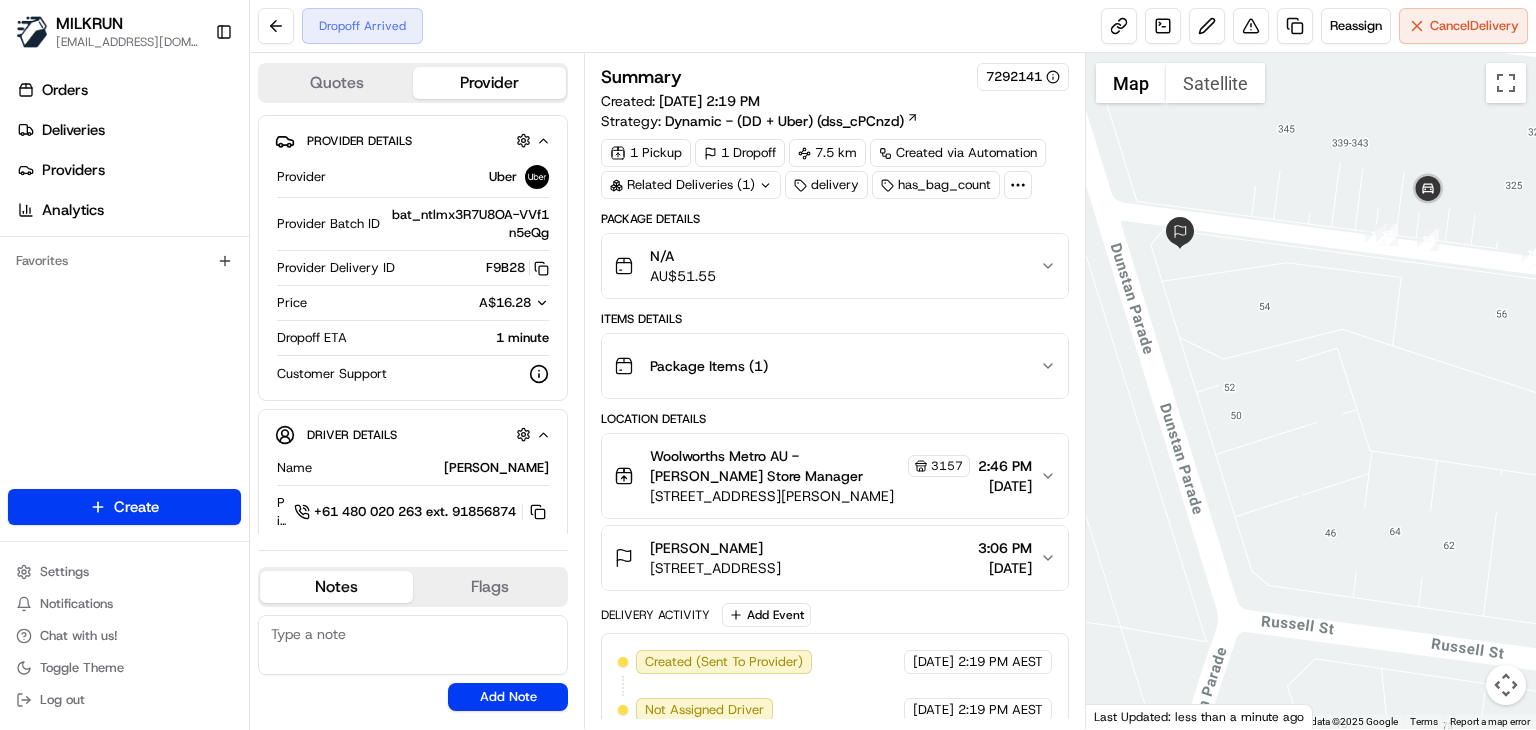 drag, startPoint x: 1267, startPoint y: 374, endPoint x: 1267, endPoint y: 438, distance: 64 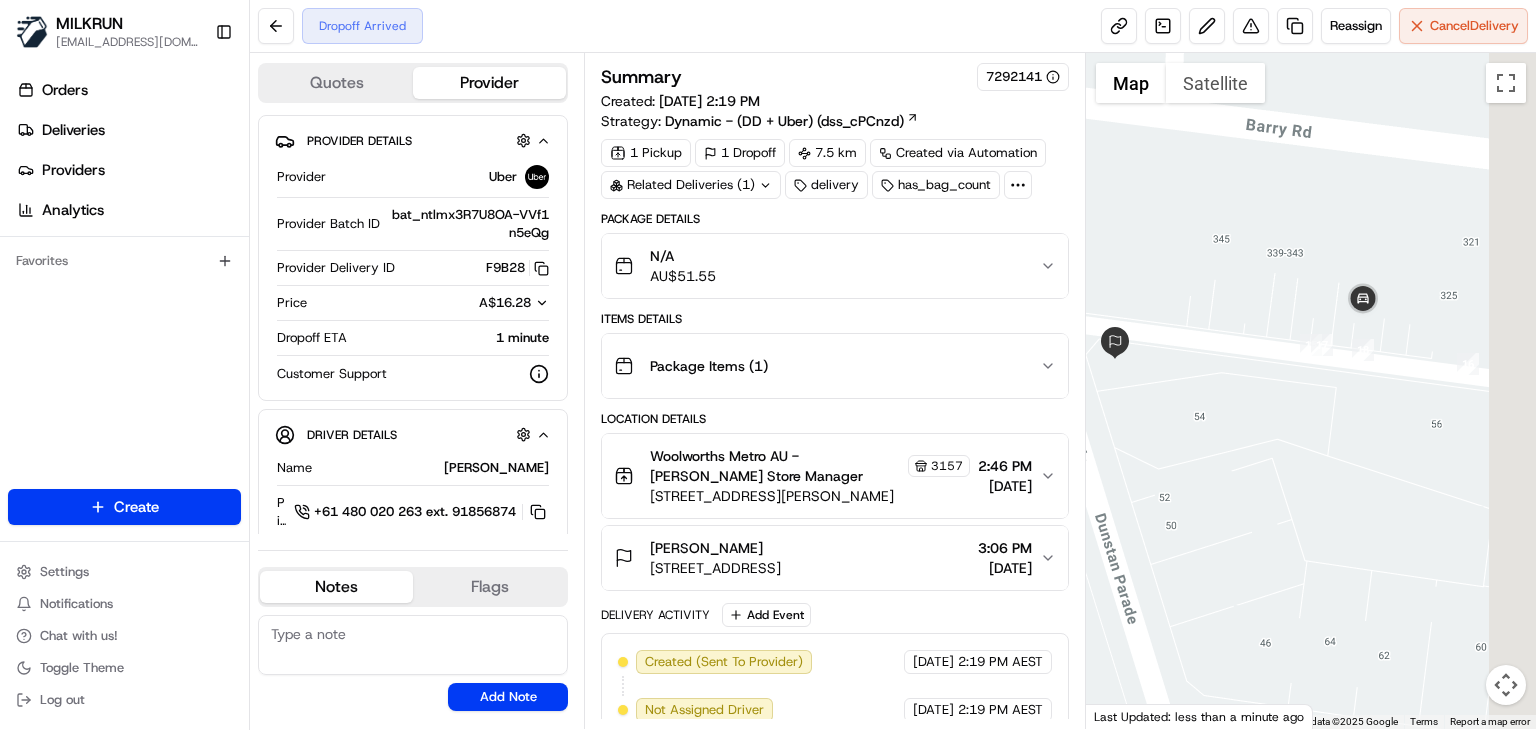 drag, startPoint x: 1328, startPoint y: 389, endPoint x: 1259, endPoint y: 421, distance: 76.05919 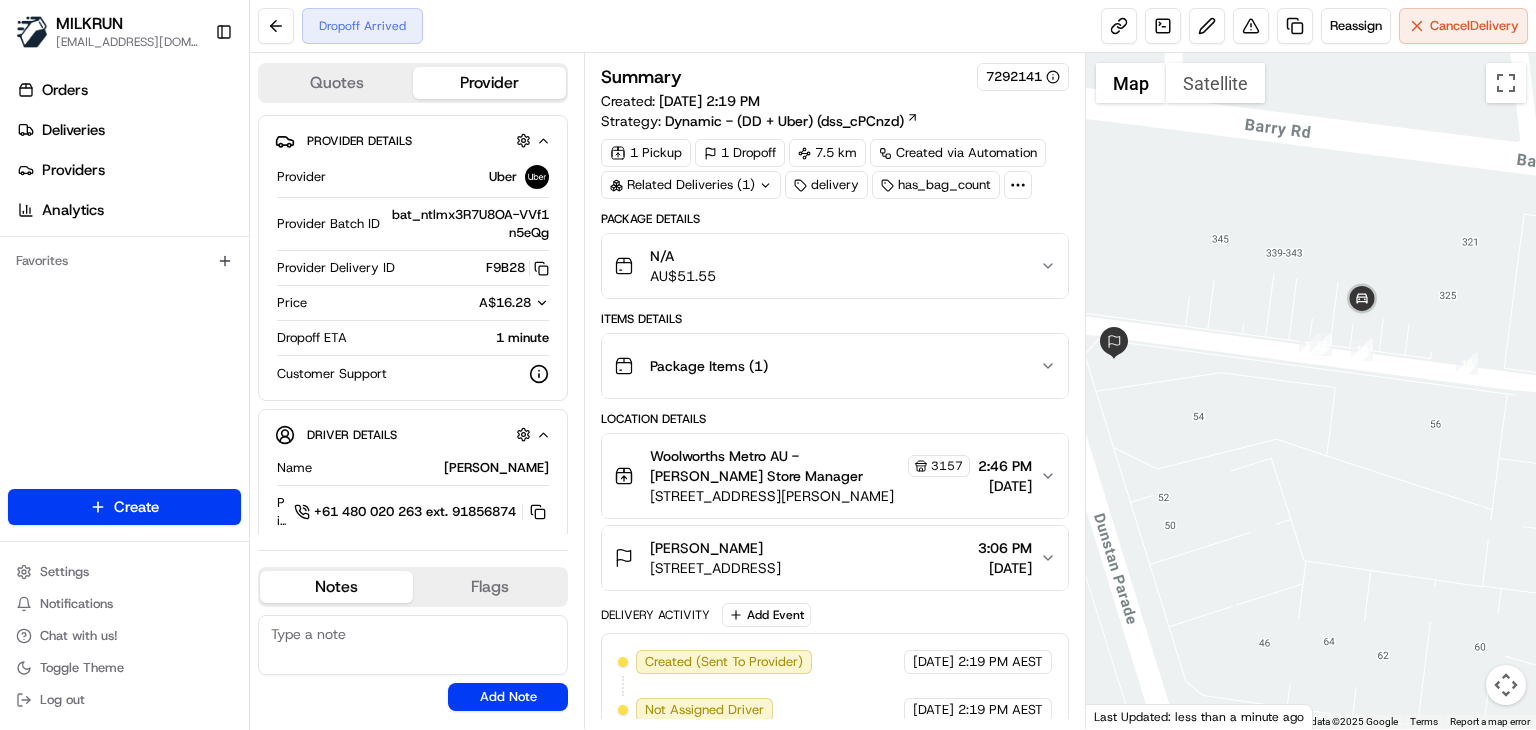 click at bounding box center (1311, 391) 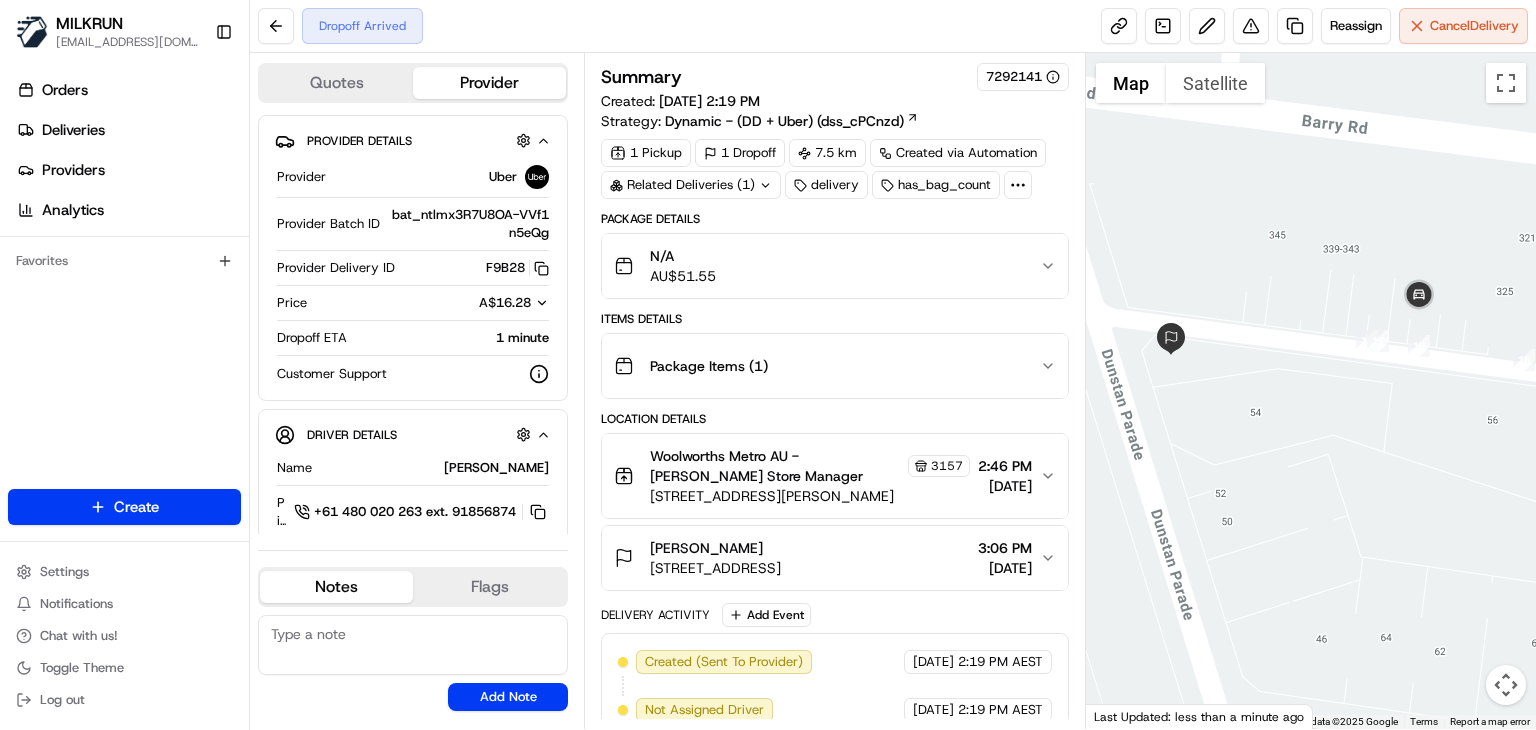 drag, startPoint x: 1259, startPoint y: 421, endPoint x: 1319, endPoint y: 417, distance: 60.133186 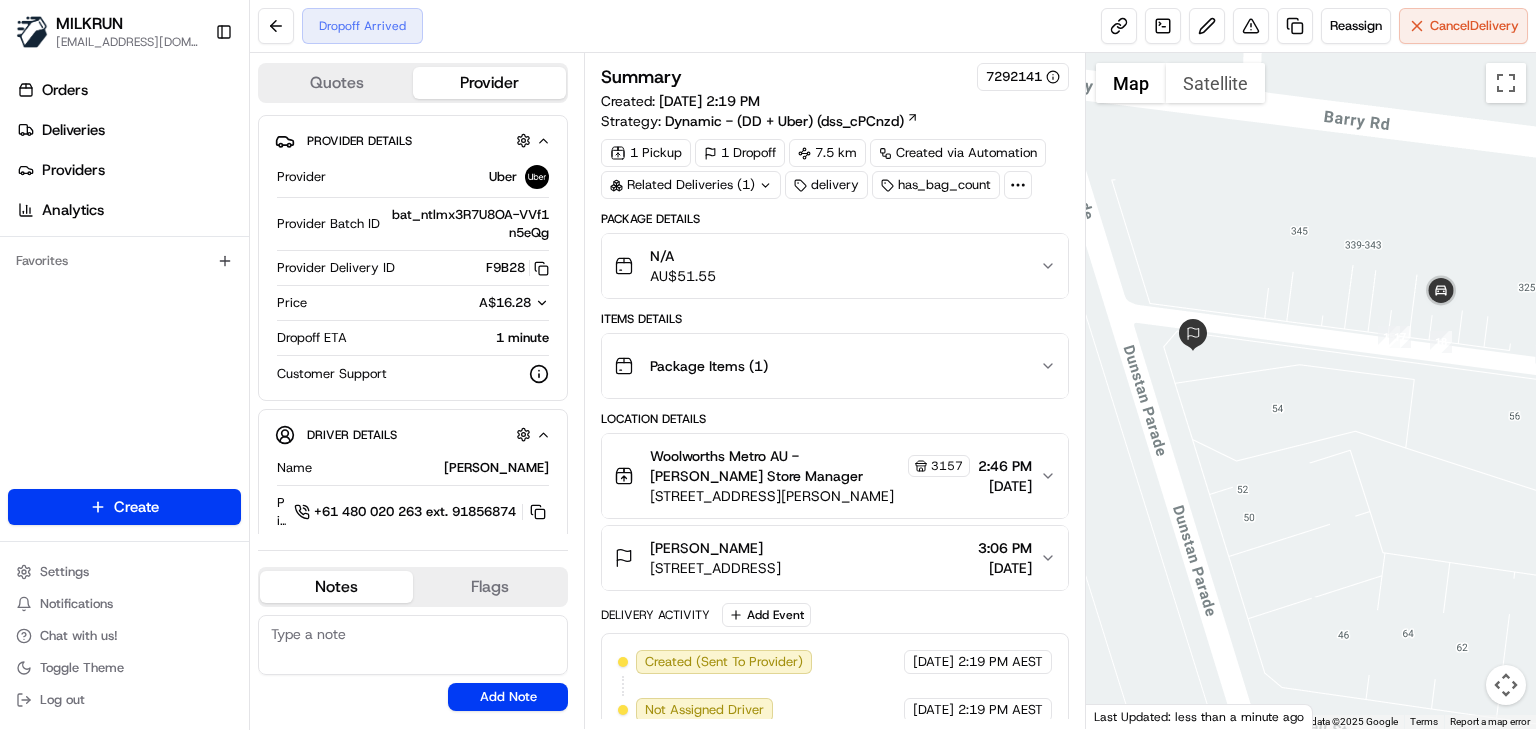 scroll, scrollTop: 349, scrollLeft: 0, axis: vertical 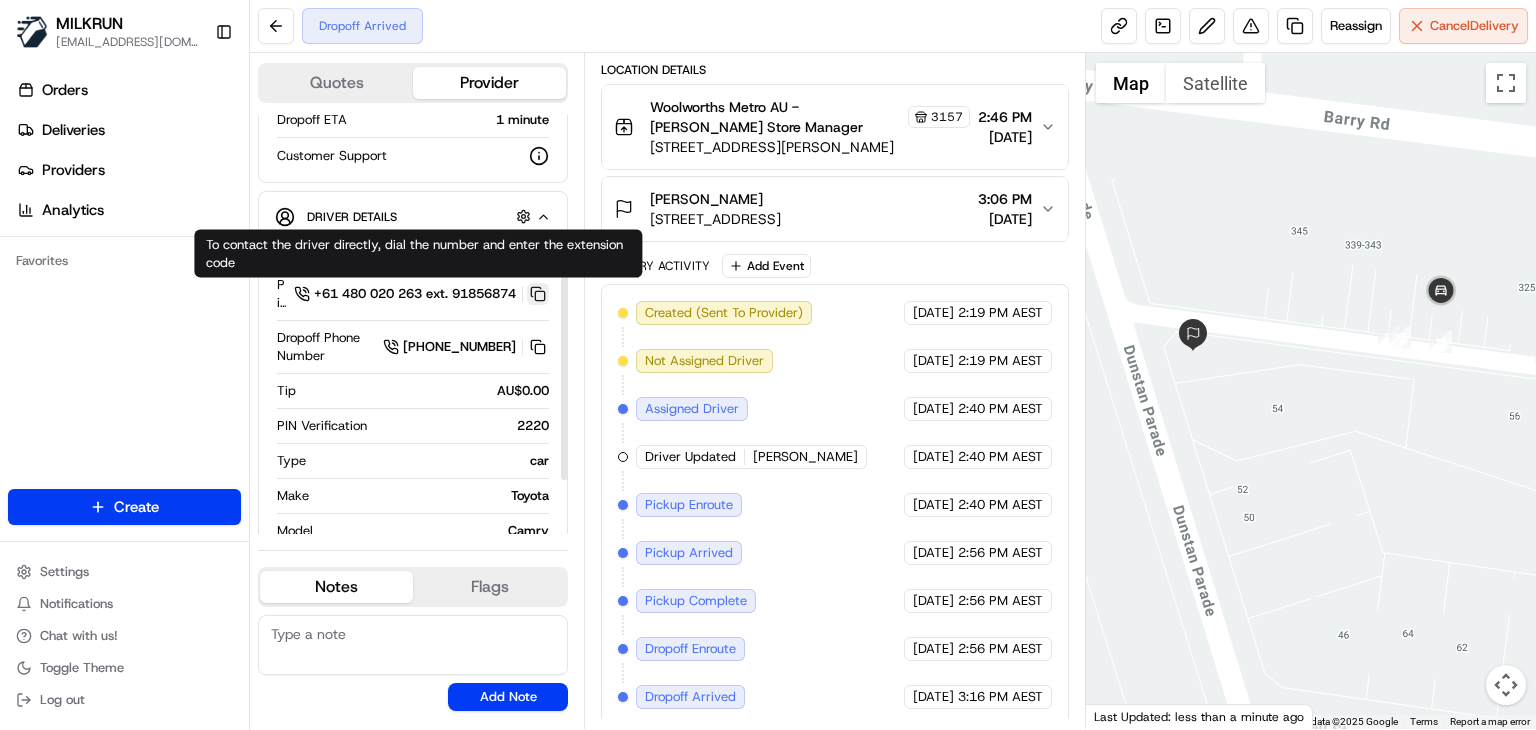 click at bounding box center [538, 294] 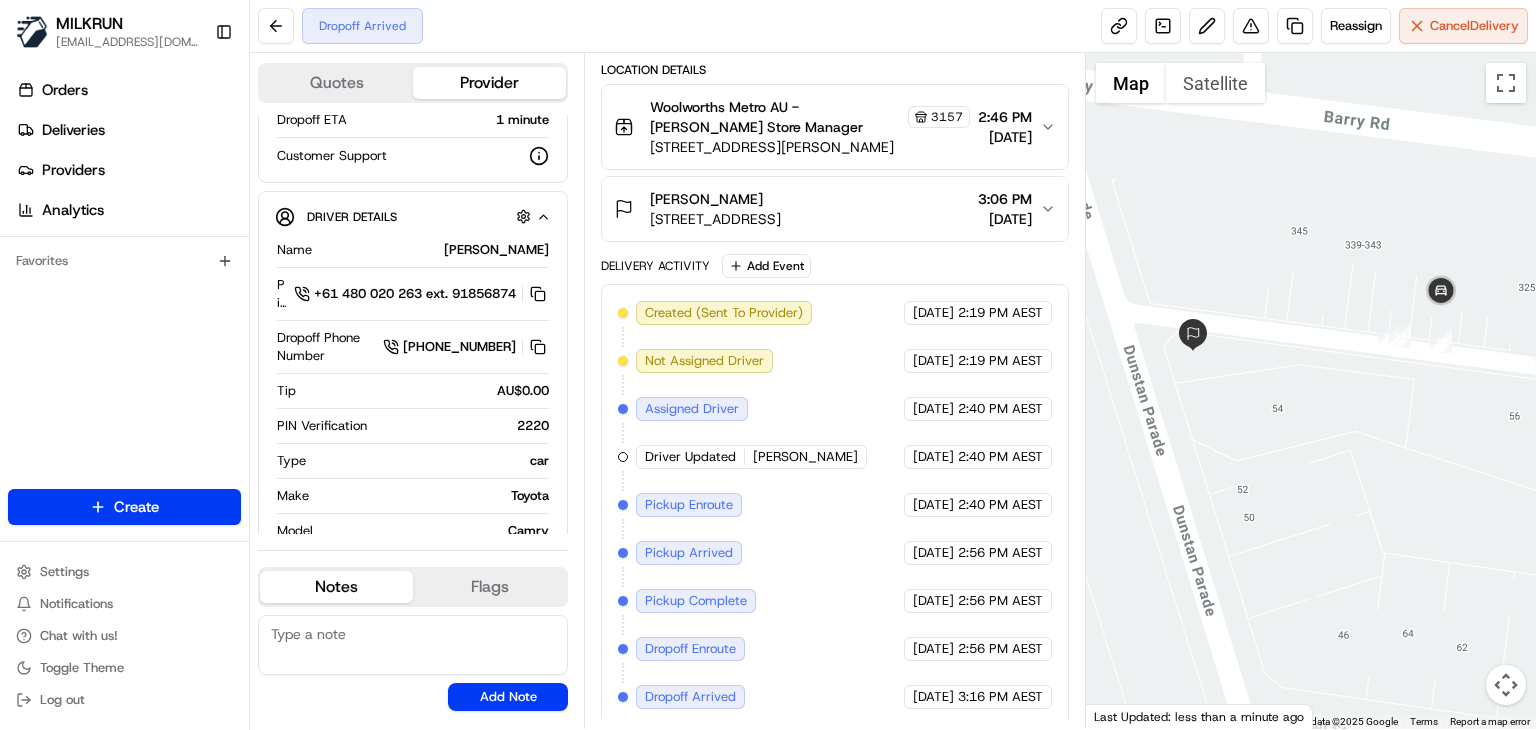click on "Dropoff Arrived Reassign Cancel  Delivery" at bounding box center (893, 26) 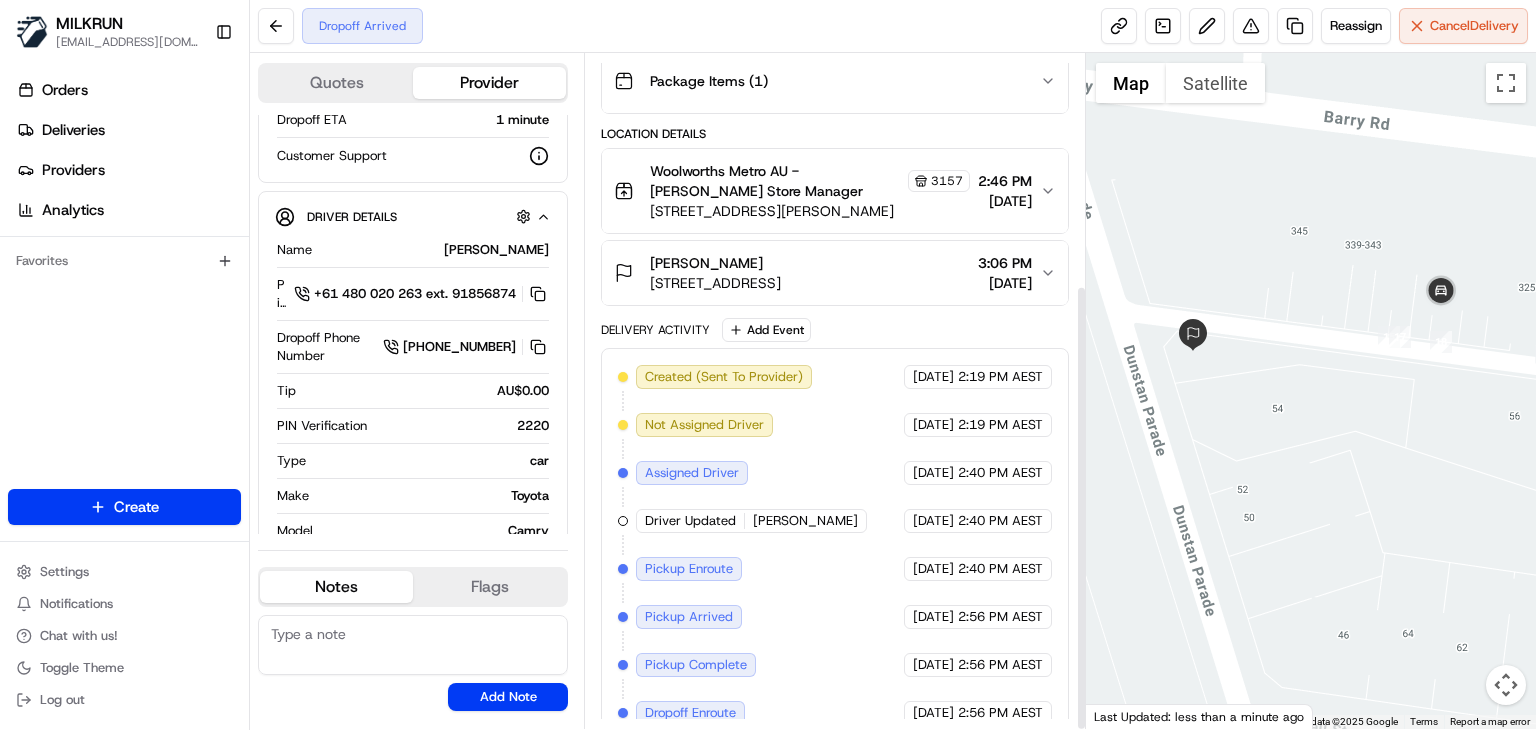 scroll, scrollTop: 349, scrollLeft: 0, axis: vertical 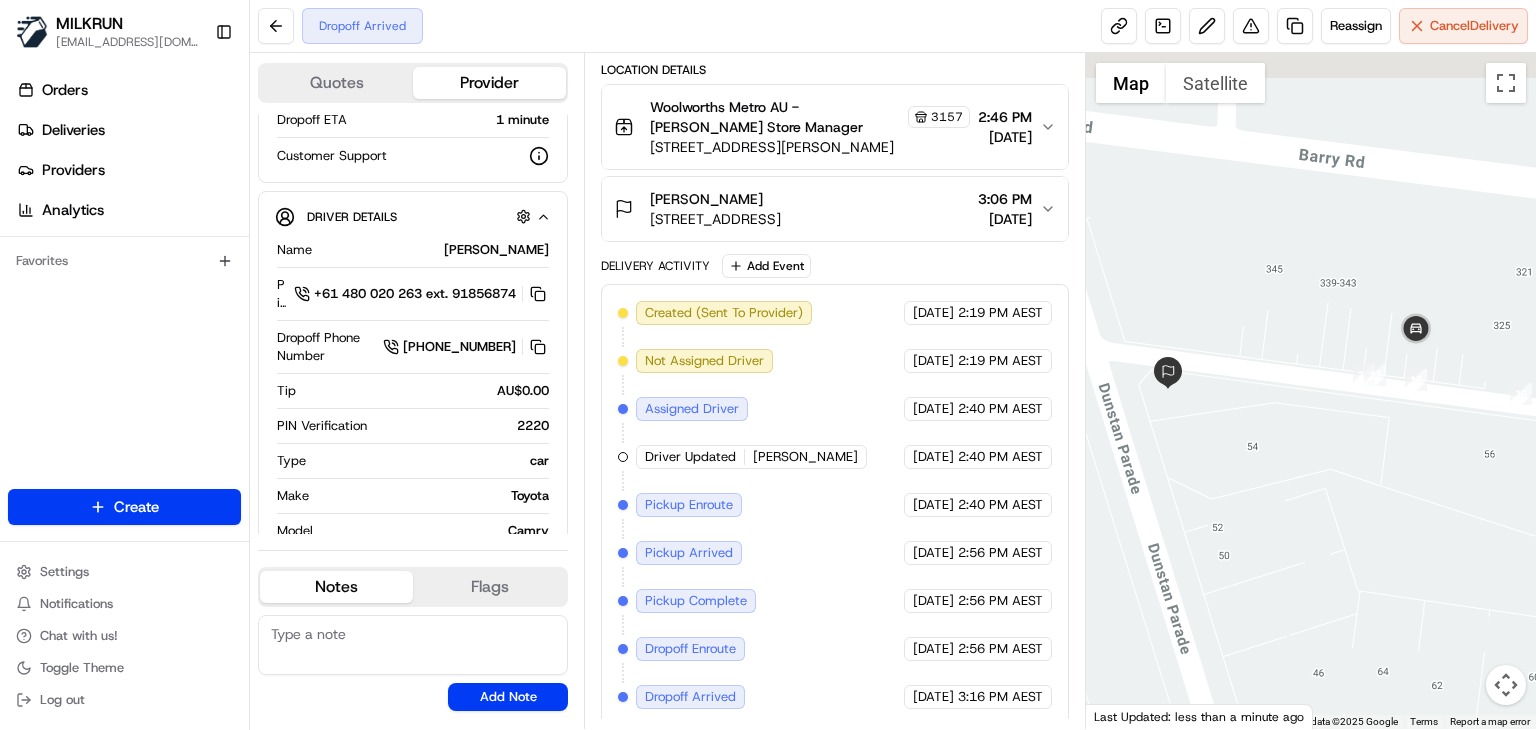 drag, startPoint x: 1253, startPoint y: 459, endPoint x: 1203, endPoint y: 537, distance: 92.64988 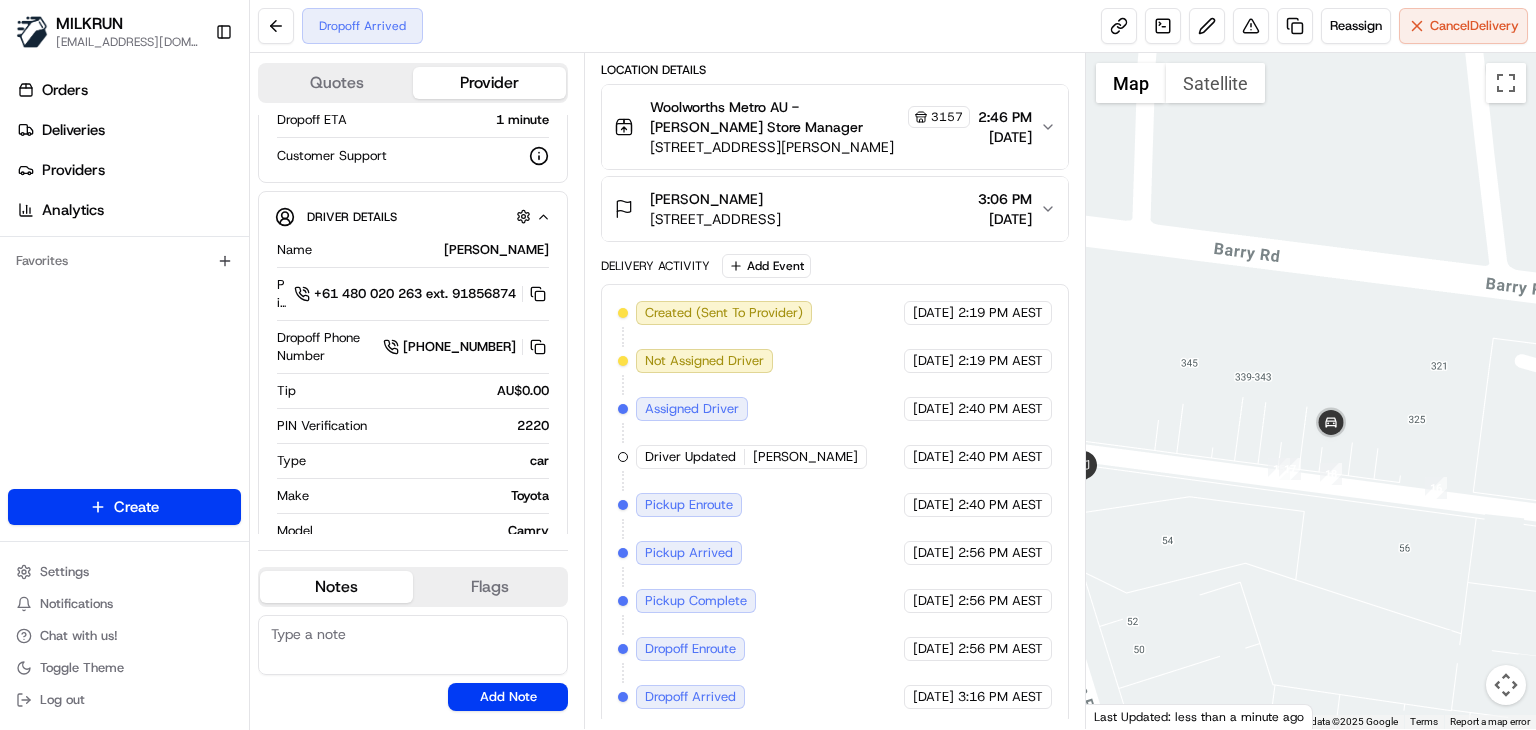 drag, startPoint x: 1337, startPoint y: 501, endPoint x: 1272, endPoint y: 552, distance: 82.61961 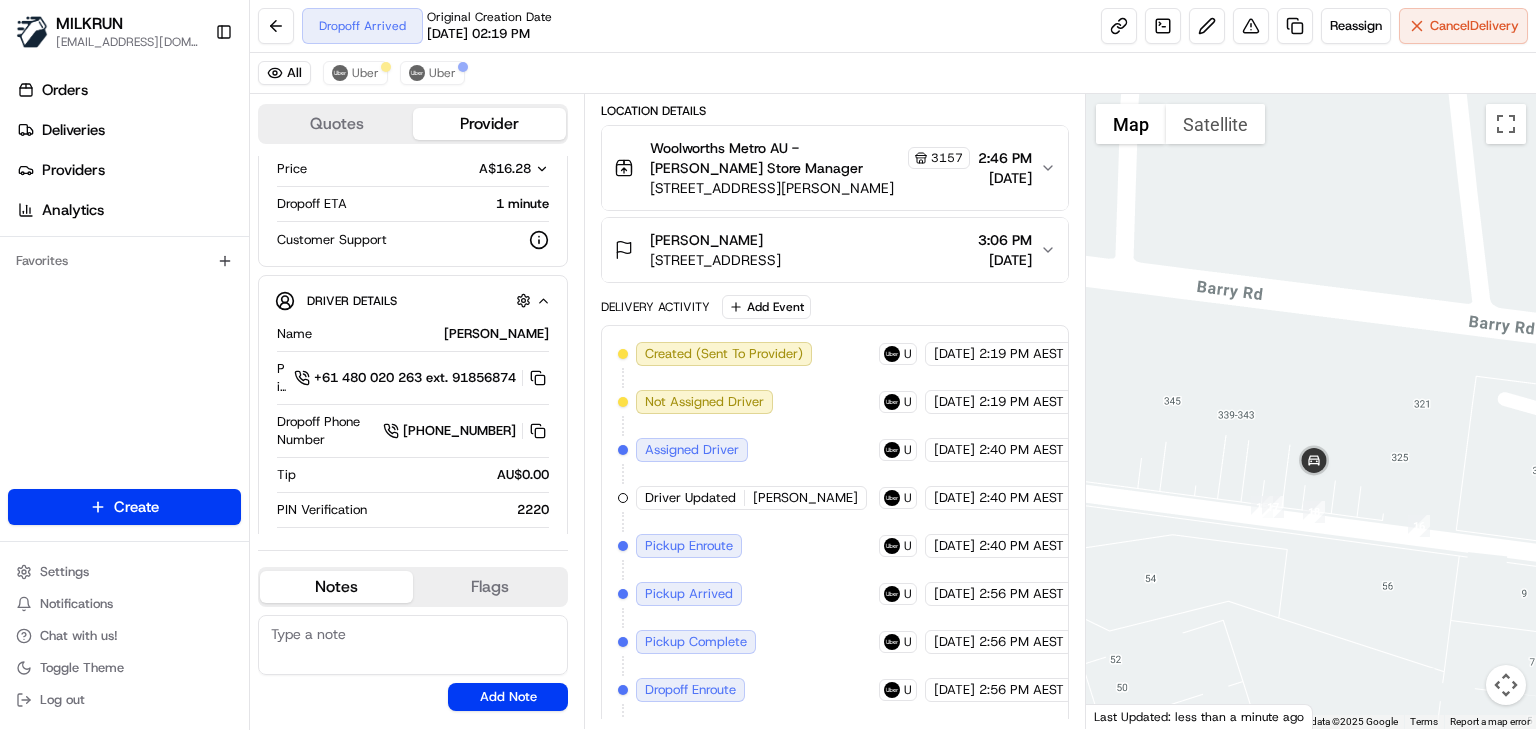 scroll, scrollTop: 485, scrollLeft: 0, axis: vertical 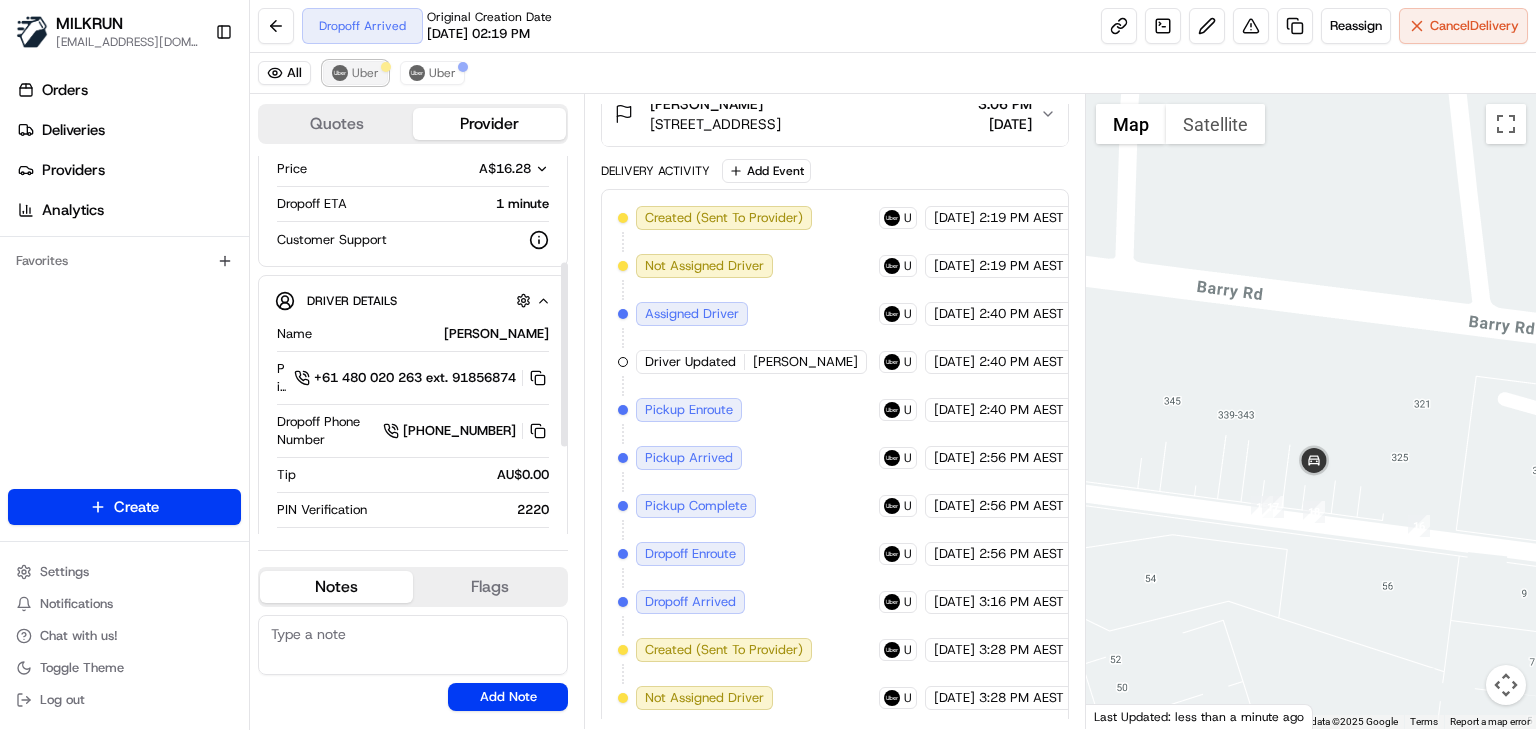 click on "Uber" at bounding box center (365, 73) 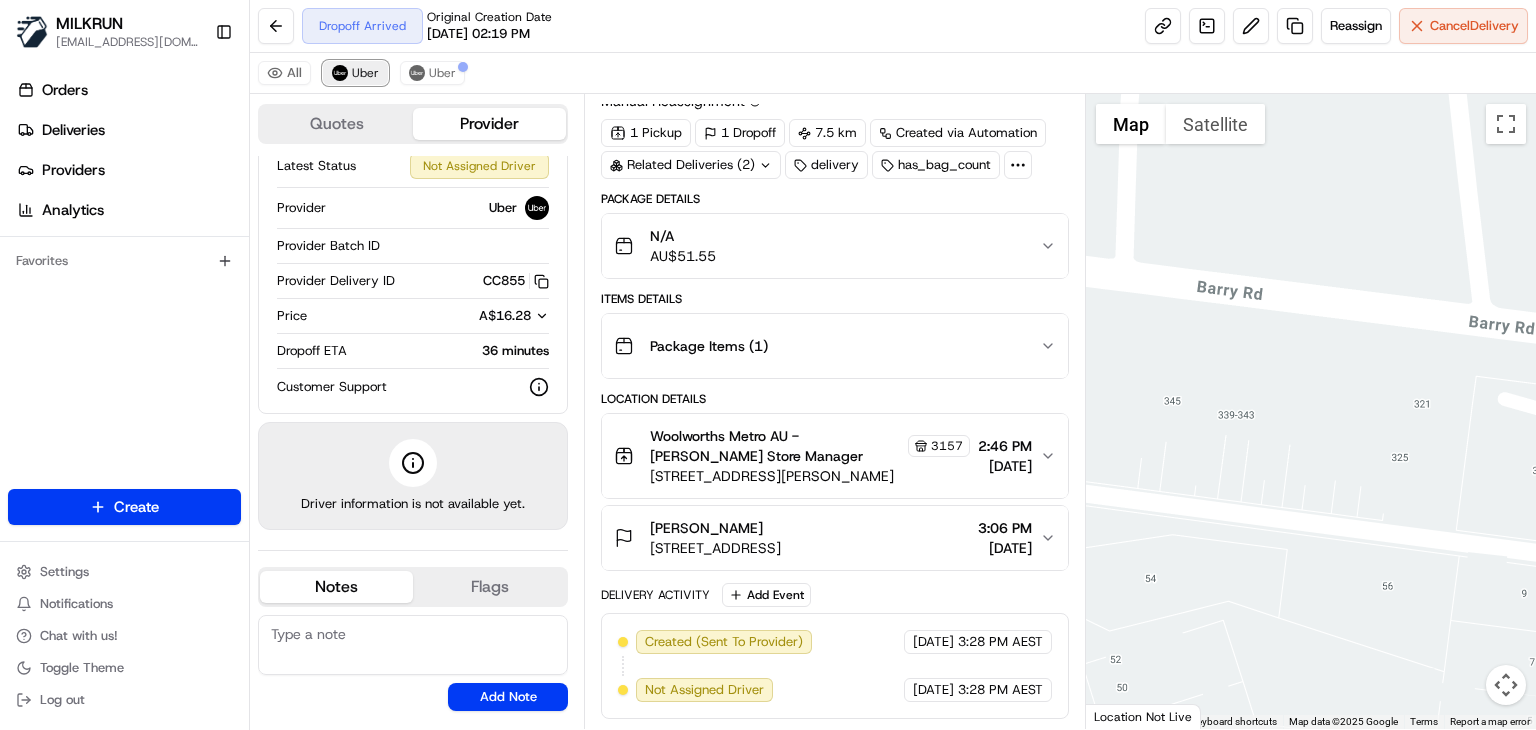 scroll, scrollTop: 52, scrollLeft: 0, axis: vertical 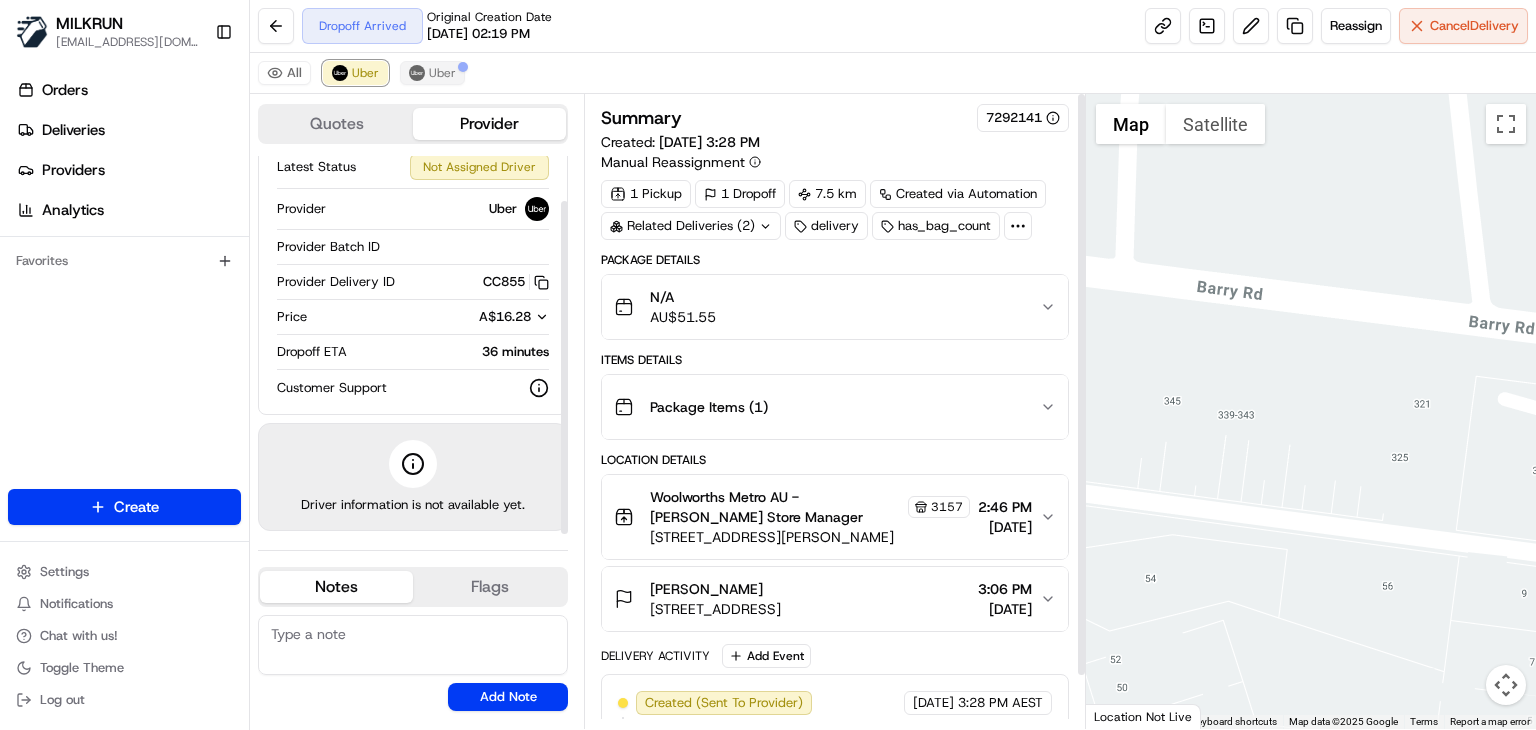 click on "Uber" at bounding box center (442, 73) 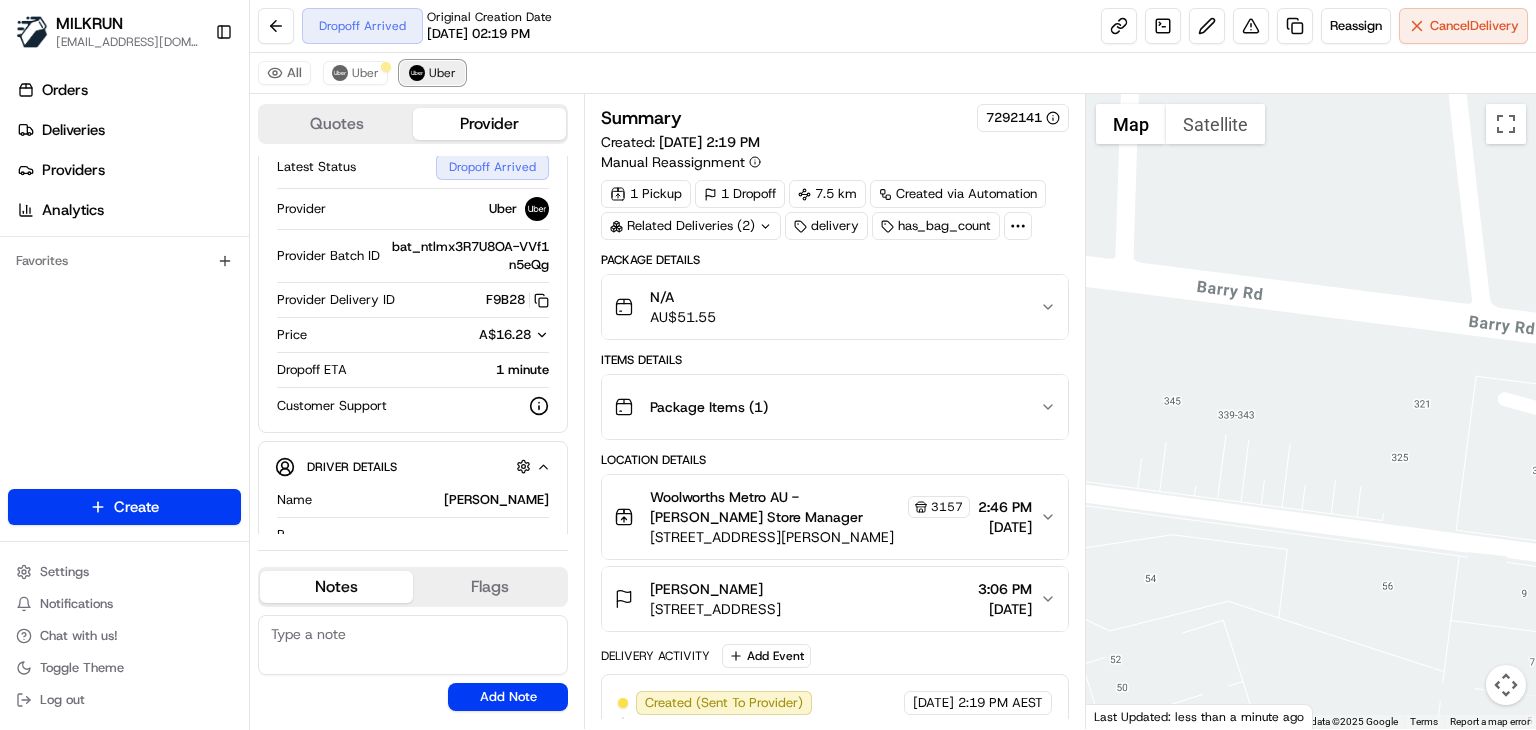 scroll, scrollTop: 218, scrollLeft: 0, axis: vertical 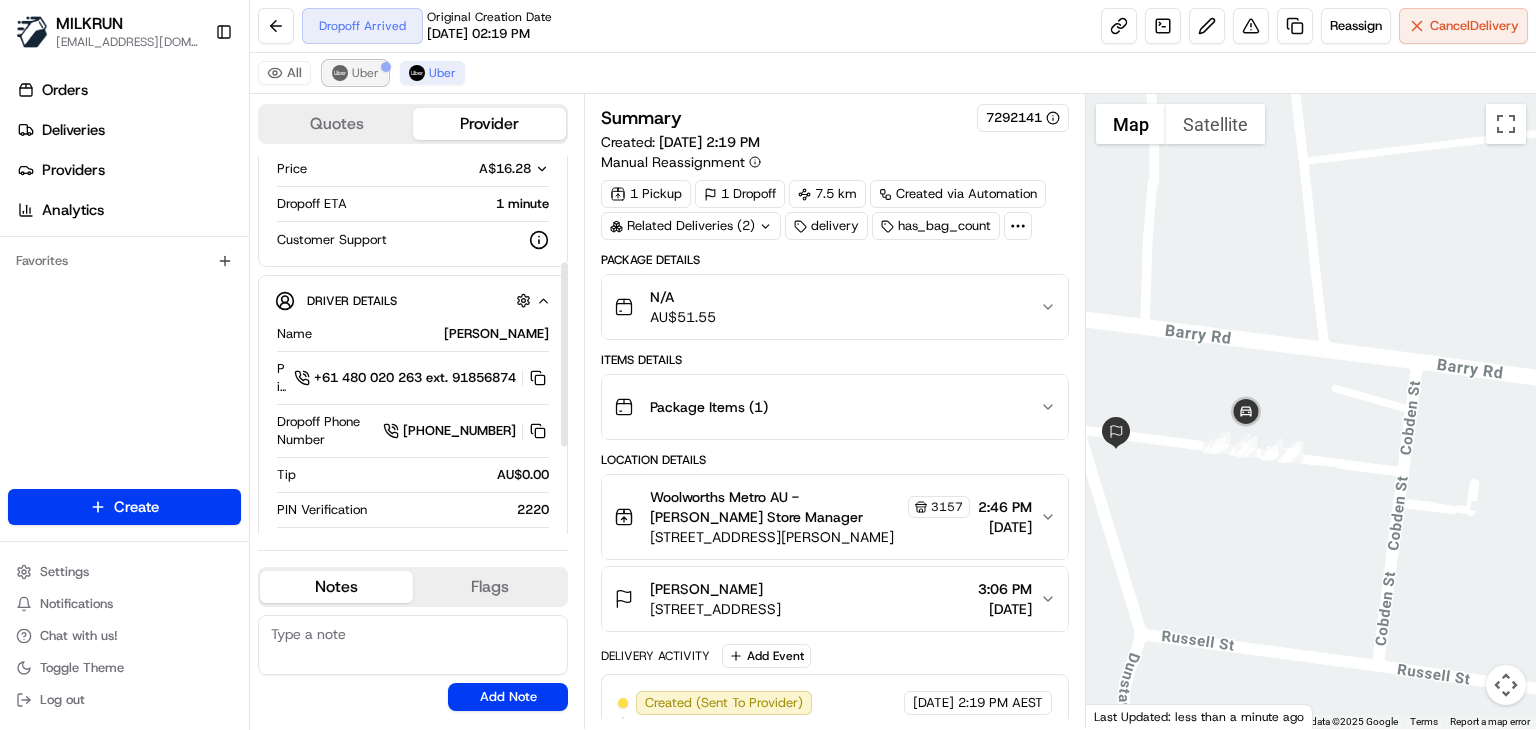click on "Uber" at bounding box center [365, 73] 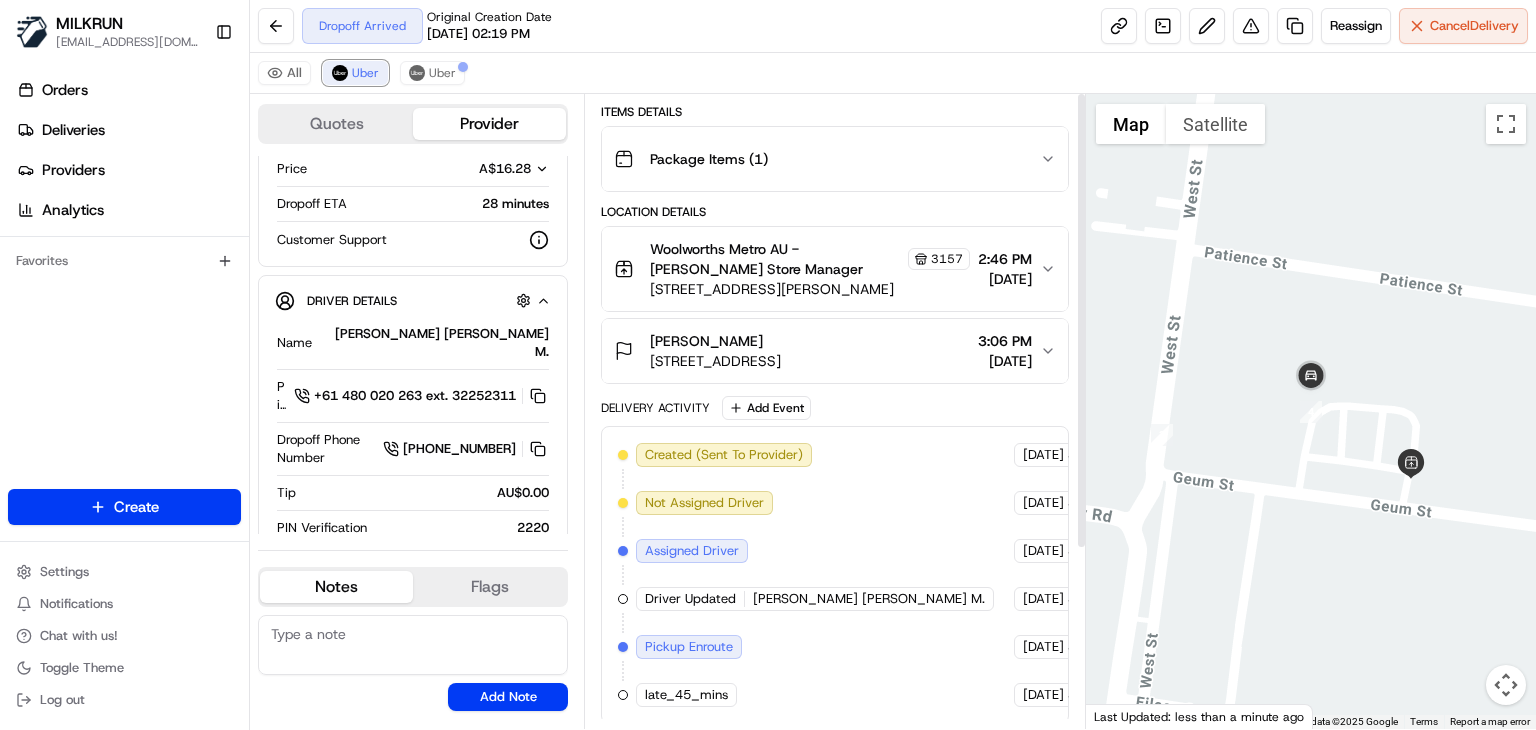 scroll, scrollTop: 0, scrollLeft: 0, axis: both 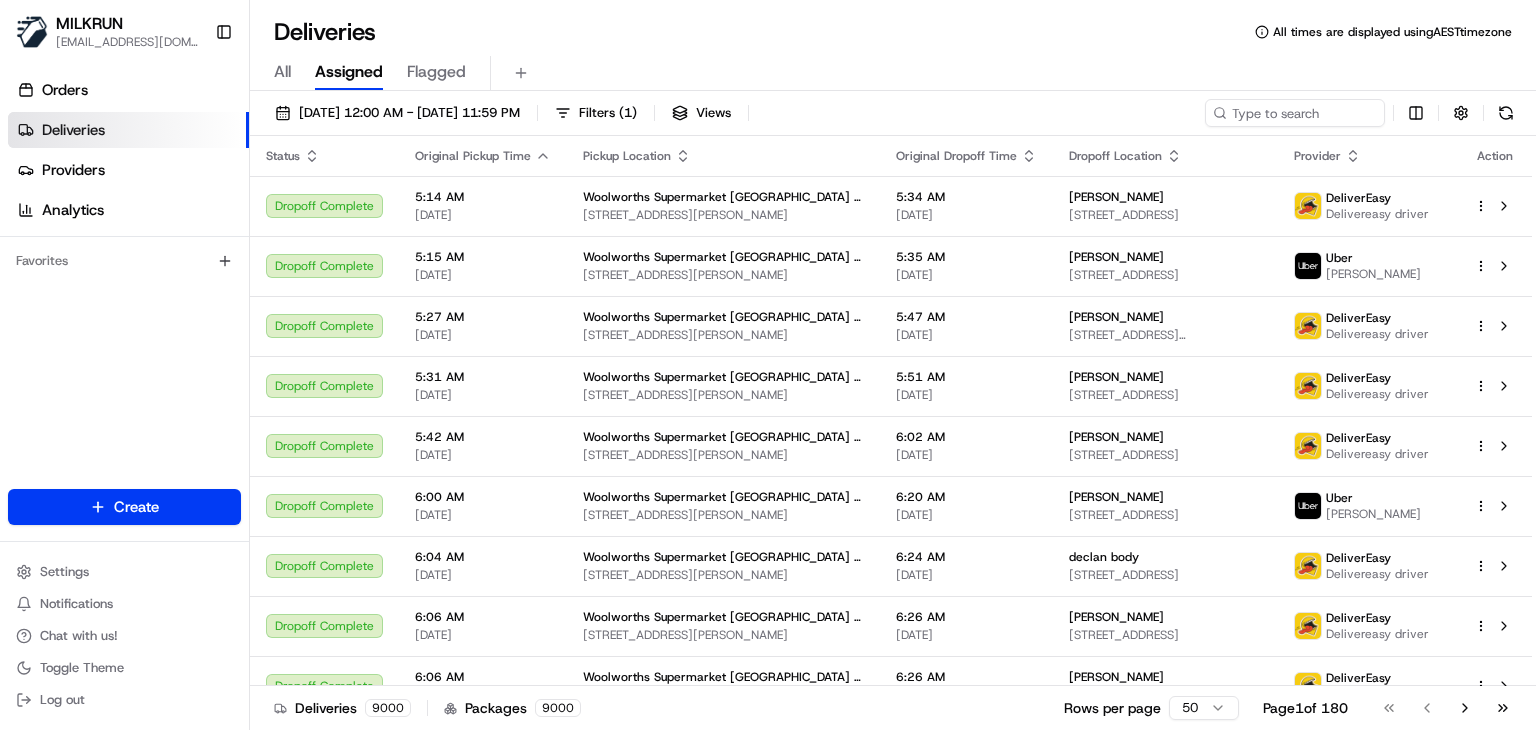 click on "MILKRUN ssubedi2@woolworths.com.au Toggle Sidebar Orders Deliveries Providers Analytics Favorites Main Menu Members & Organization Organization Users Roles Preferences Customization Tracking Orchestration Automations Locations Pickup Locations Dropoff Locations AI Support Call Agent Billing Billing Refund Requests Integrations Notification Triggers Webhooks API Keys Request Logs Create Settings Notifications Chat with us! Toggle Theme Log out Deliveries All times are displayed using  AEST  timezone All Assigned Flagged 16/07/2025 12:00 AM - 16/07/2025 11:59 PM Filters ( 1 ) Views Status Original Pickup Time Pickup Location Original Dropoff Time Dropoff Location Provider Action Dropoff Complete 5:14 AM 16/07/2025 Woolworths Supermarket NZ - Newtown 3 John St, Wellington, Wellington 6021, NZ 5:34 AM 16/07/2025 sophia olmos 202 Glenmore Street, Northland, Wellington Region 6012, NZ DeliverEasy Delivereasy driver Dropoff Complete 5:15 AM 16/07/2025 Woolworths Supermarket NZ - Newtown 5:35 AM Uber" at bounding box center [768, 365] 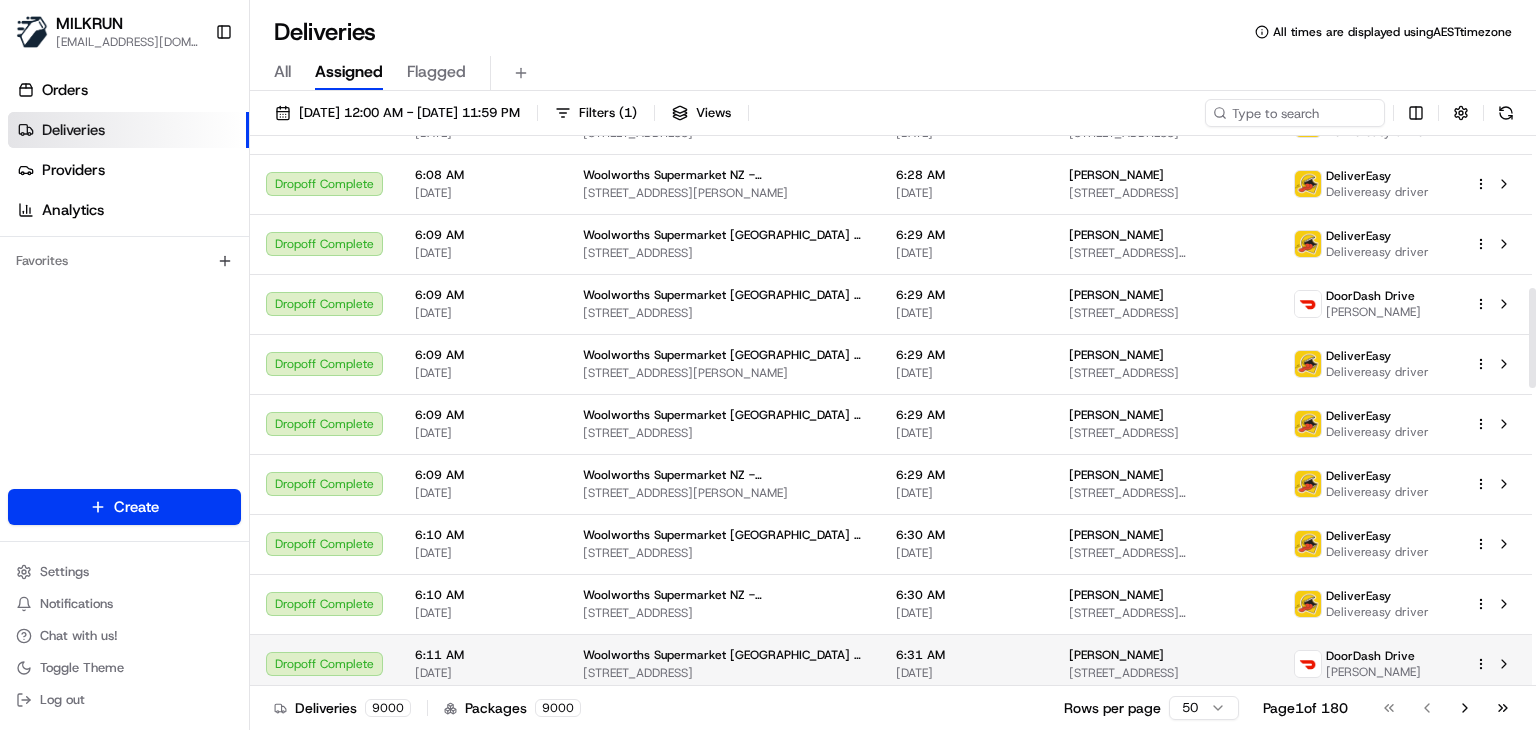 scroll, scrollTop: 863, scrollLeft: 0, axis: vertical 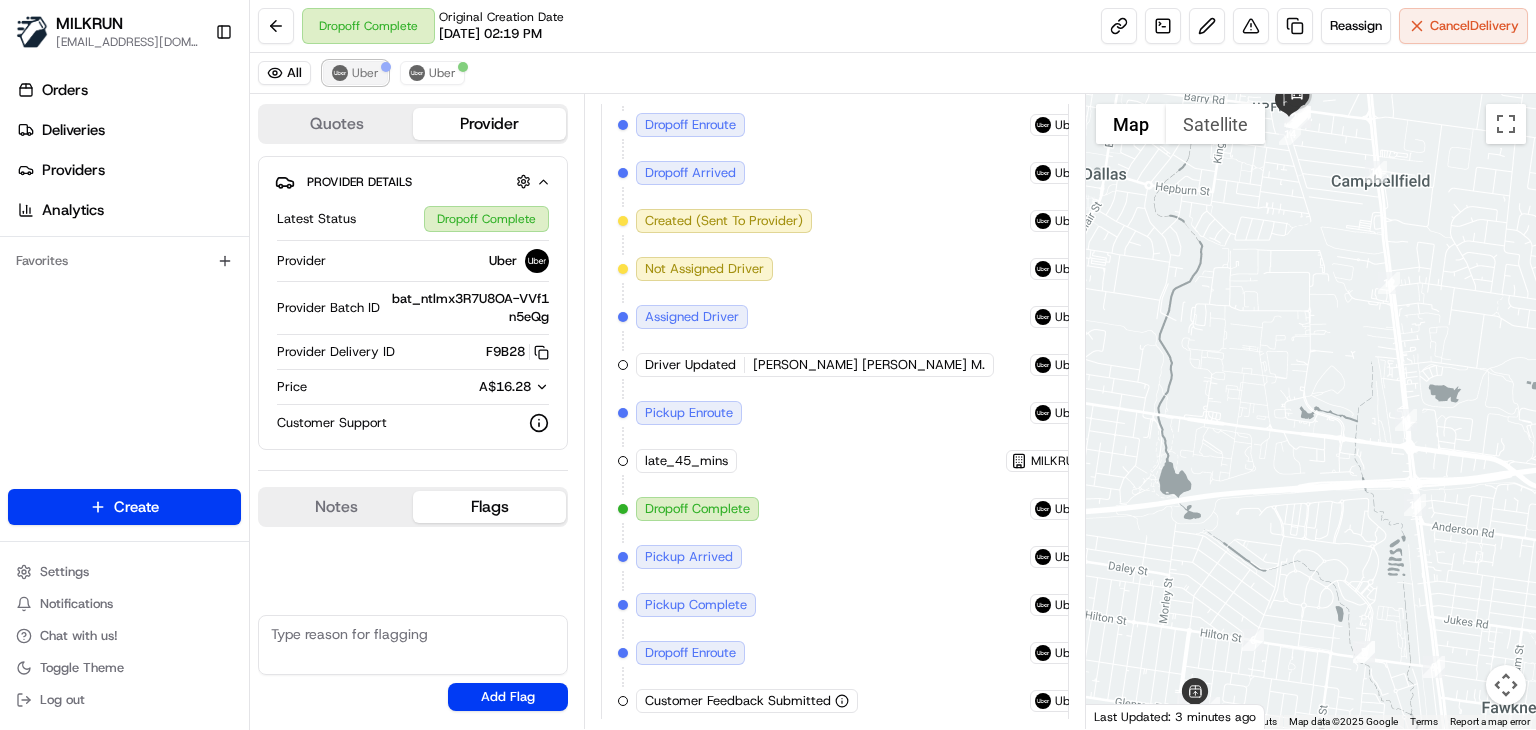 click on "Uber" at bounding box center [365, 73] 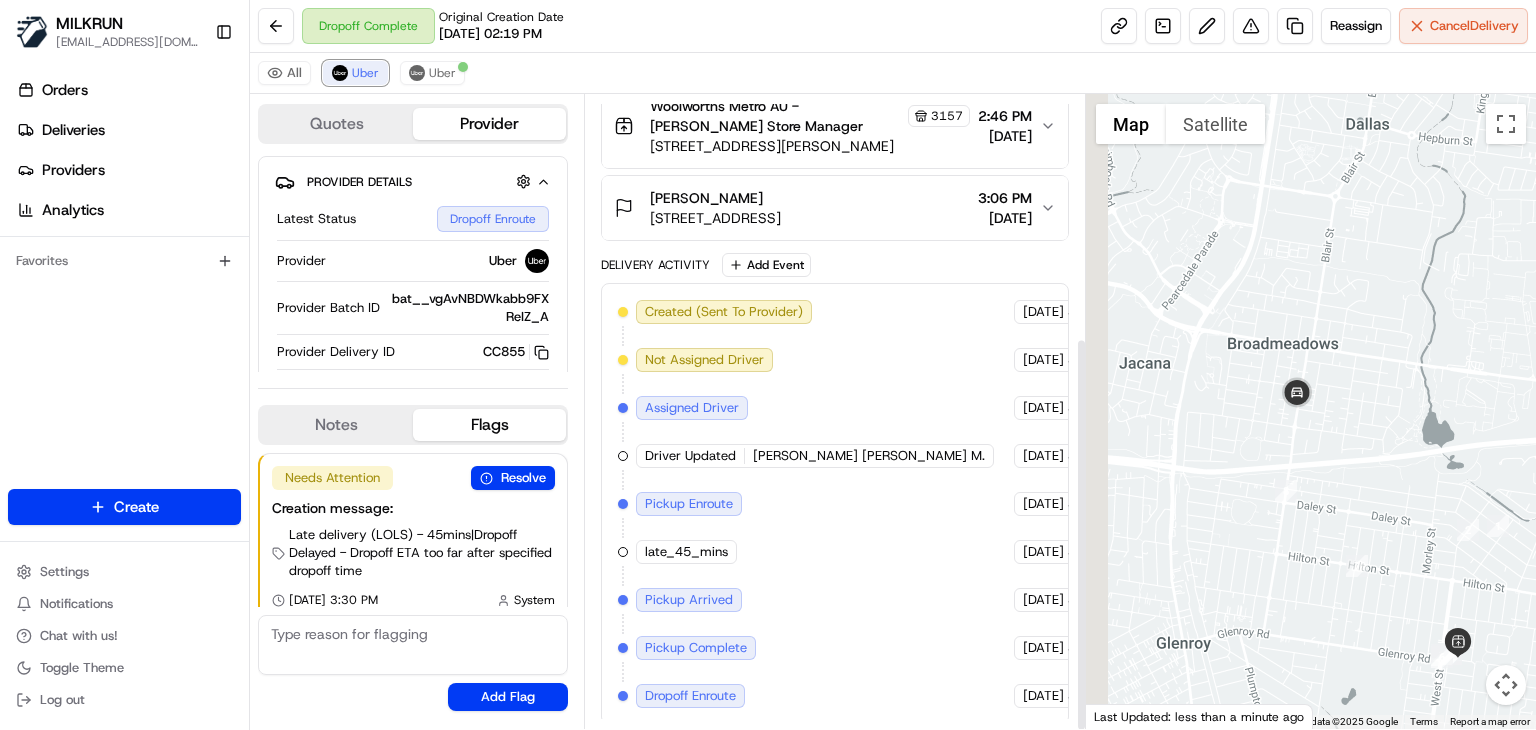 scroll, scrollTop: 390, scrollLeft: 0, axis: vertical 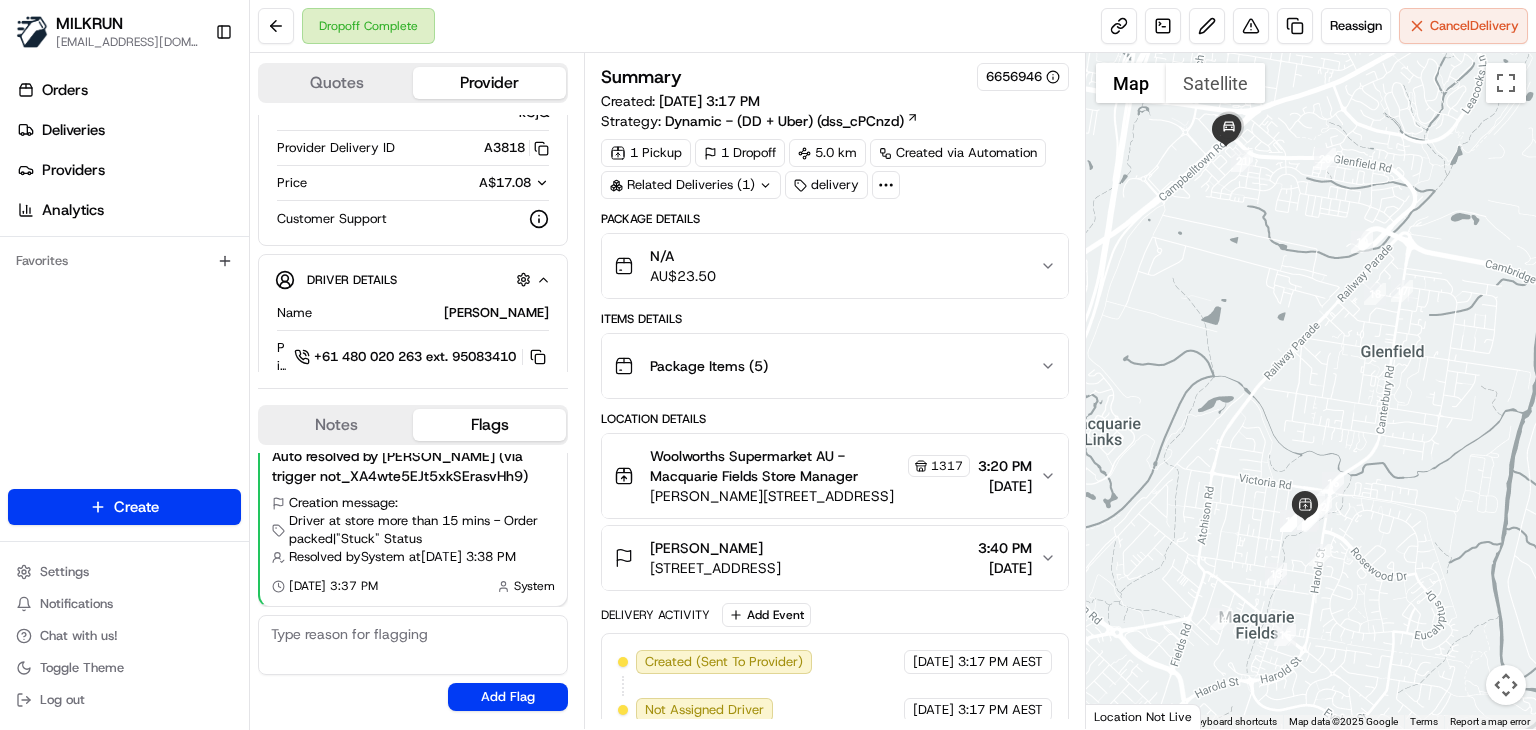 click on "Dropoff Complete Reassign Cancel  Delivery" at bounding box center [893, 26] 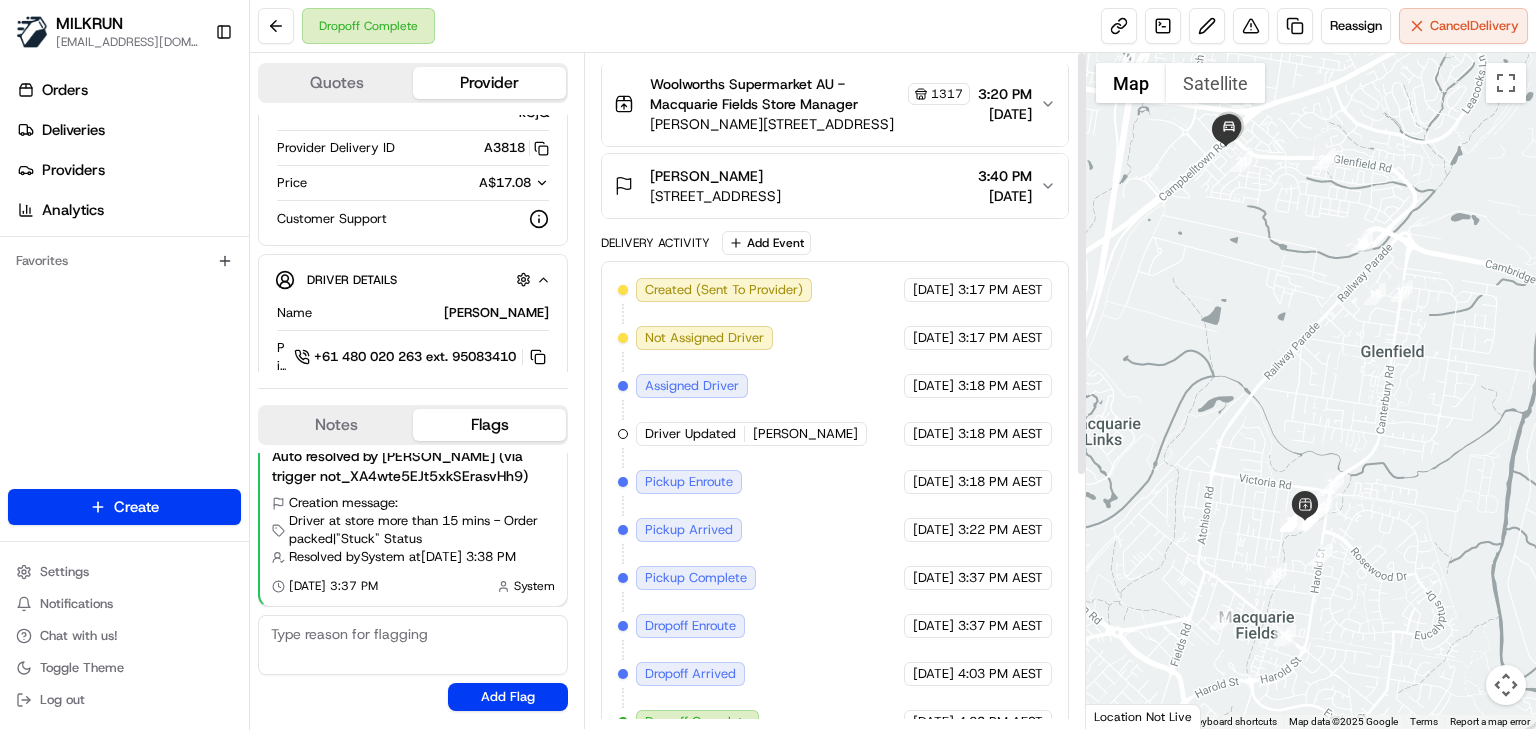 scroll, scrollTop: 0, scrollLeft: 0, axis: both 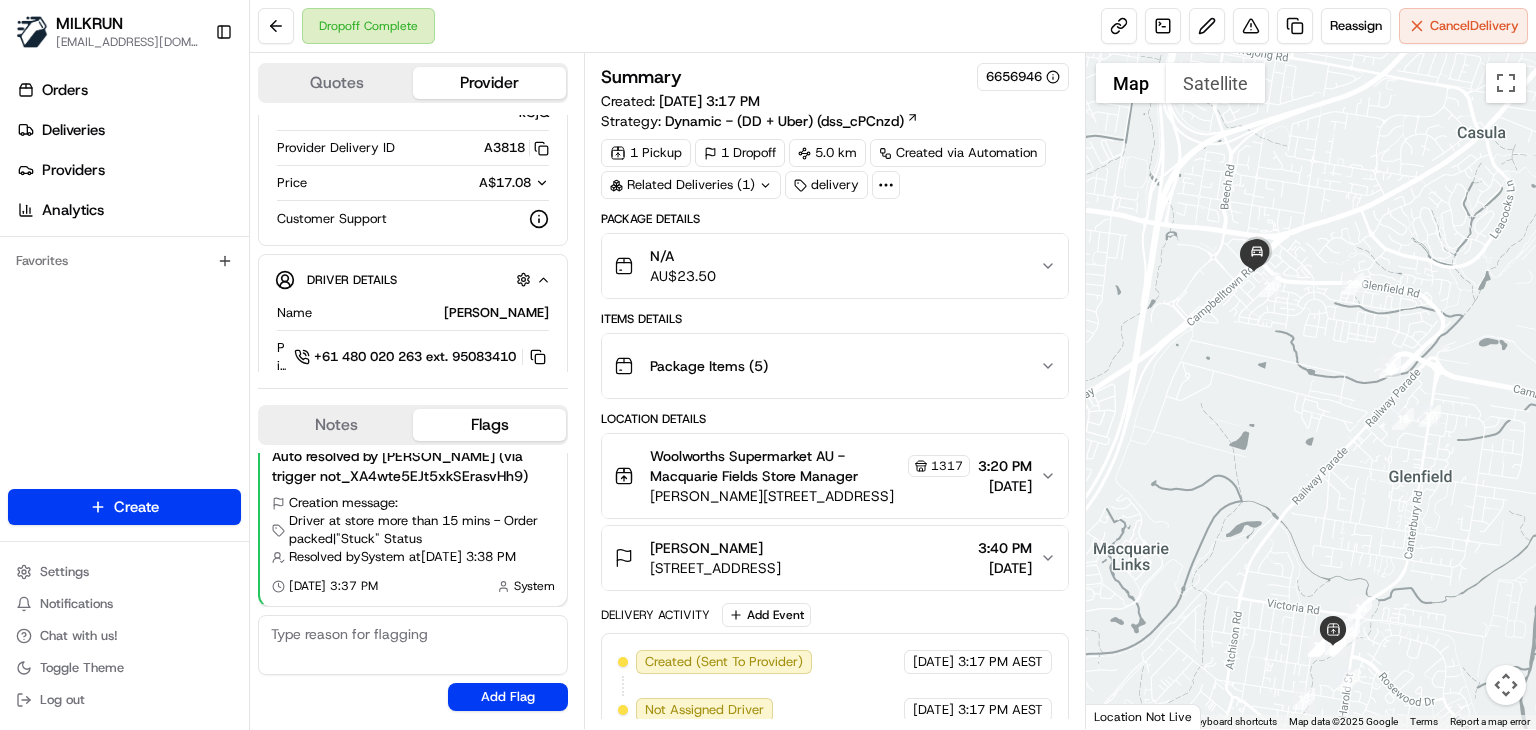 drag, startPoint x: 1214, startPoint y: 304, endPoint x: 1246, endPoint y: 445, distance: 144.58562 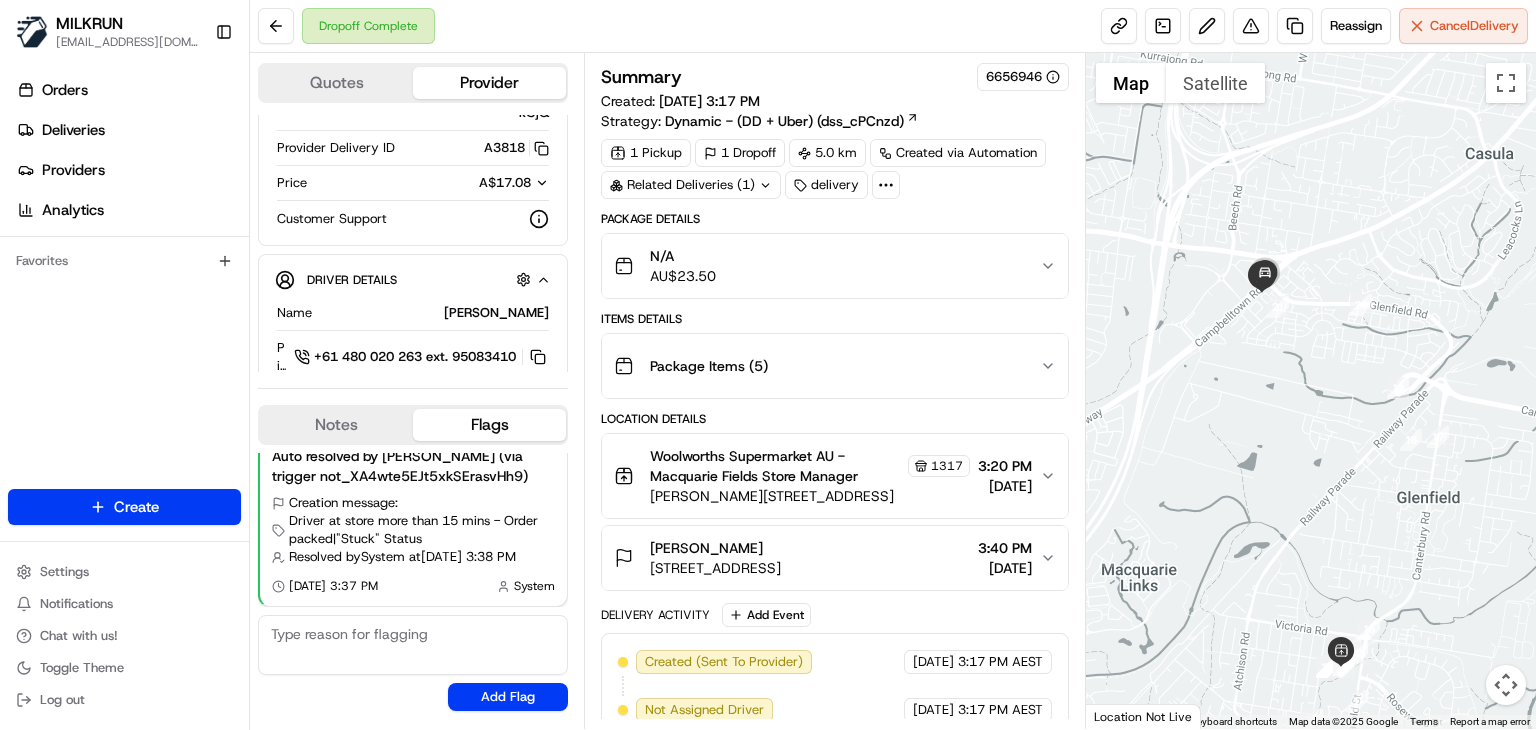 drag, startPoint x: 1254, startPoint y: 328, endPoint x: 1247, endPoint y: 418, distance: 90.27181 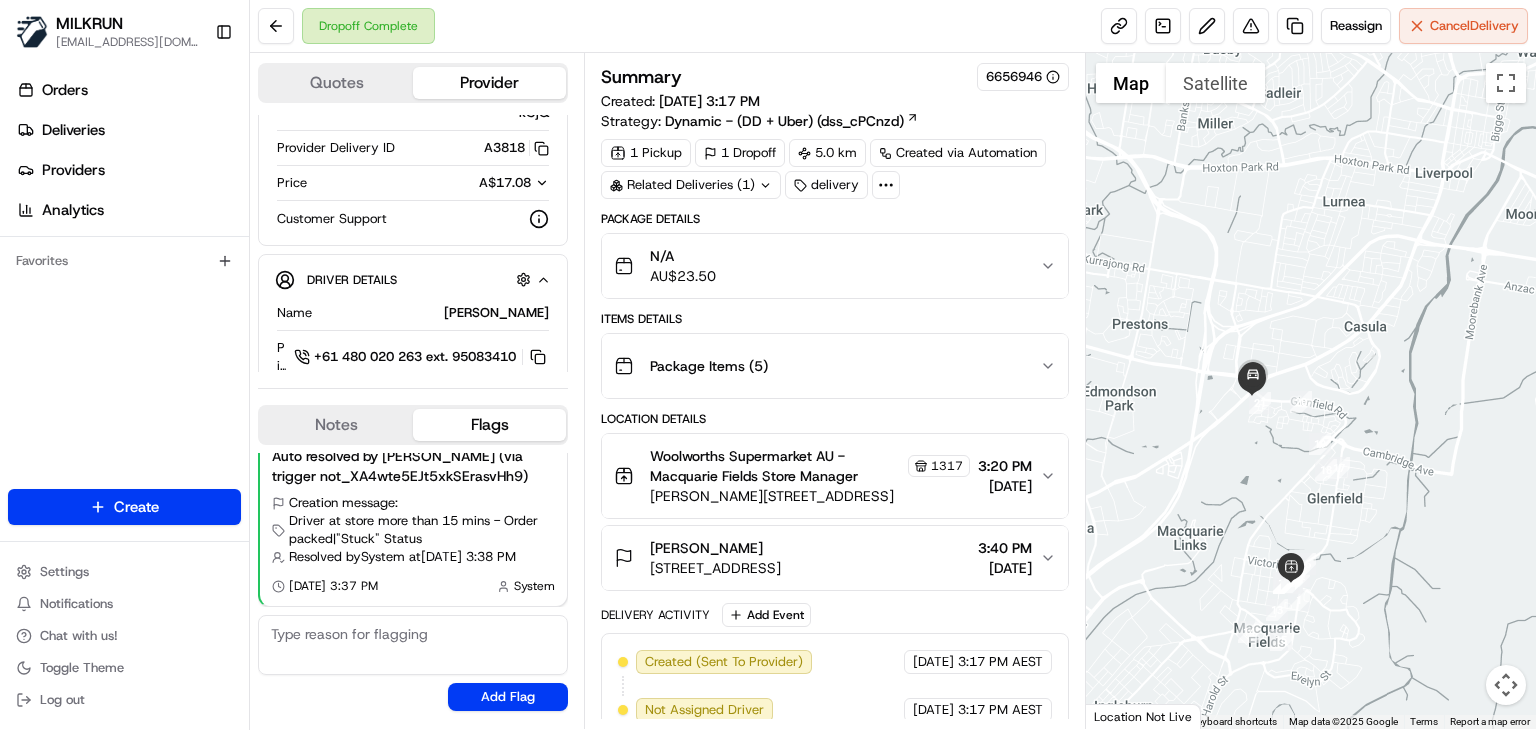 drag, startPoint x: 1242, startPoint y: 479, endPoint x: 1279, endPoint y: 457, distance: 43.046486 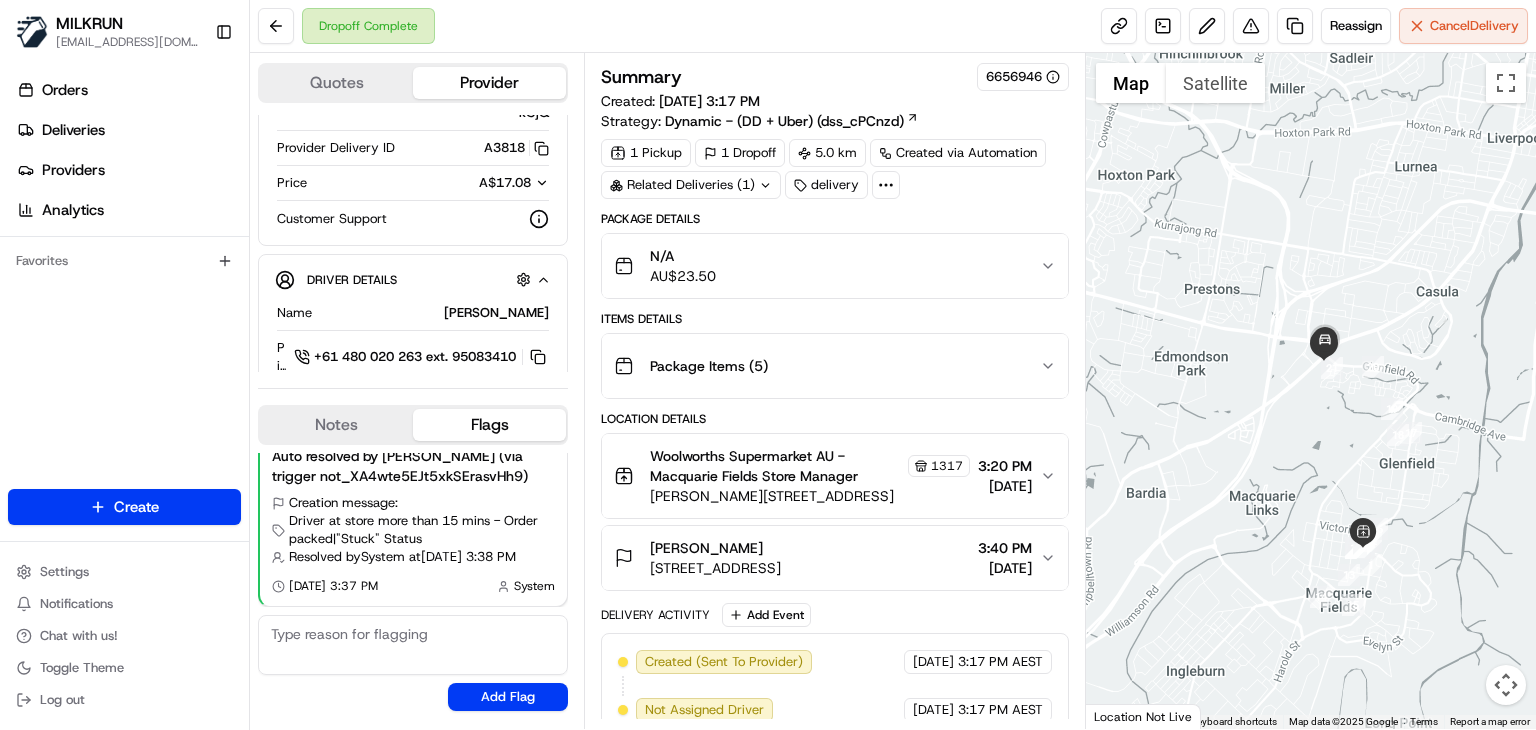 drag, startPoint x: 1279, startPoint y: 457, endPoint x: 1312, endPoint y: 445, distance: 35.1141 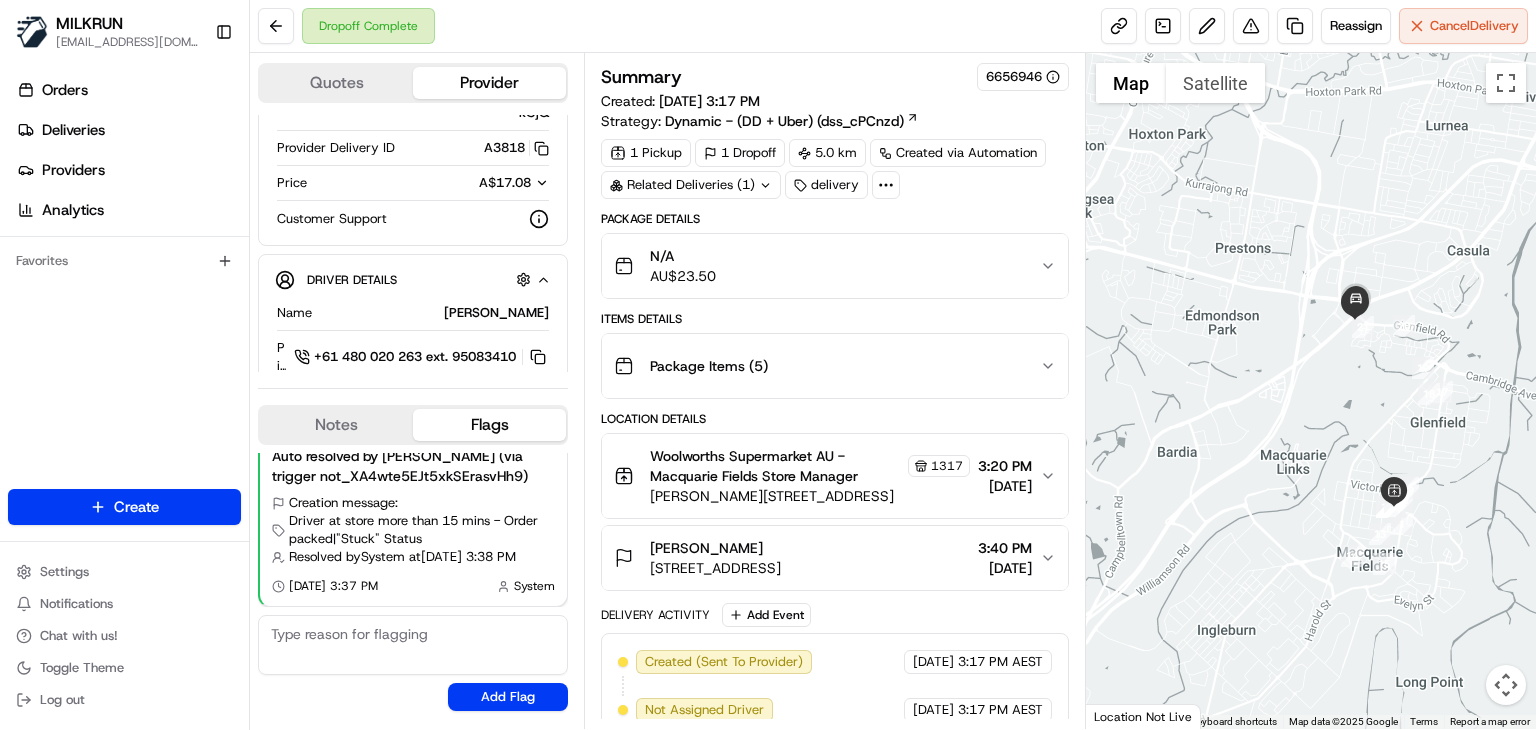 drag, startPoint x: 1312, startPoint y: 445, endPoint x: 1338, endPoint y: 399, distance: 52.83938 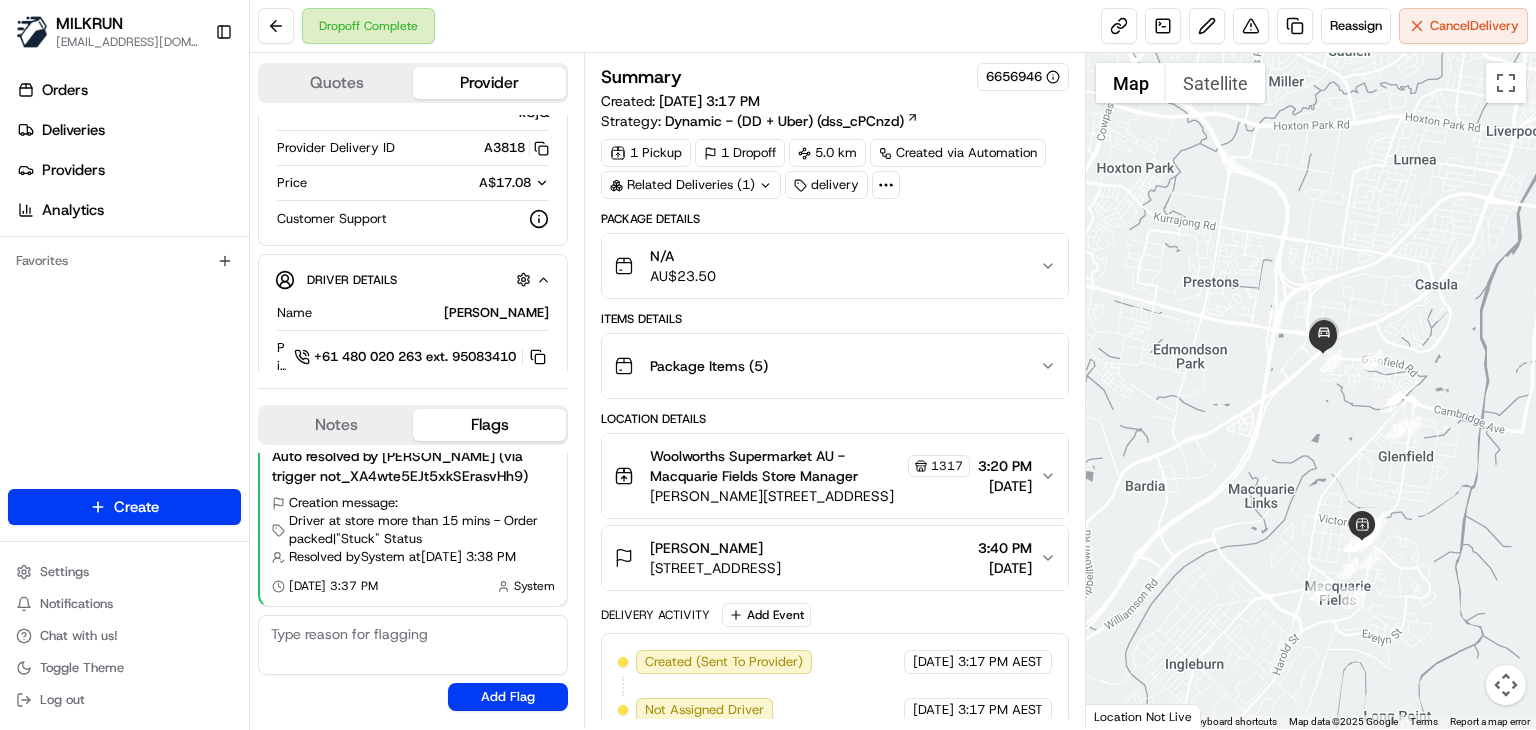 drag, startPoint x: 1338, startPoint y: 399, endPoint x: 1304, endPoint y: 437, distance: 50.990196 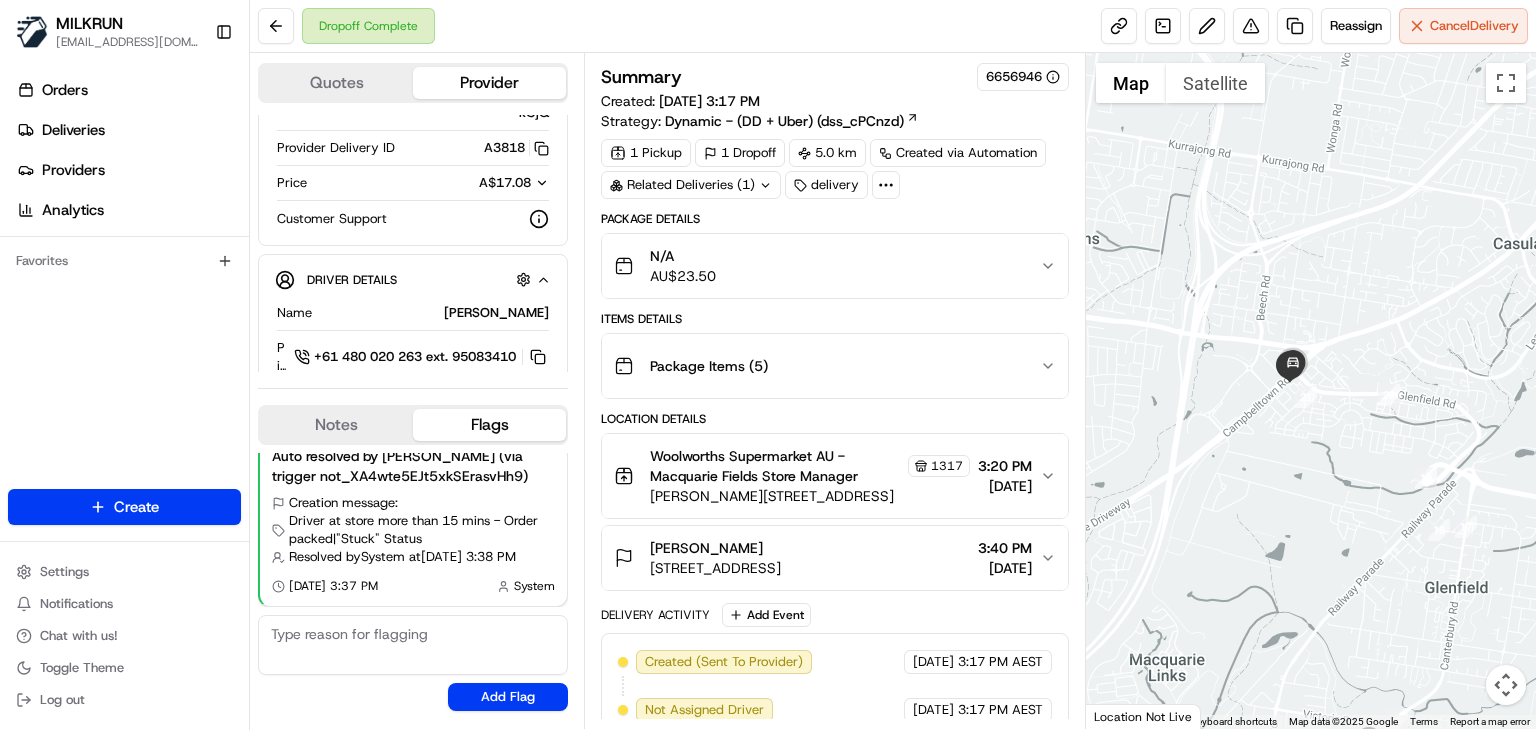 drag, startPoint x: 1314, startPoint y: 367, endPoint x: 1244, endPoint y: 480, distance: 132.92479 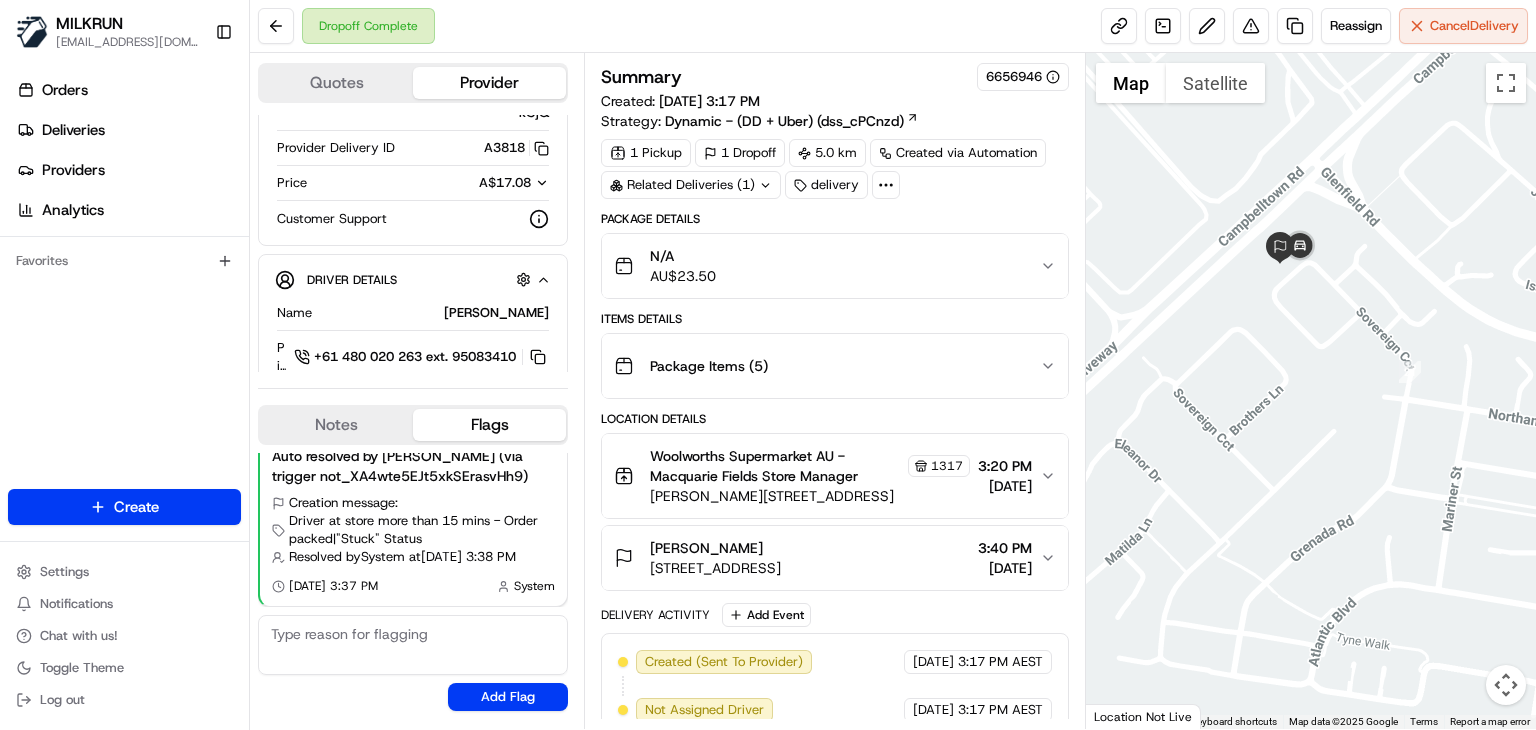 drag, startPoint x: 1264, startPoint y: 389, endPoint x: 1261, endPoint y: 465, distance: 76.05919 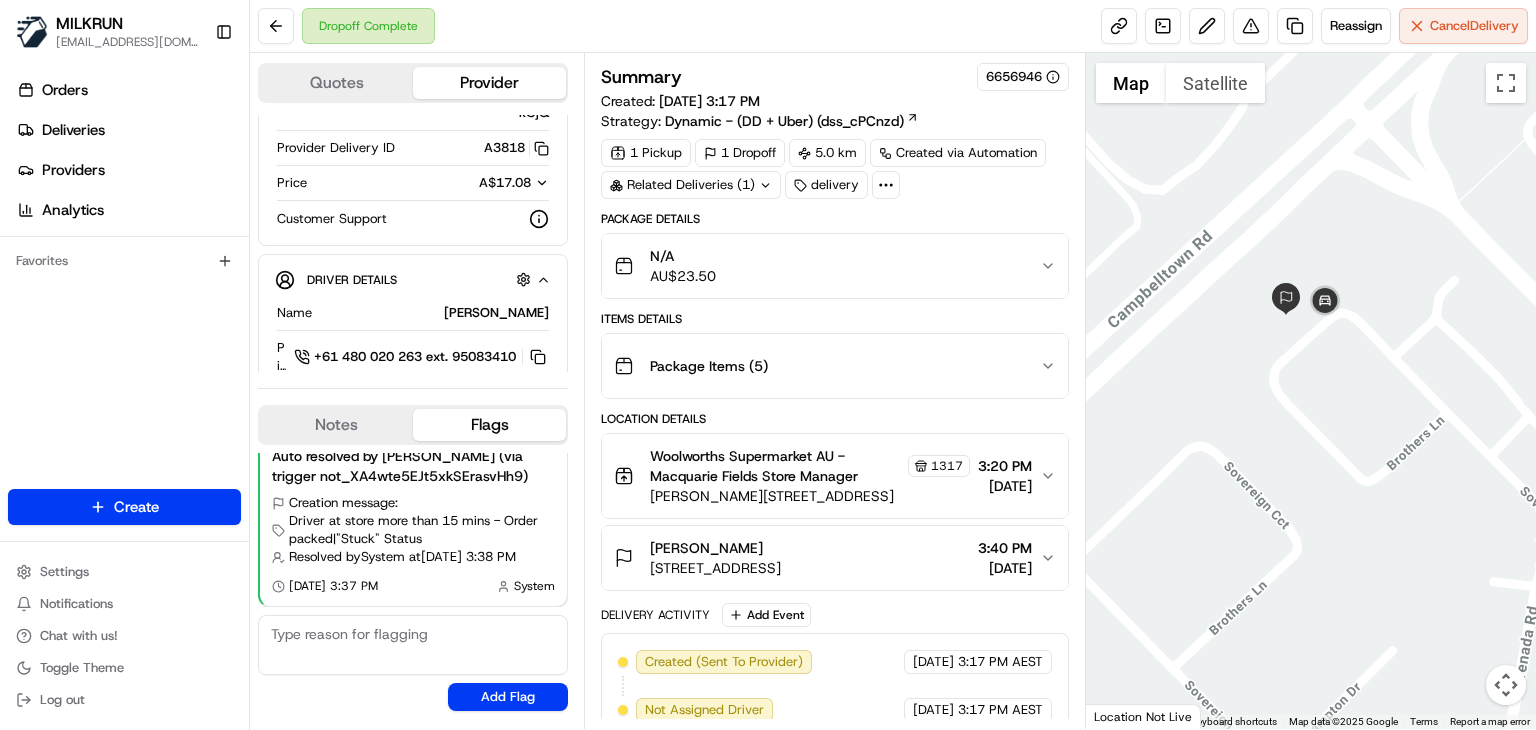 drag, startPoint x: 1292, startPoint y: 365, endPoint x: 1284, endPoint y: 402, distance: 37.85499 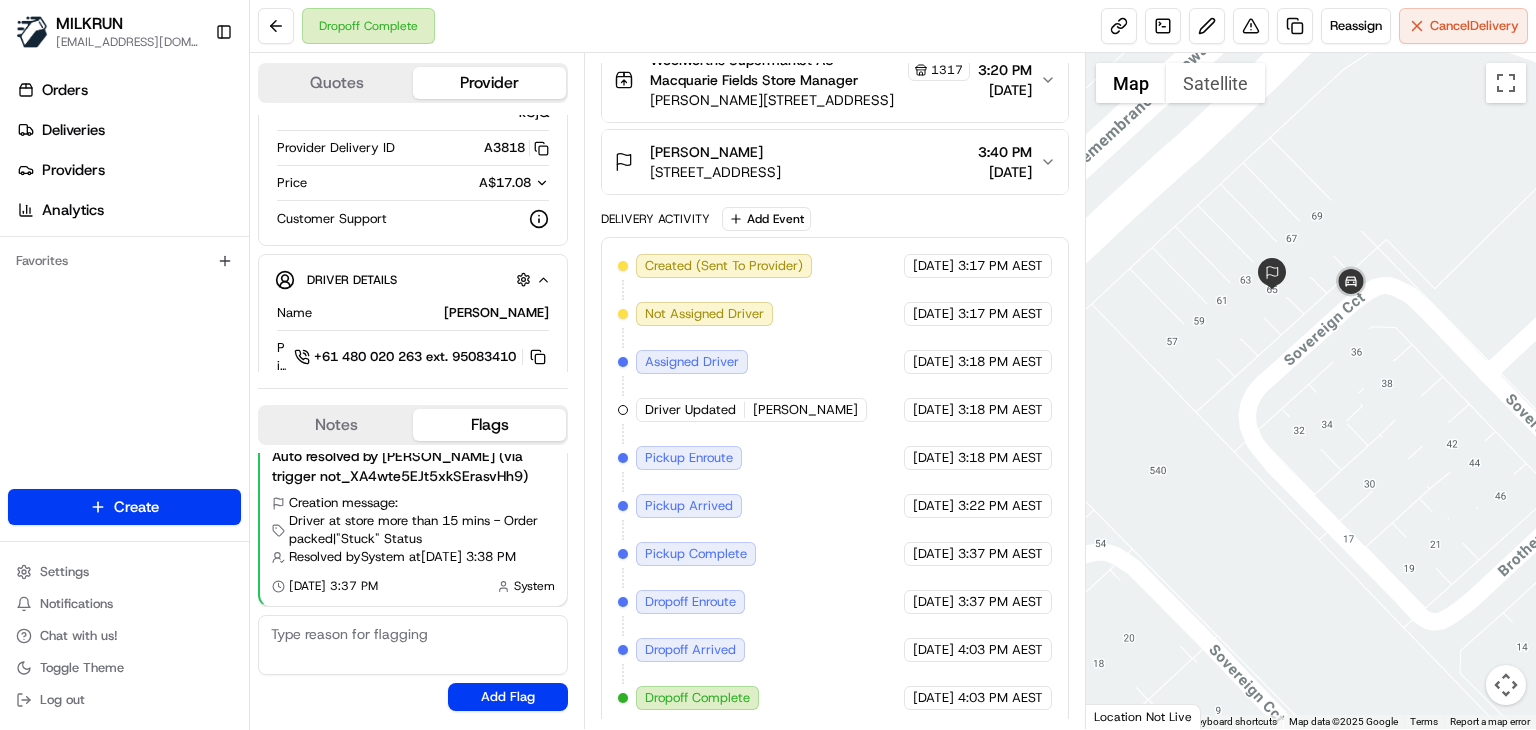 scroll, scrollTop: 0, scrollLeft: 0, axis: both 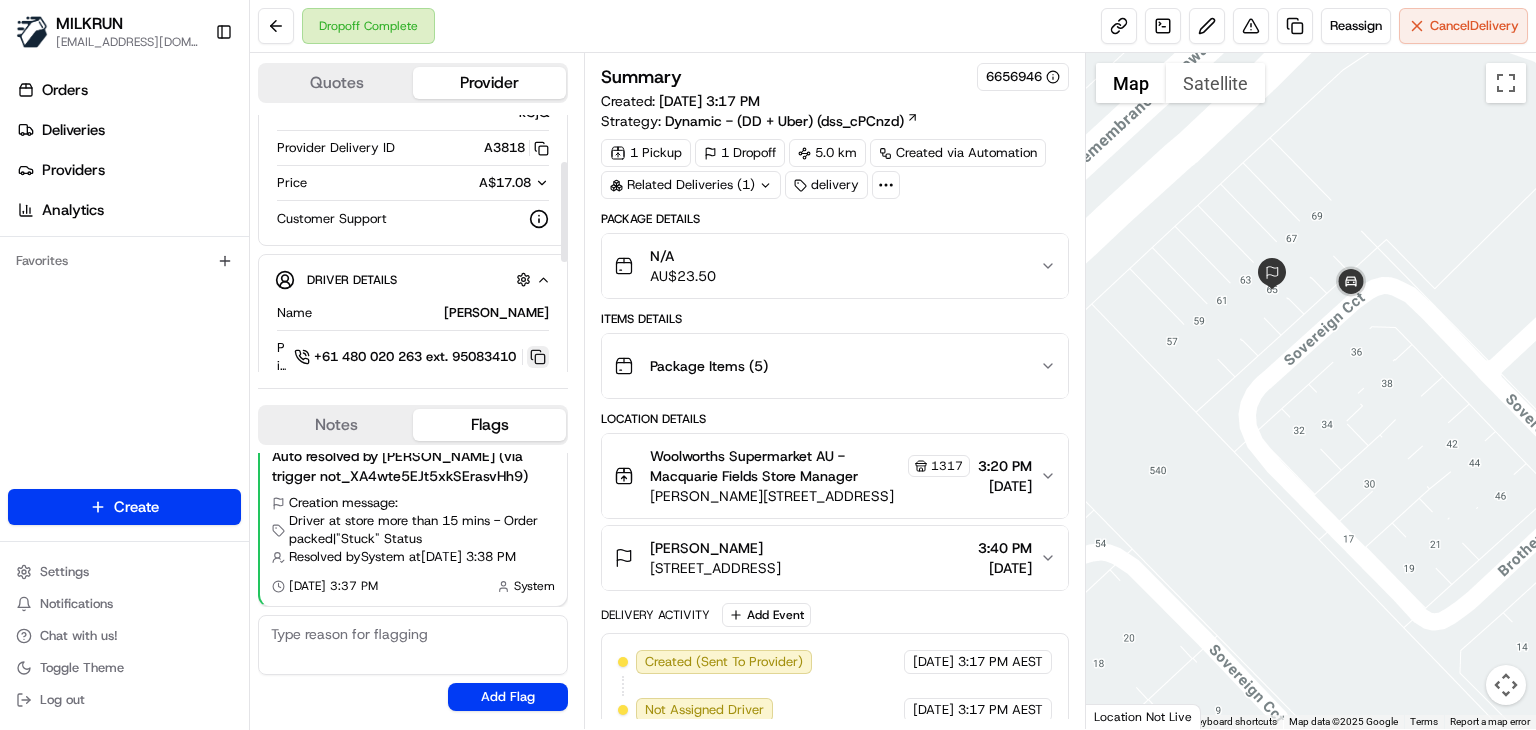 click at bounding box center [538, 357] 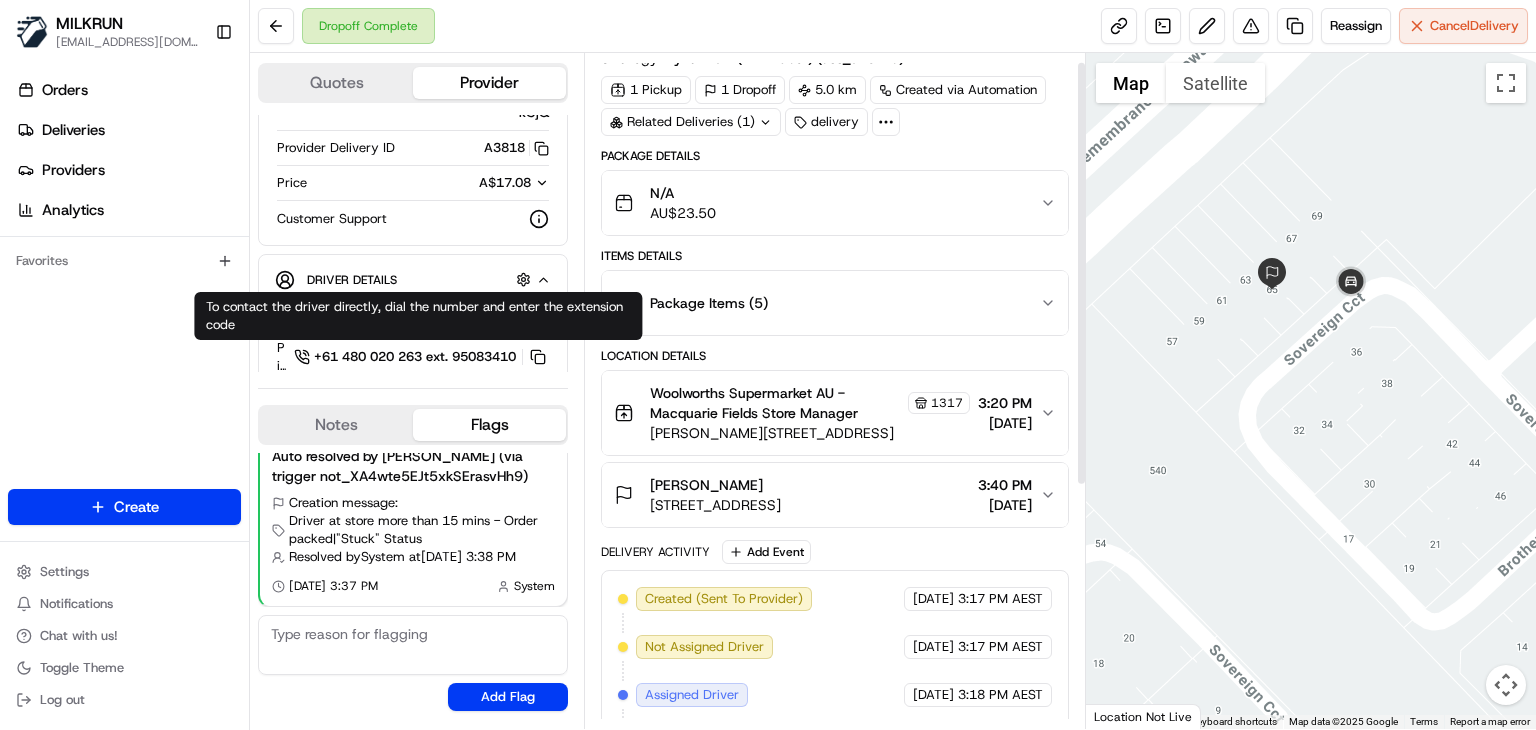 scroll, scrollTop: 0, scrollLeft: 0, axis: both 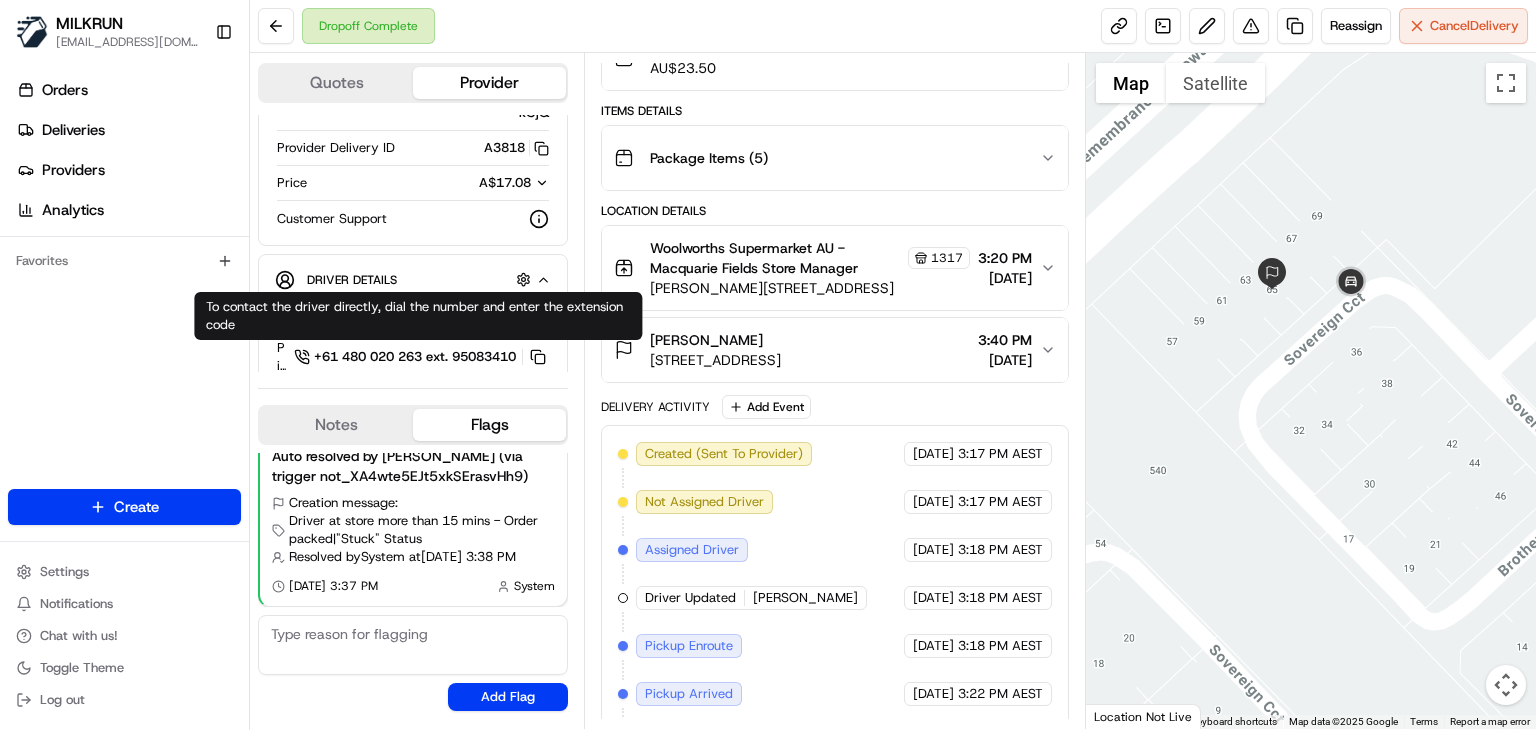 click on "Woolworths Supermarket AU - Macquarie Fields Store Manager 1317 Brooks St, Macquarie Fields, NSW 2564, AU 3:20 PM 16/07/2025" at bounding box center (827, 268) 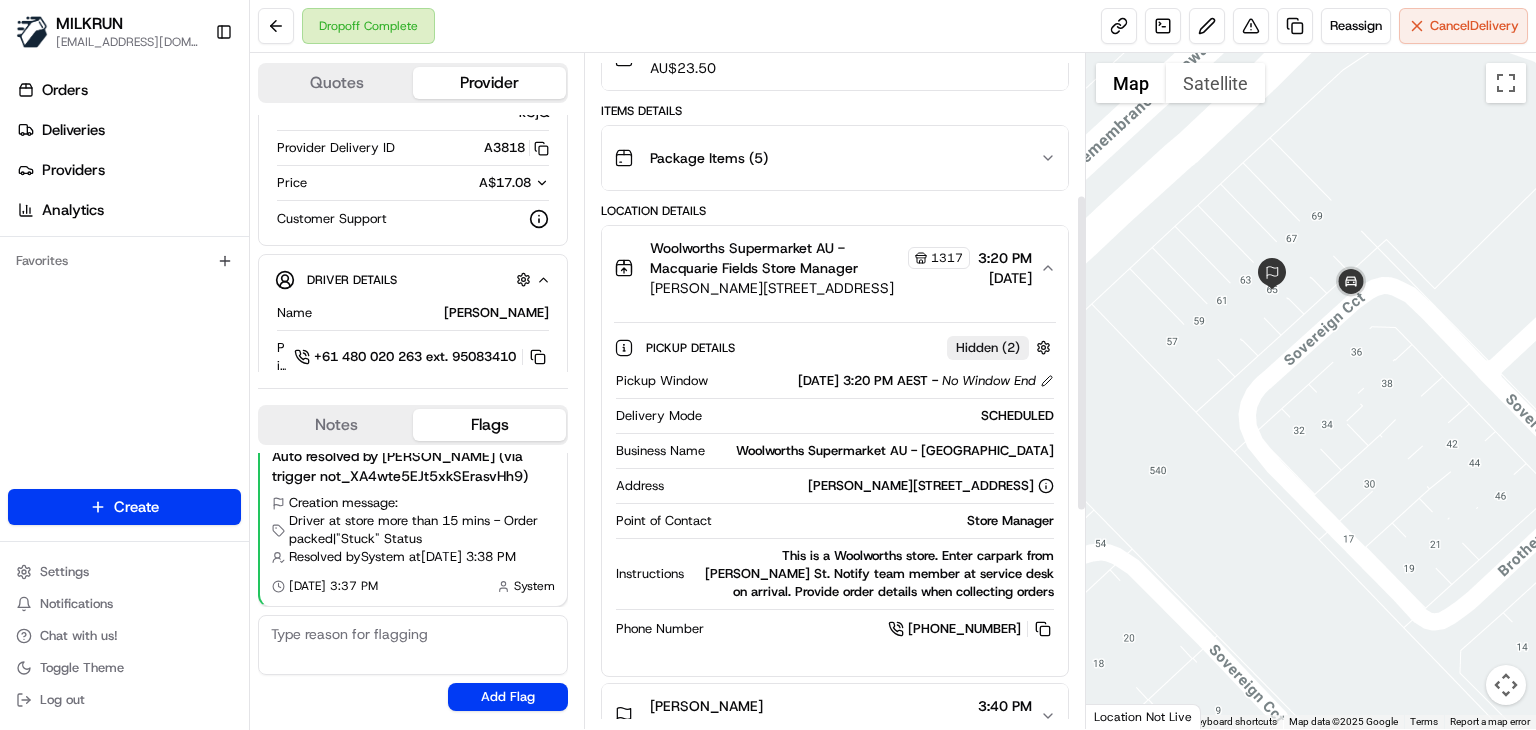 scroll, scrollTop: 302, scrollLeft: 0, axis: vertical 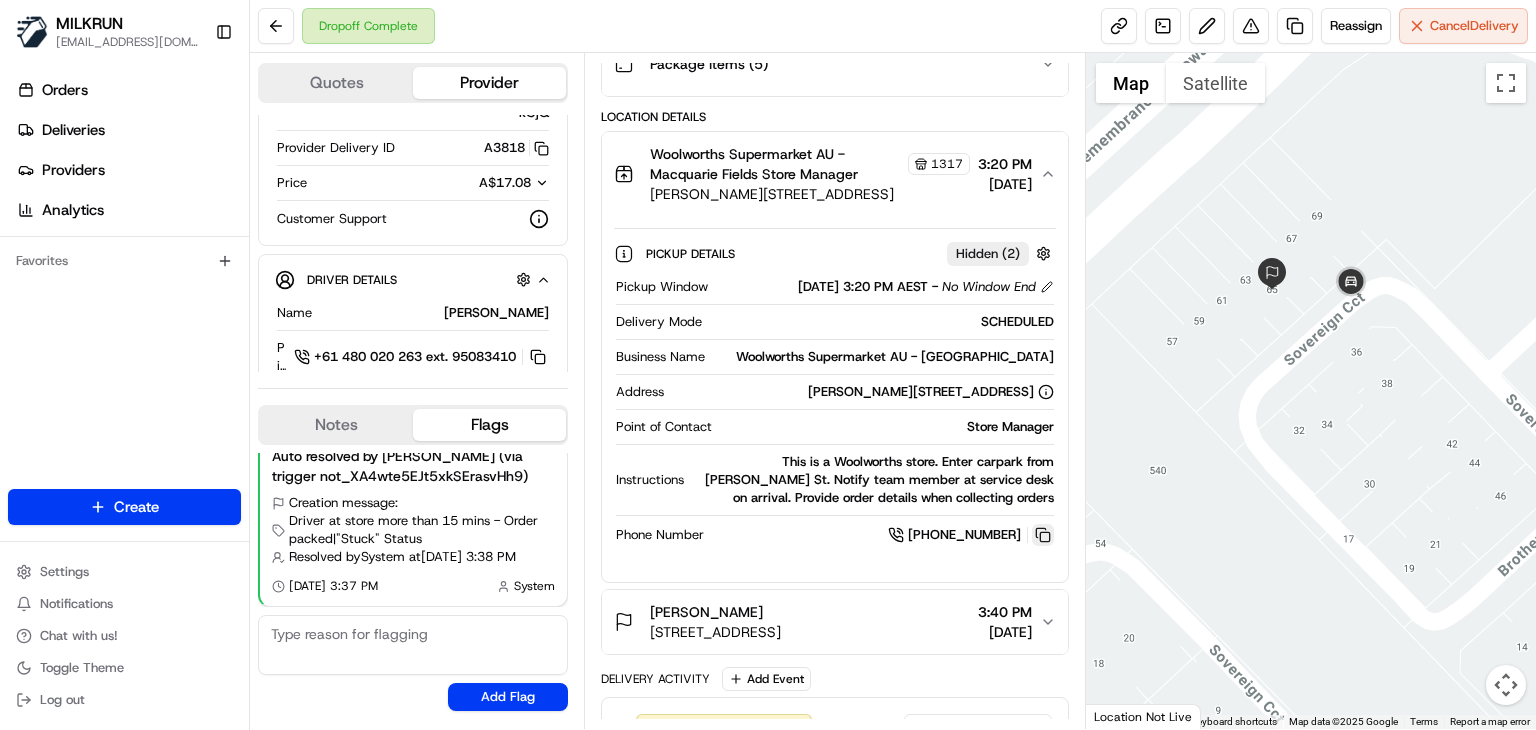 click at bounding box center (1043, 535) 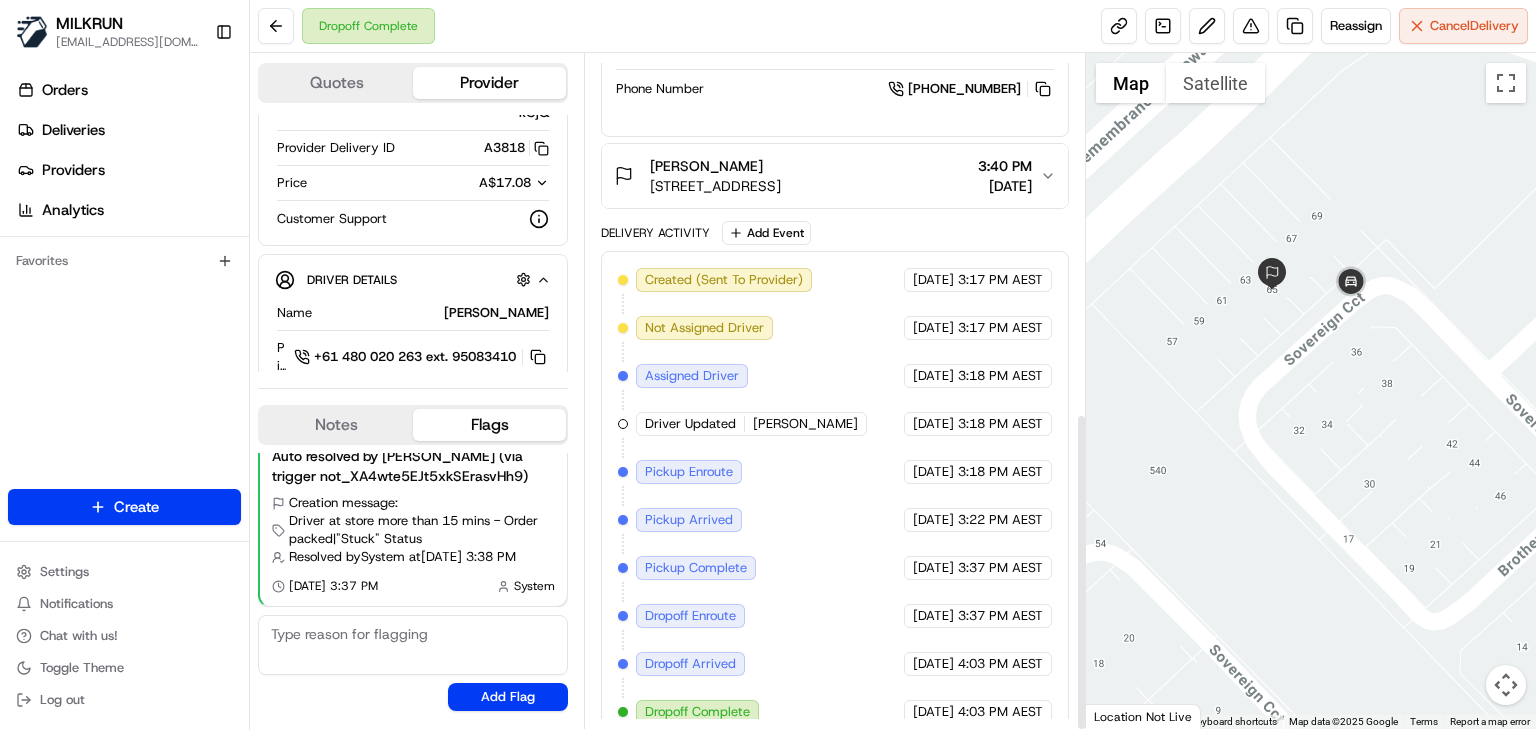 scroll, scrollTop: 761, scrollLeft: 0, axis: vertical 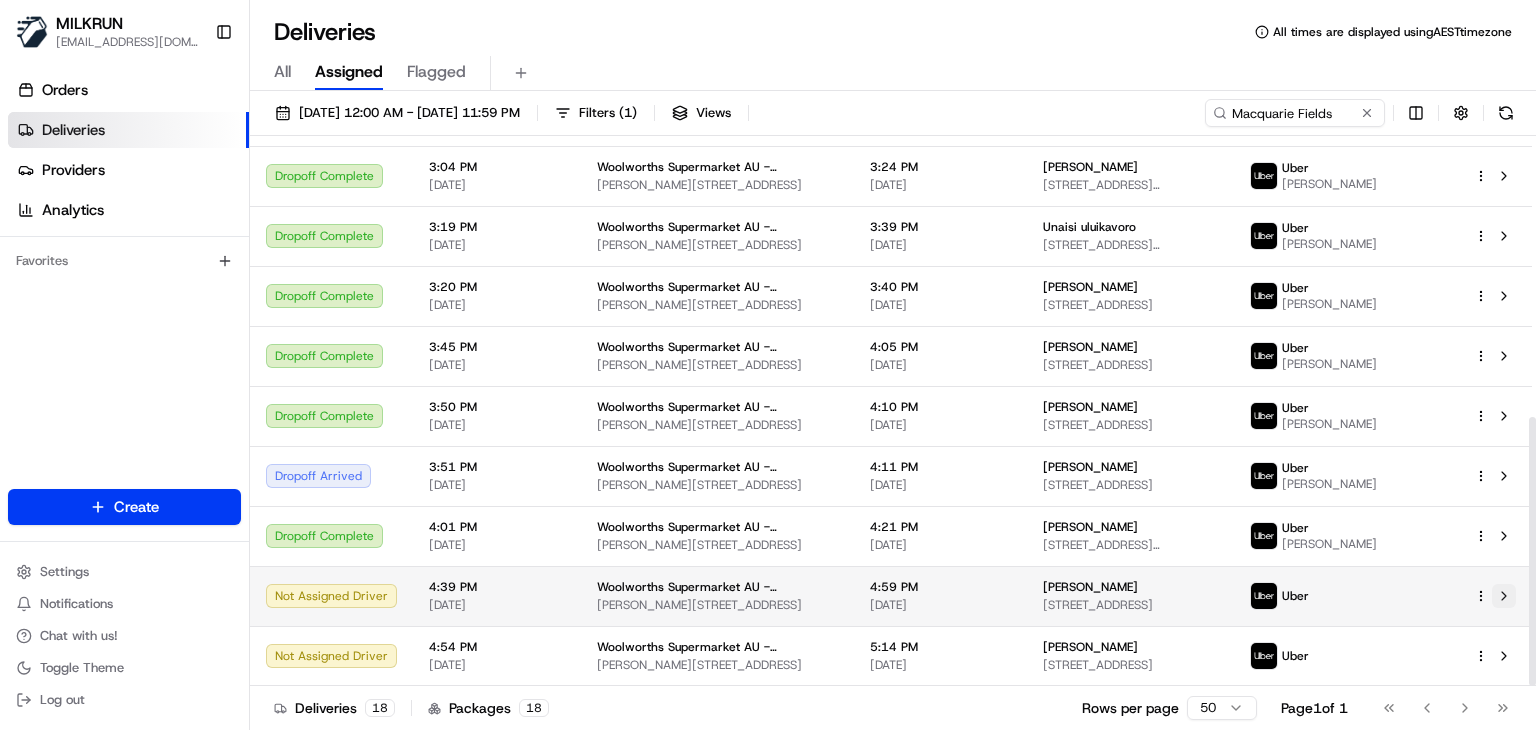 click at bounding box center [1504, 596] 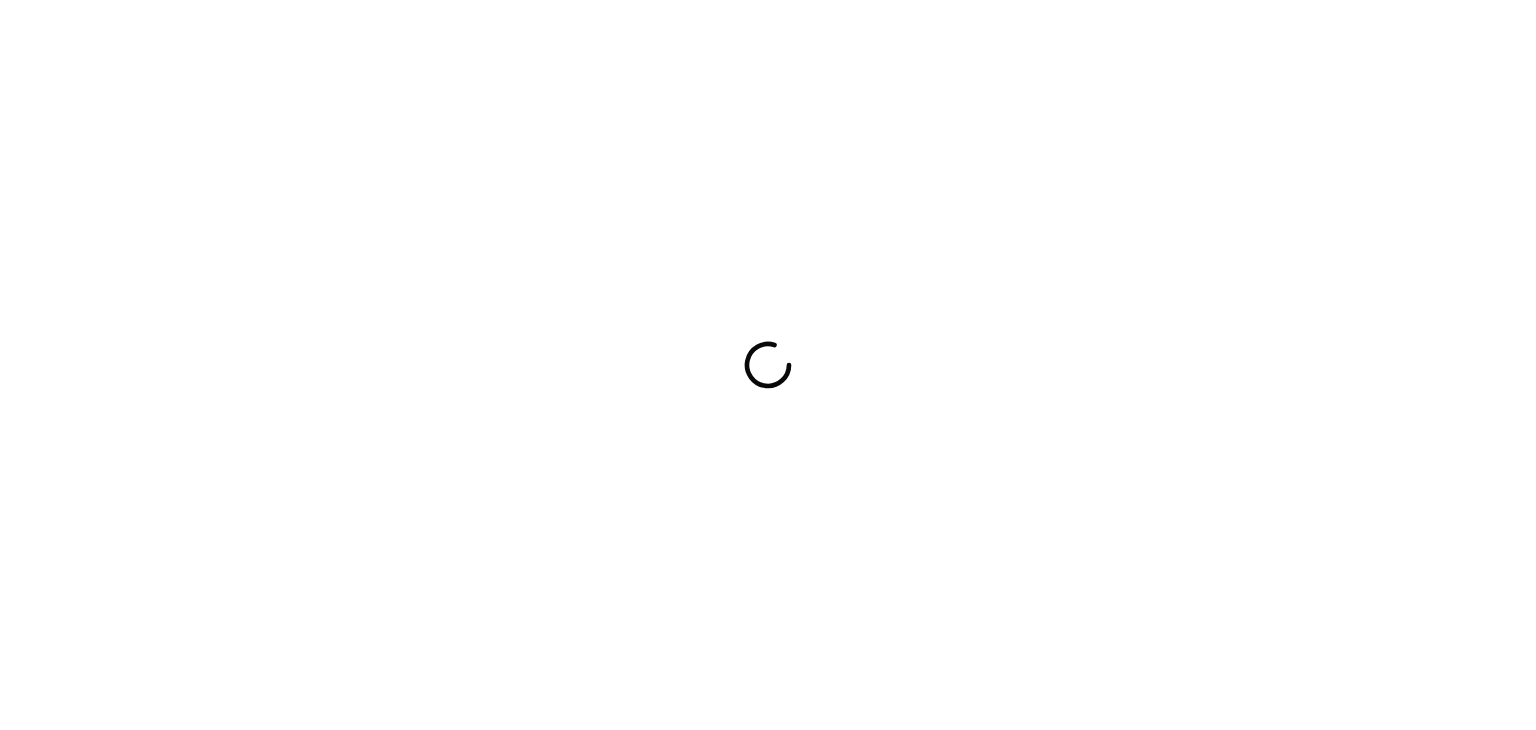 scroll, scrollTop: 0, scrollLeft: 0, axis: both 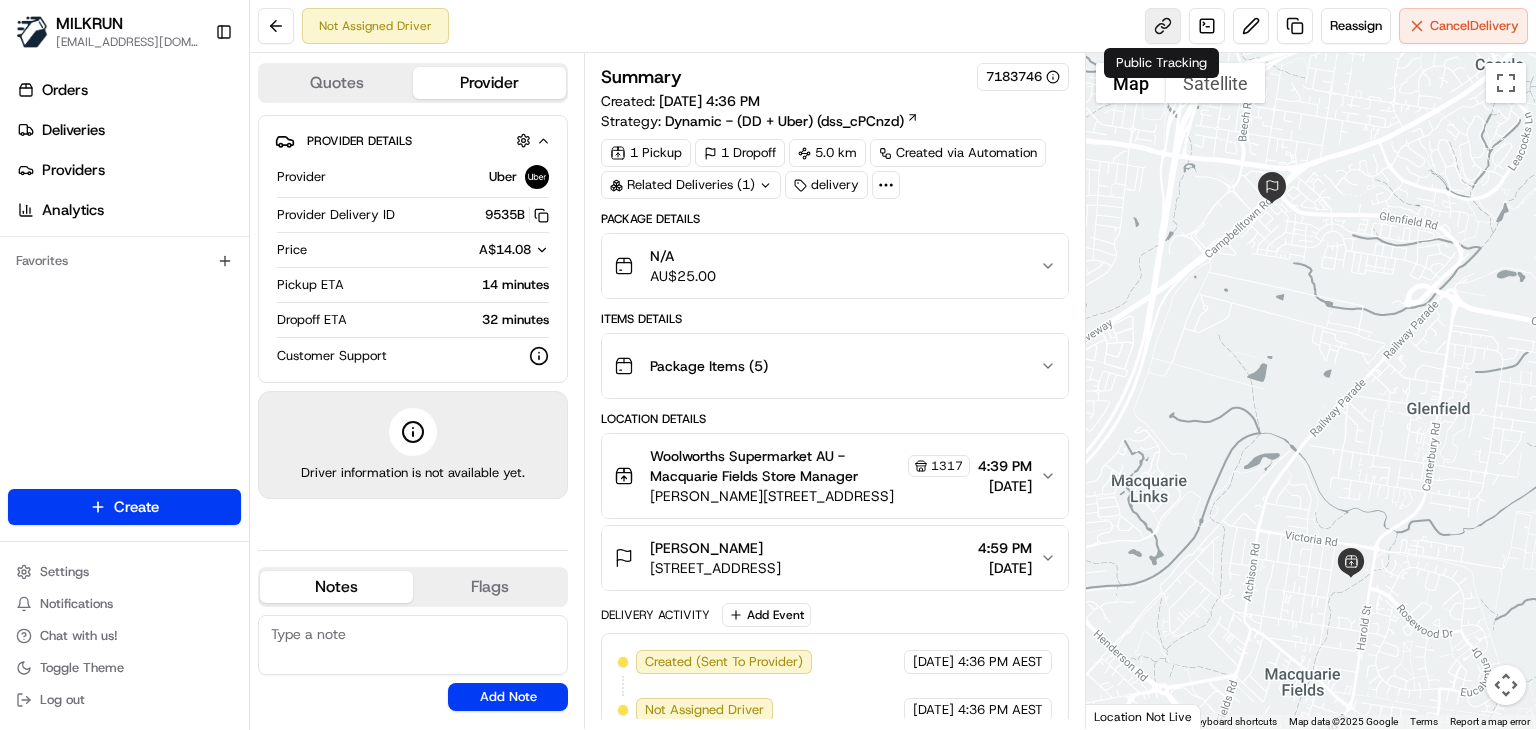 click at bounding box center [1163, 26] 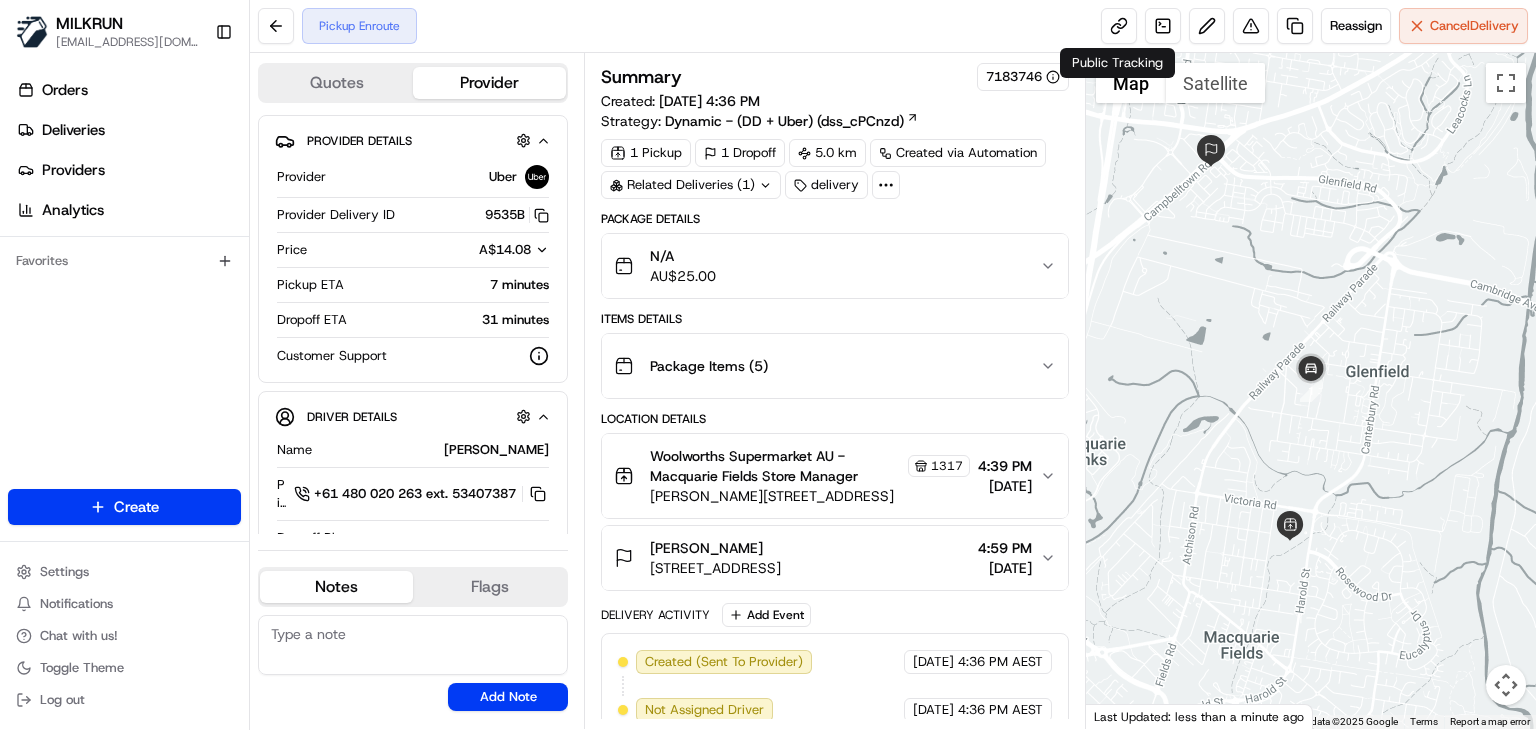 click on "Pickup Enroute Reassign Cancel  Delivery" at bounding box center [893, 26] 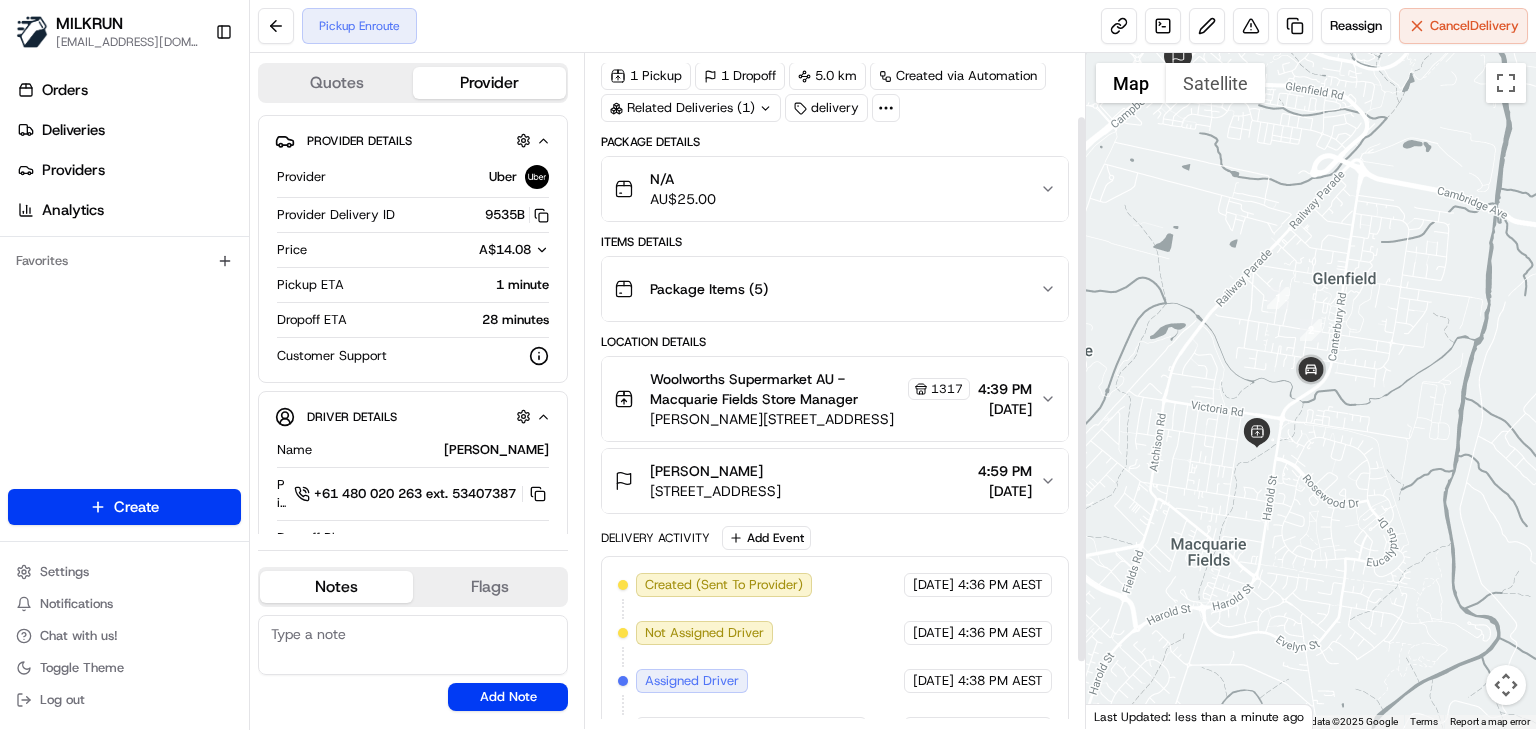 scroll, scrollTop: 0, scrollLeft: 0, axis: both 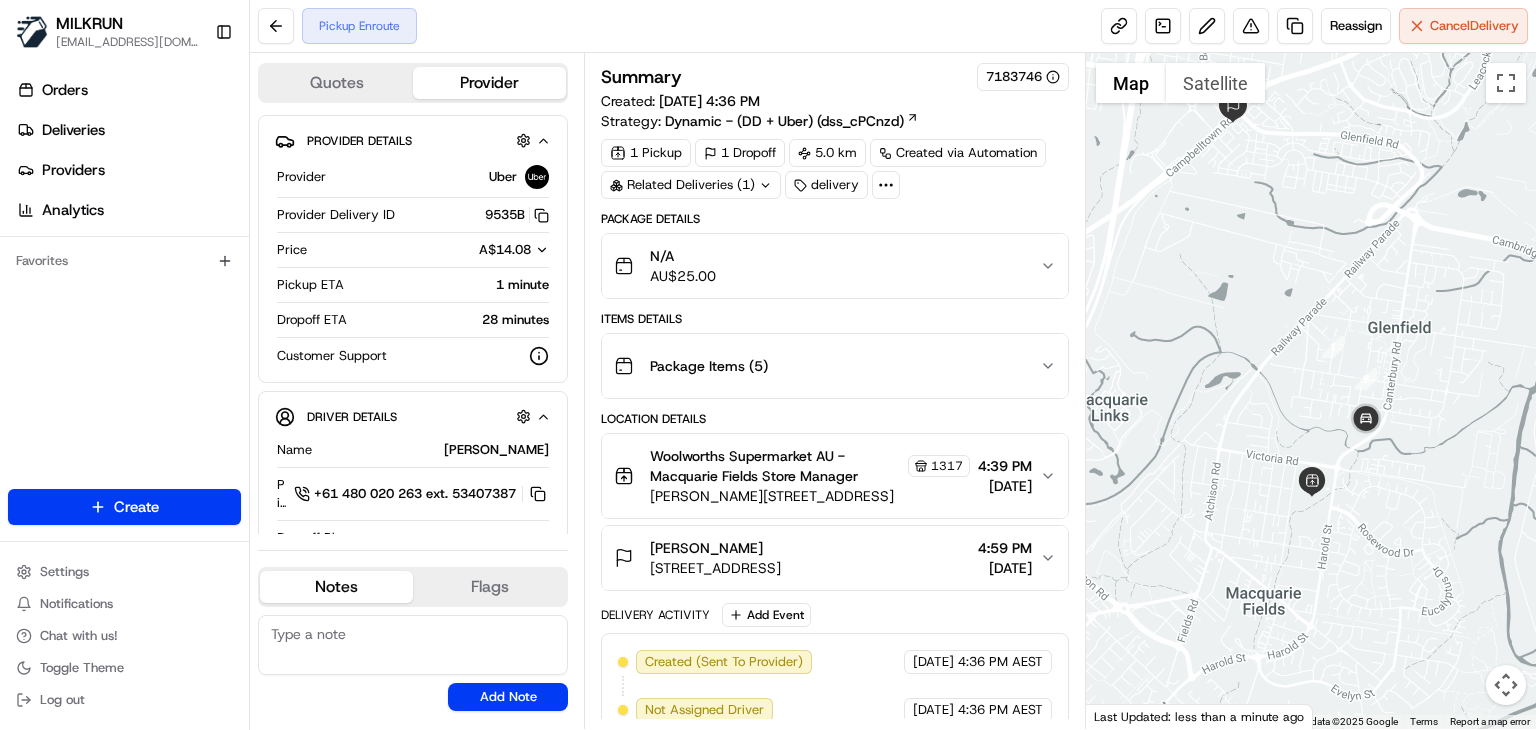drag, startPoint x: 1215, startPoint y: 338, endPoint x: 1276, endPoint y: 394, distance: 82.80701 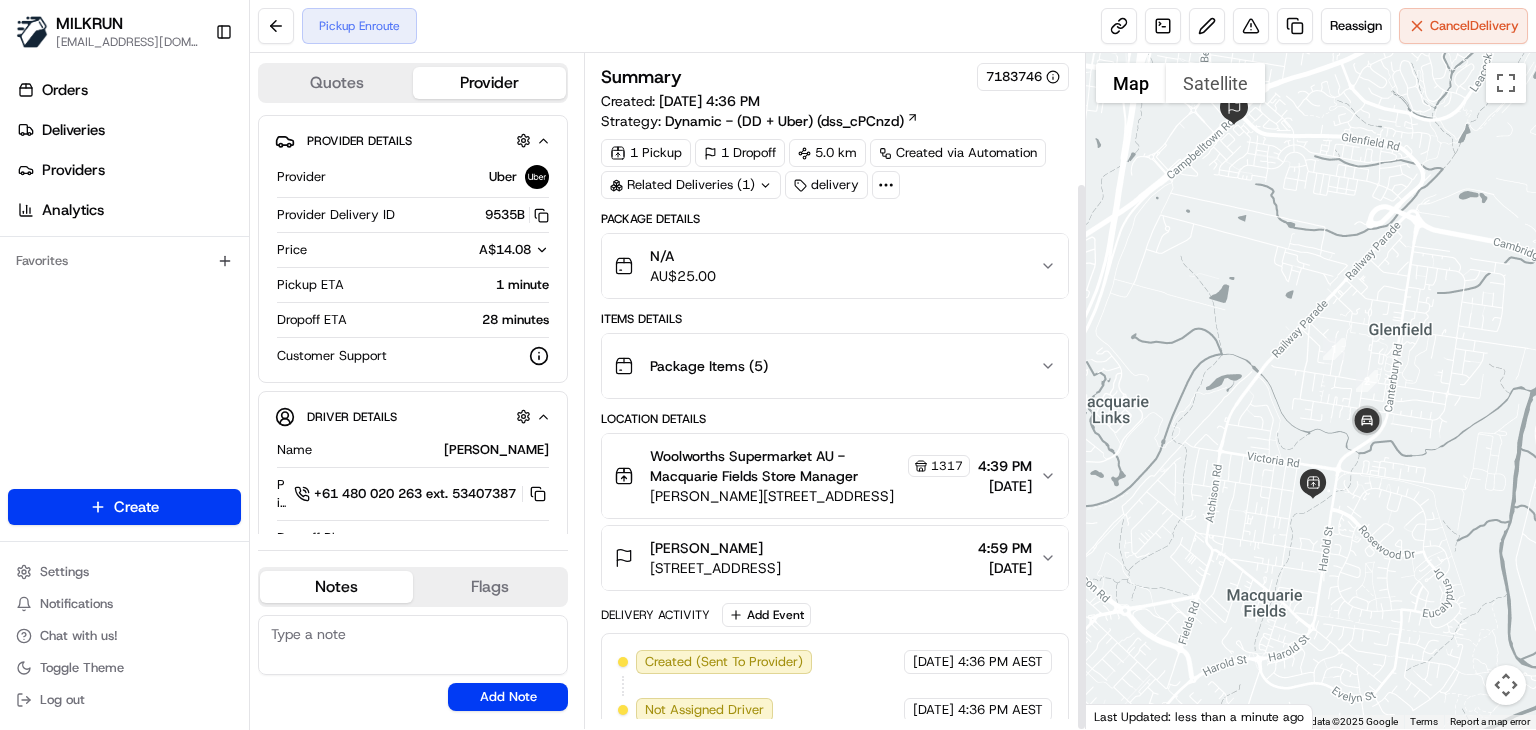 scroll, scrollTop: 159, scrollLeft: 0, axis: vertical 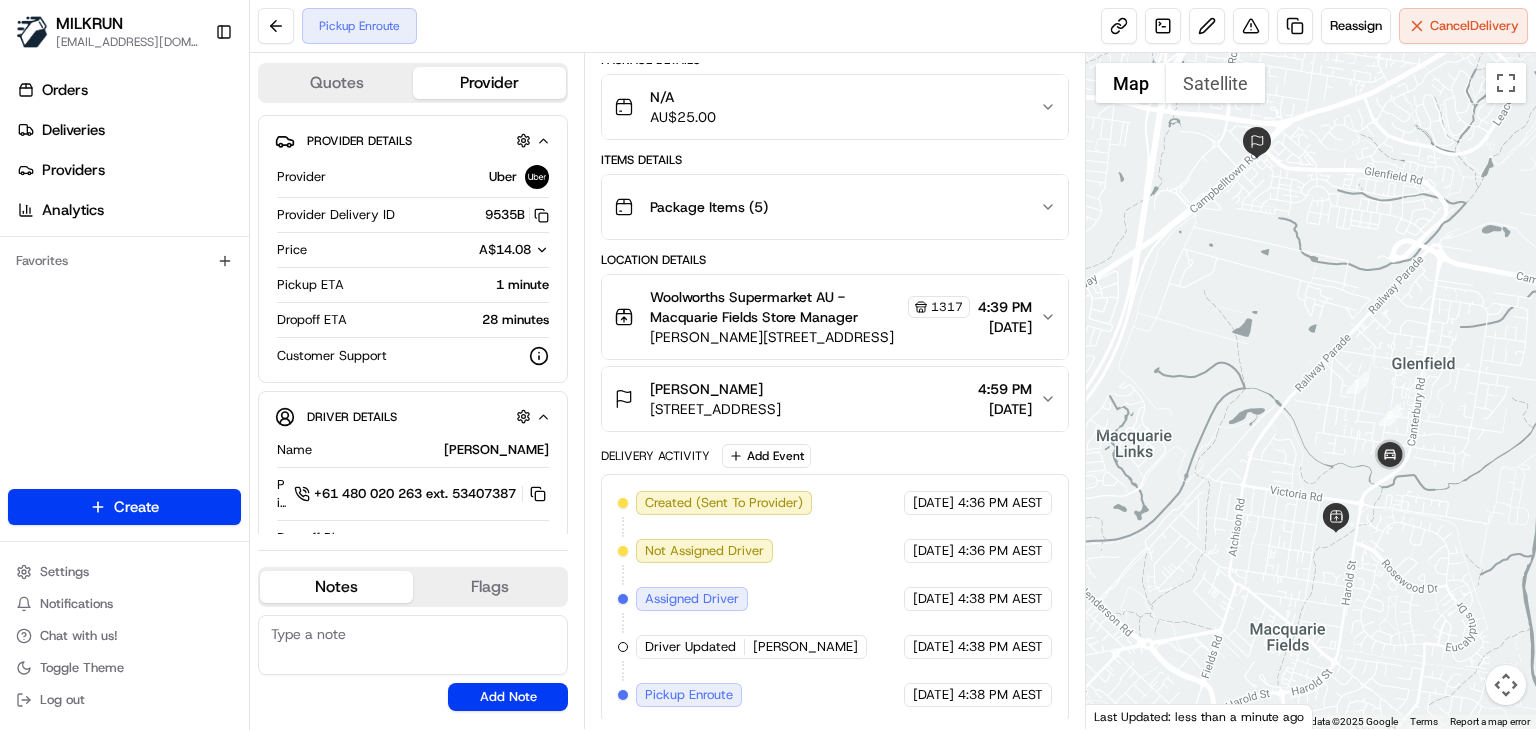 drag, startPoint x: 1248, startPoint y: 365, endPoint x: 1273, endPoint y: 401, distance: 43.829212 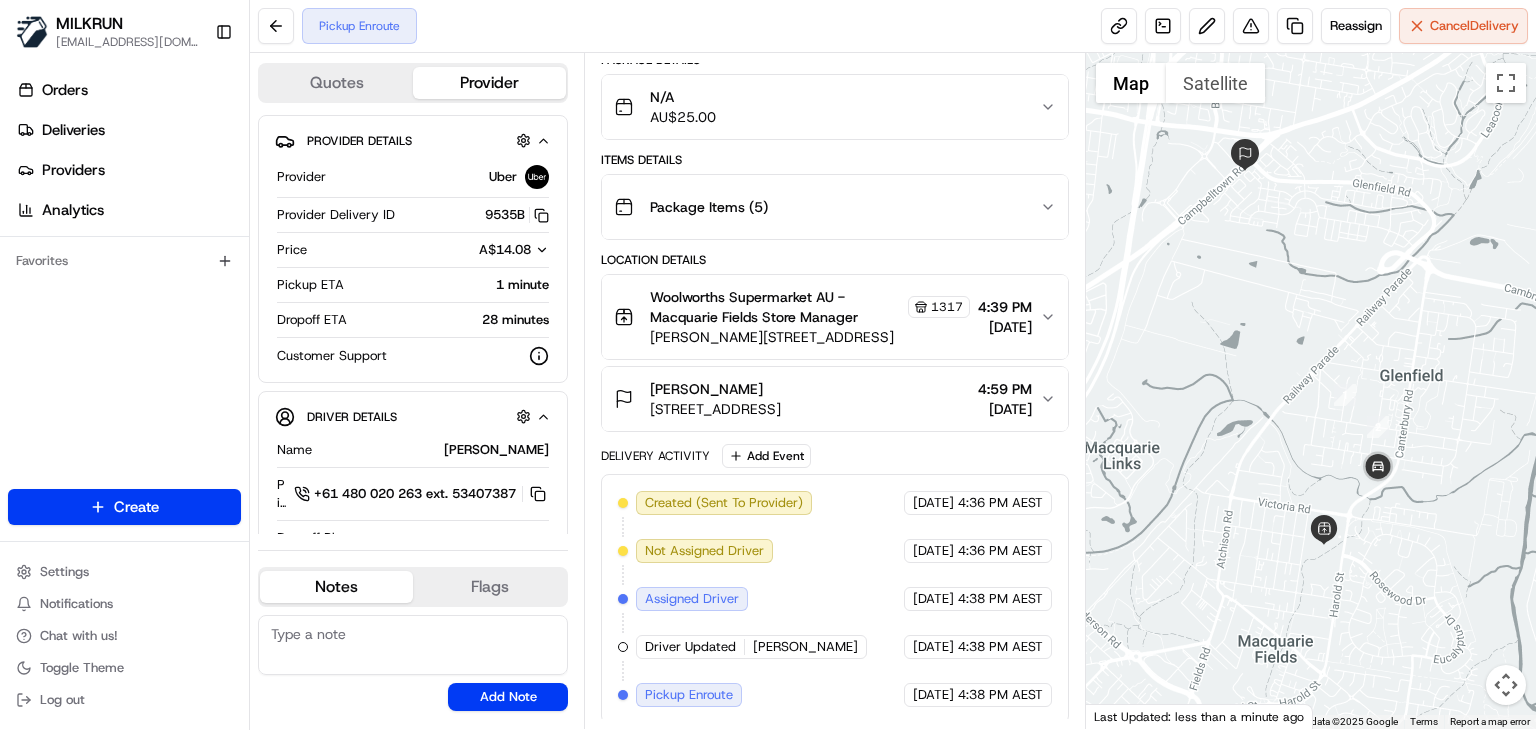 drag, startPoint x: 1273, startPoint y: 401, endPoint x: 1253, endPoint y: 400, distance: 20.024984 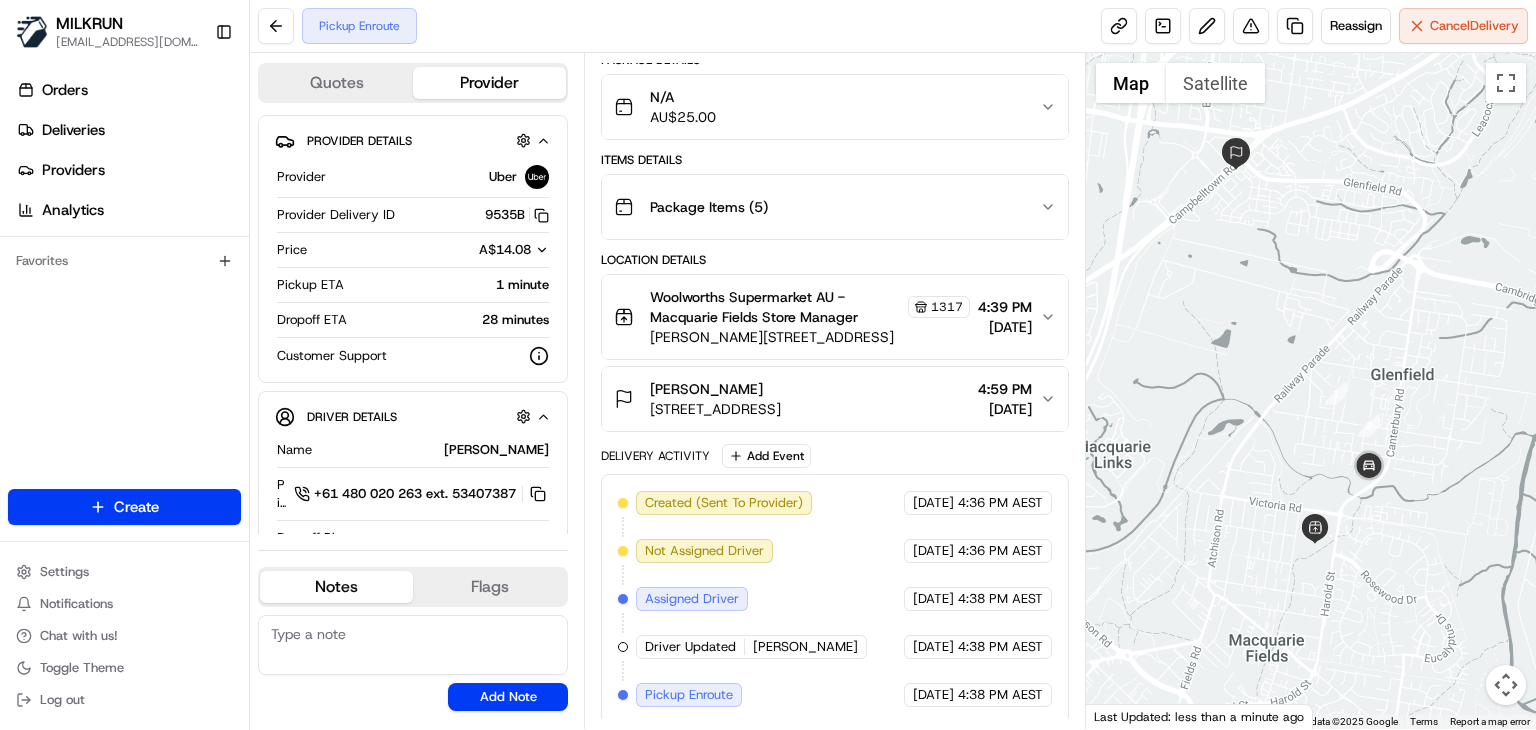 drag, startPoint x: 1253, startPoint y: 400, endPoint x: 1228, endPoint y: 391, distance: 26.57066 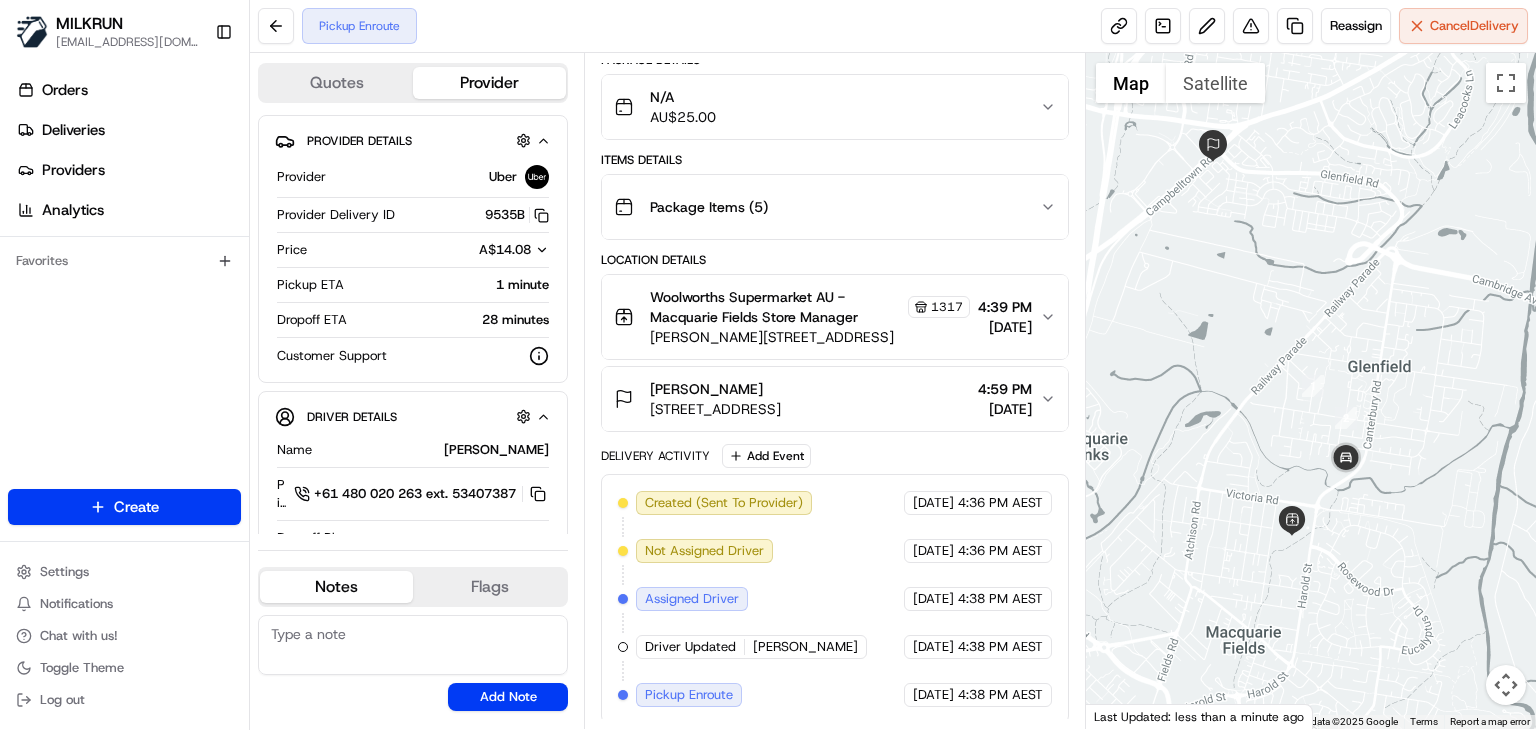 click at bounding box center [1311, 391] 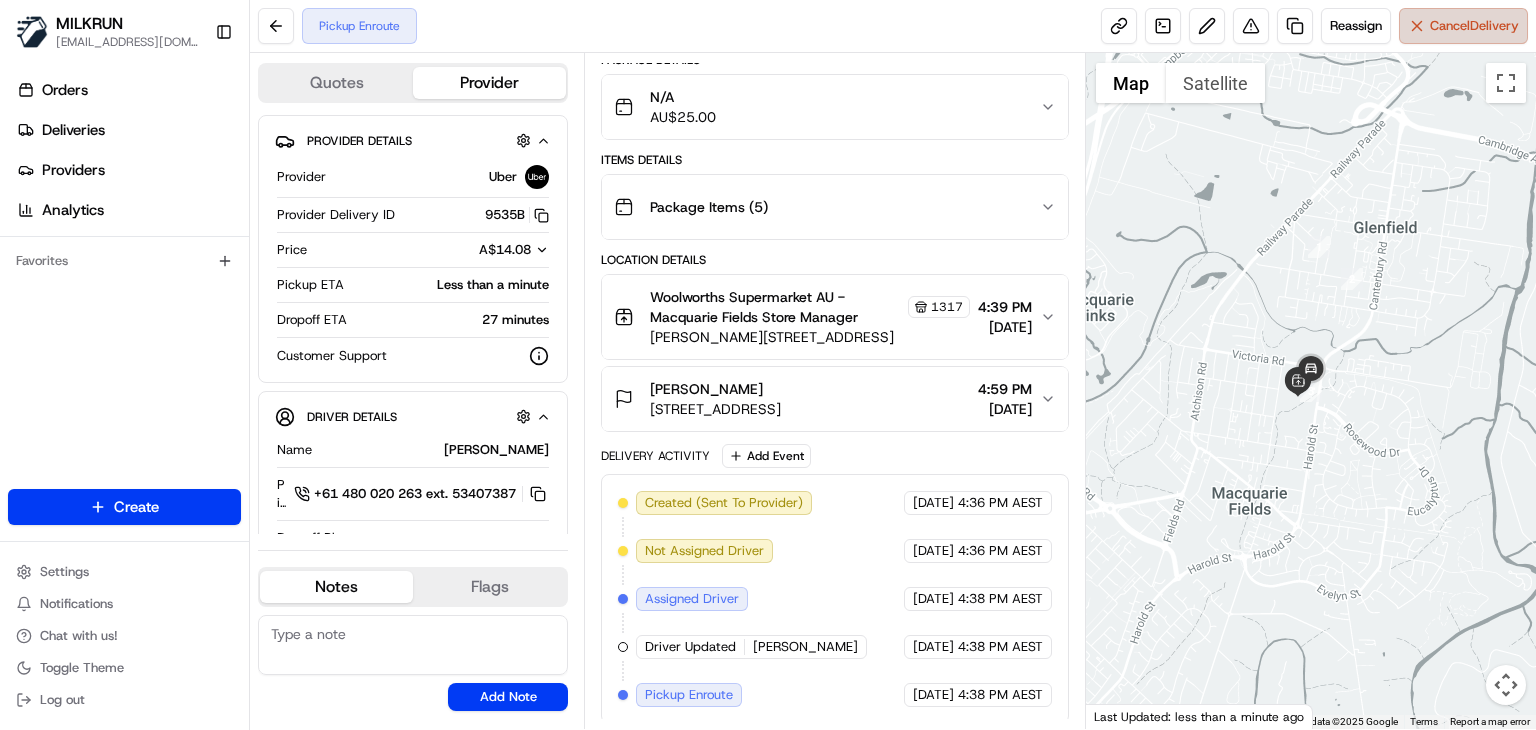 click on "Cancel  Delivery" at bounding box center (1463, 26) 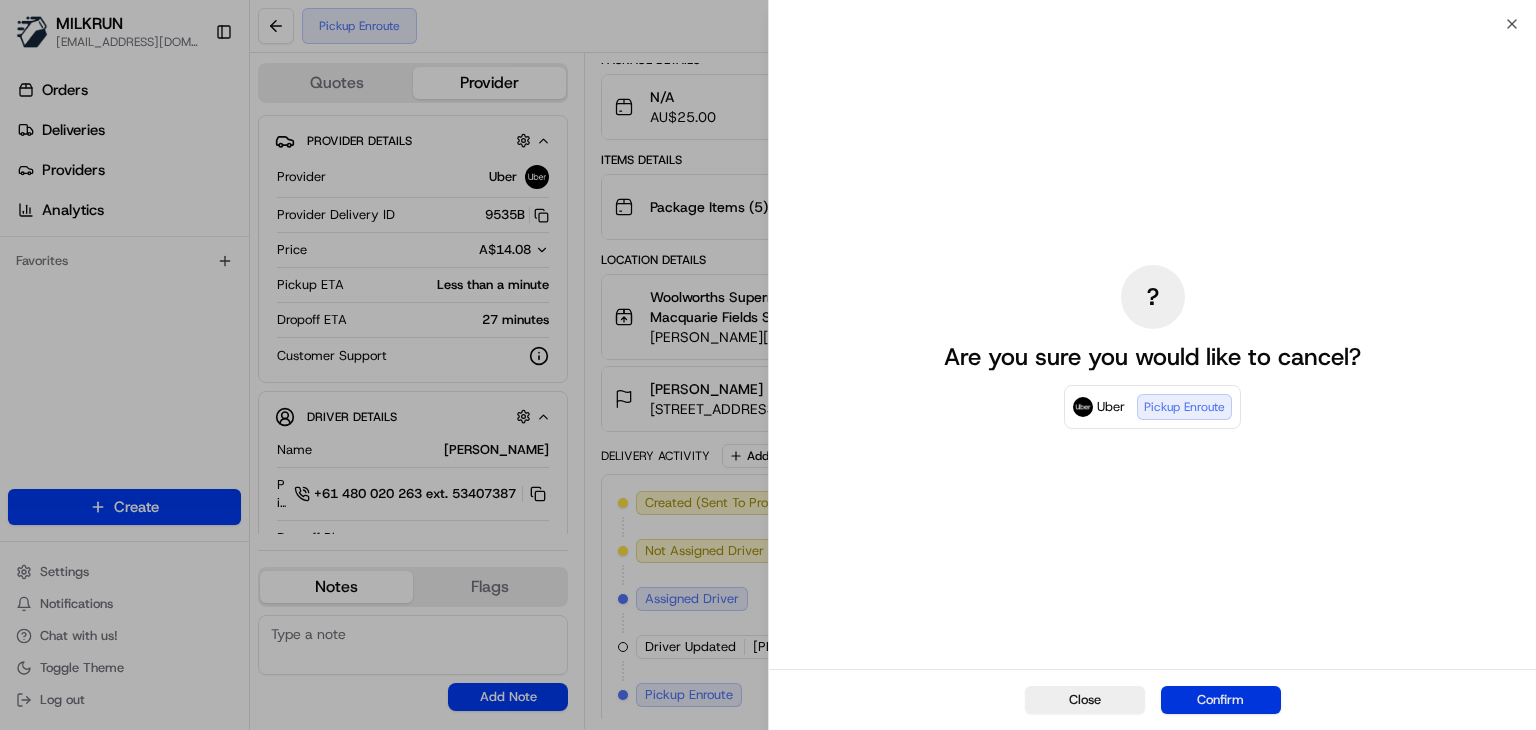 click on "Confirm" at bounding box center [1221, 700] 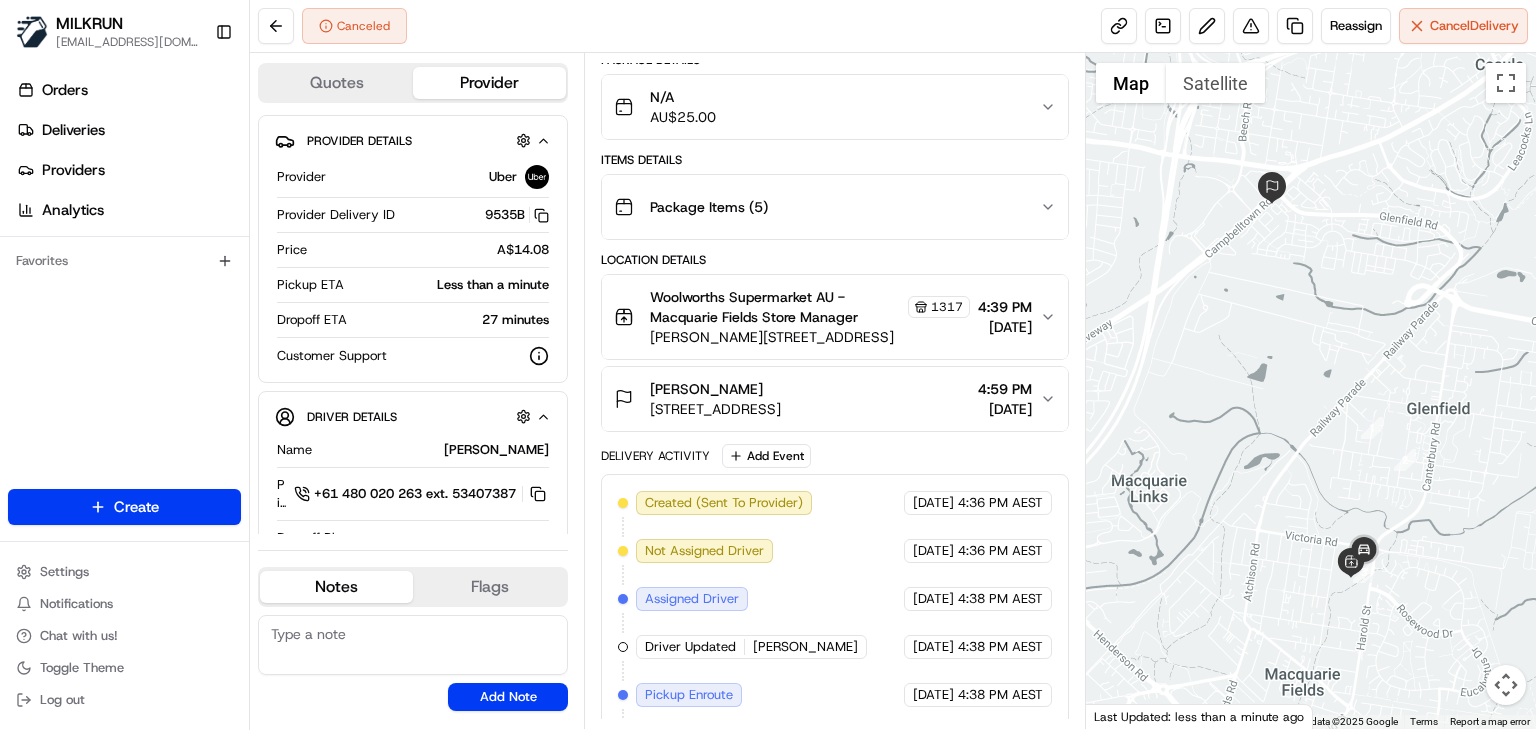 scroll, scrollTop: 206, scrollLeft: 0, axis: vertical 